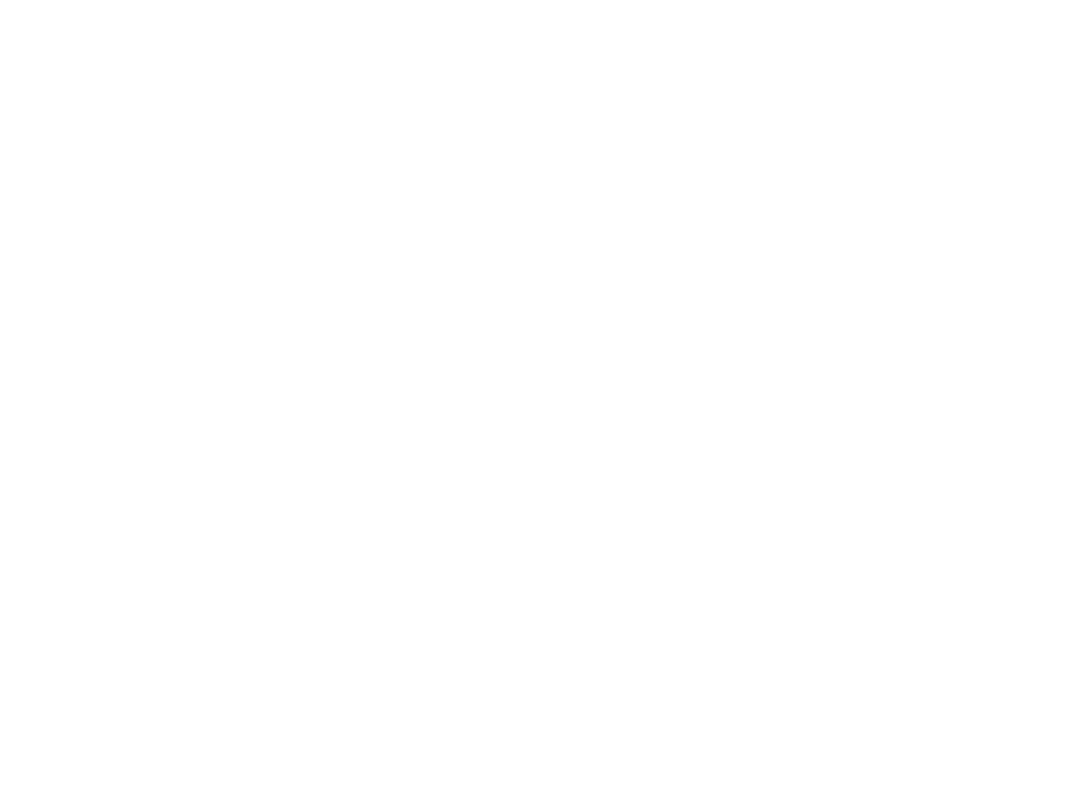 scroll, scrollTop: 0, scrollLeft: 0, axis: both 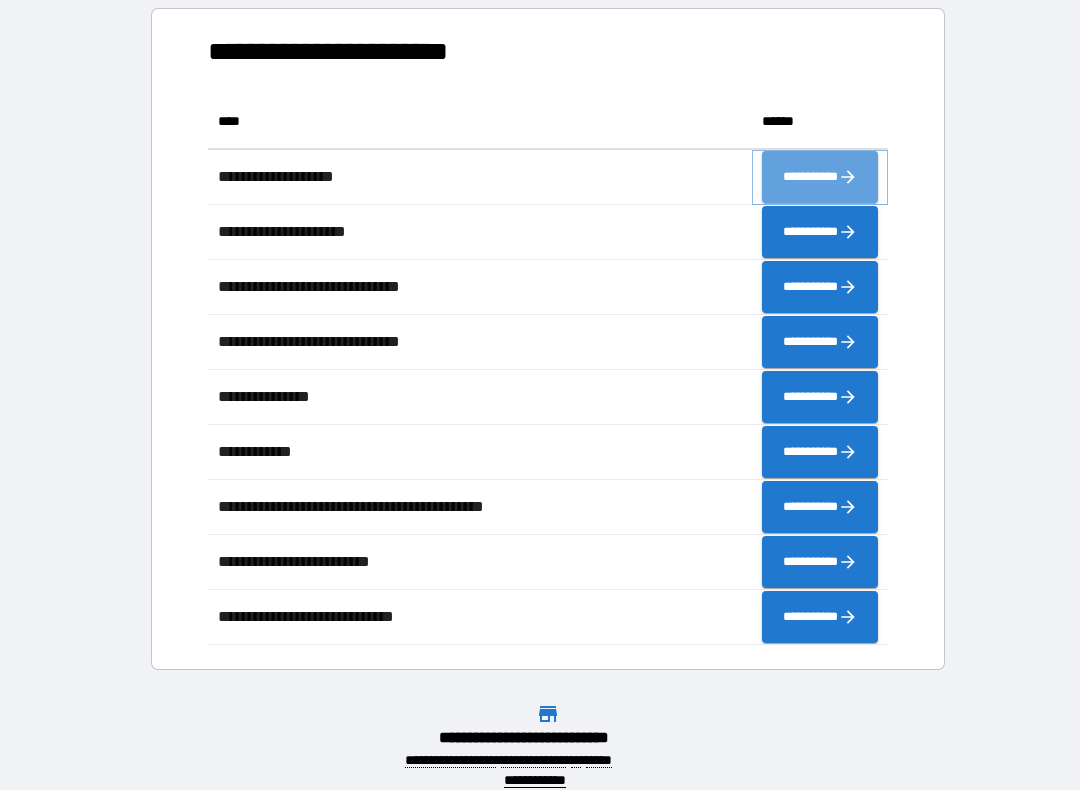 click on "**********" at bounding box center [820, 177] 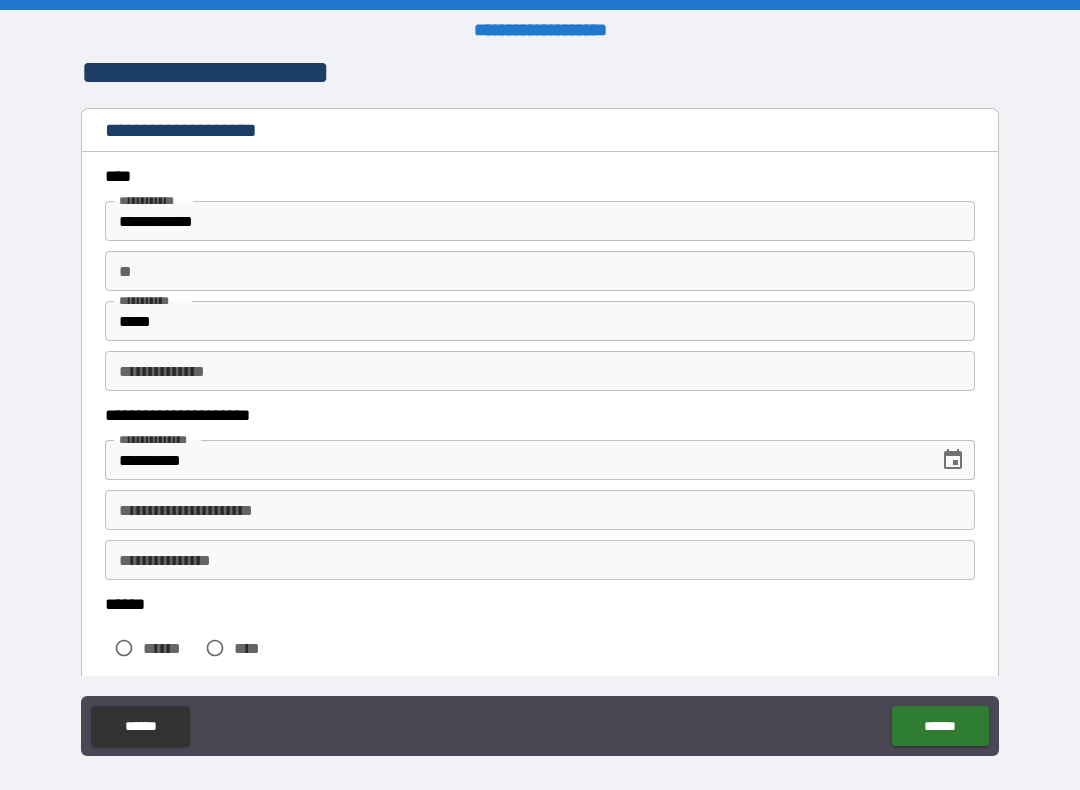 click on "**********" at bounding box center [540, 221] 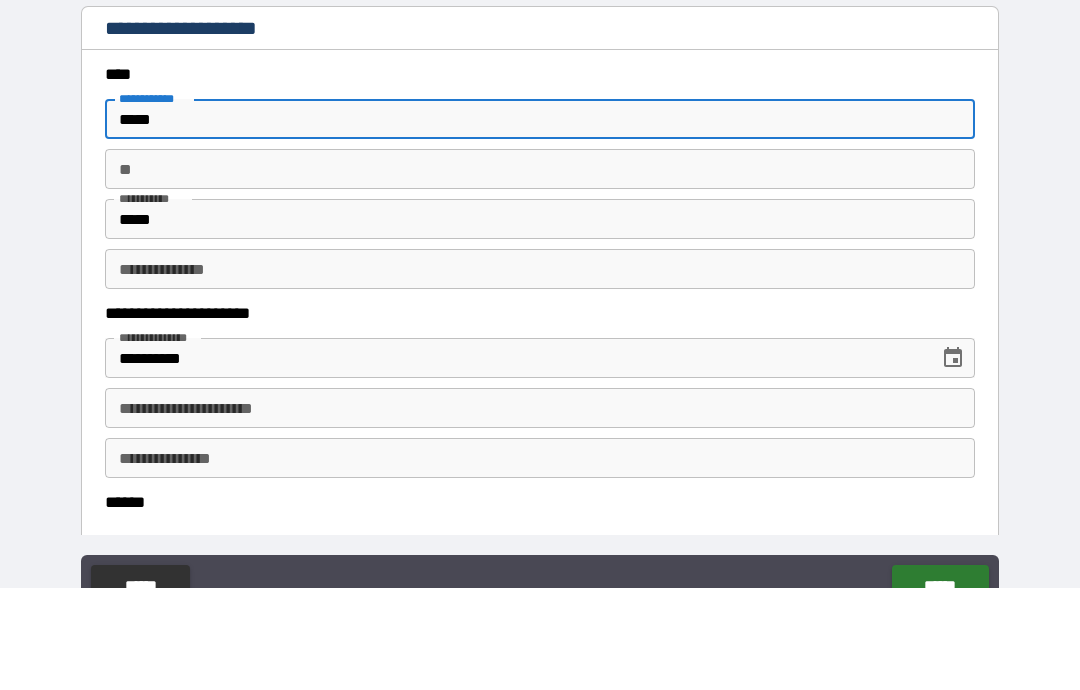 type on "*****" 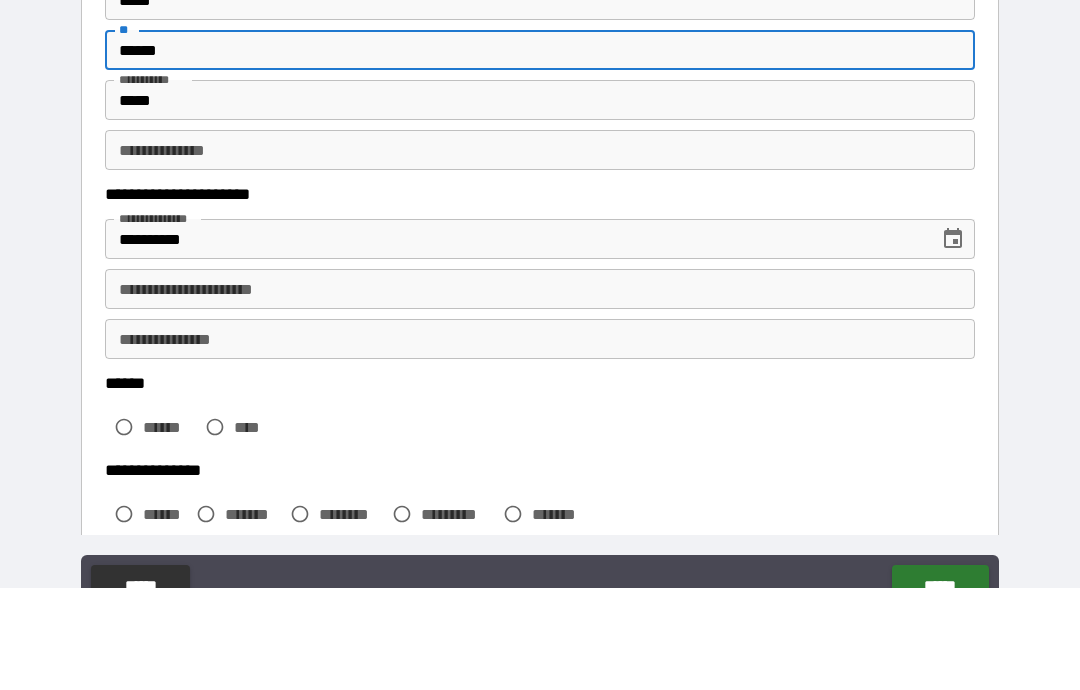 scroll, scrollTop: 131, scrollLeft: 0, axis: vertical 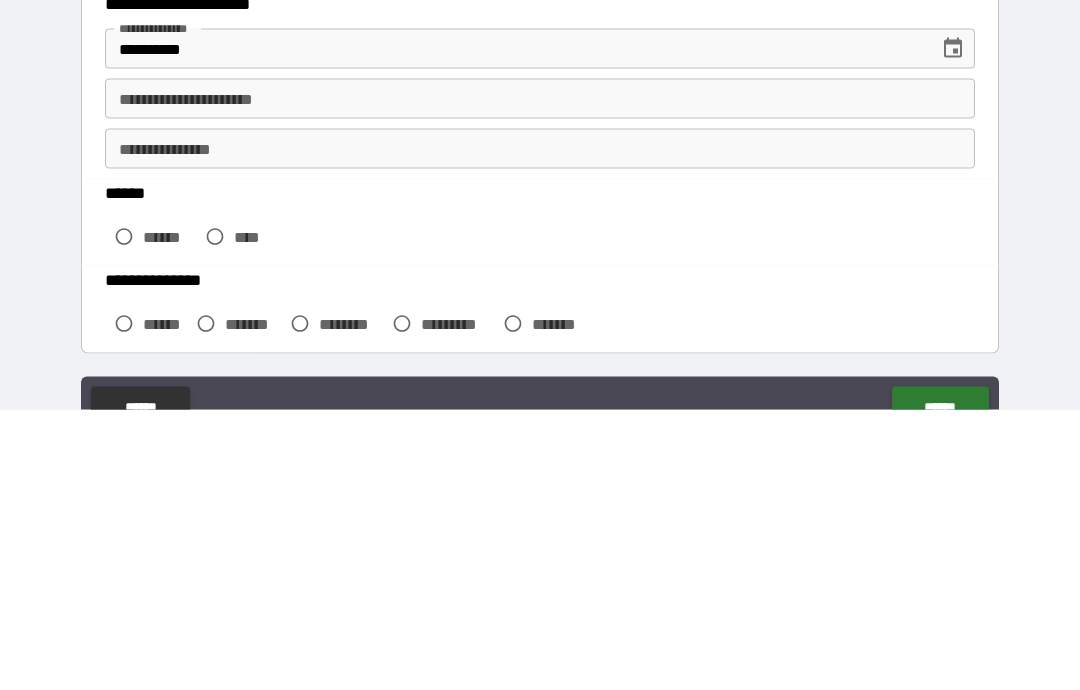 type on "******" 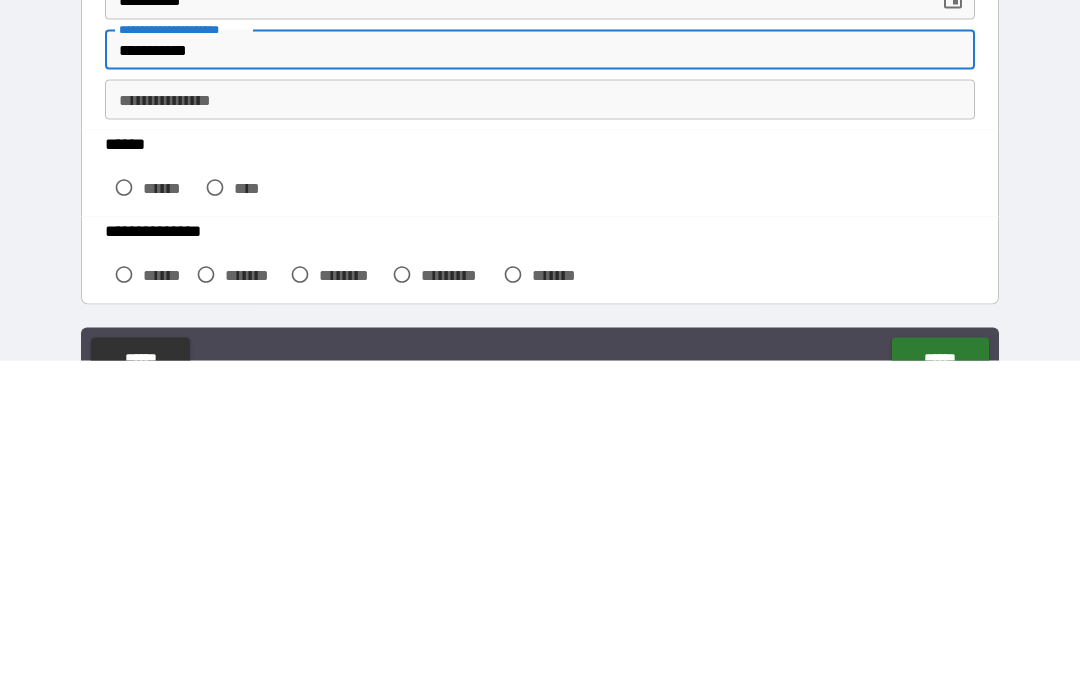 type on "**********" 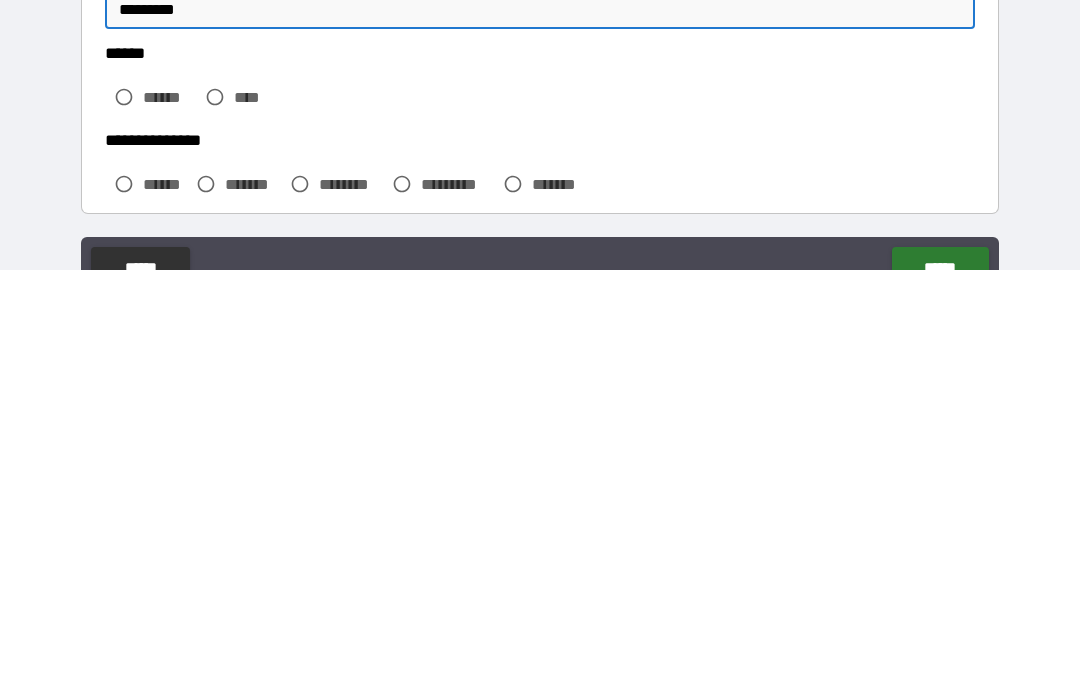 type on "*********" 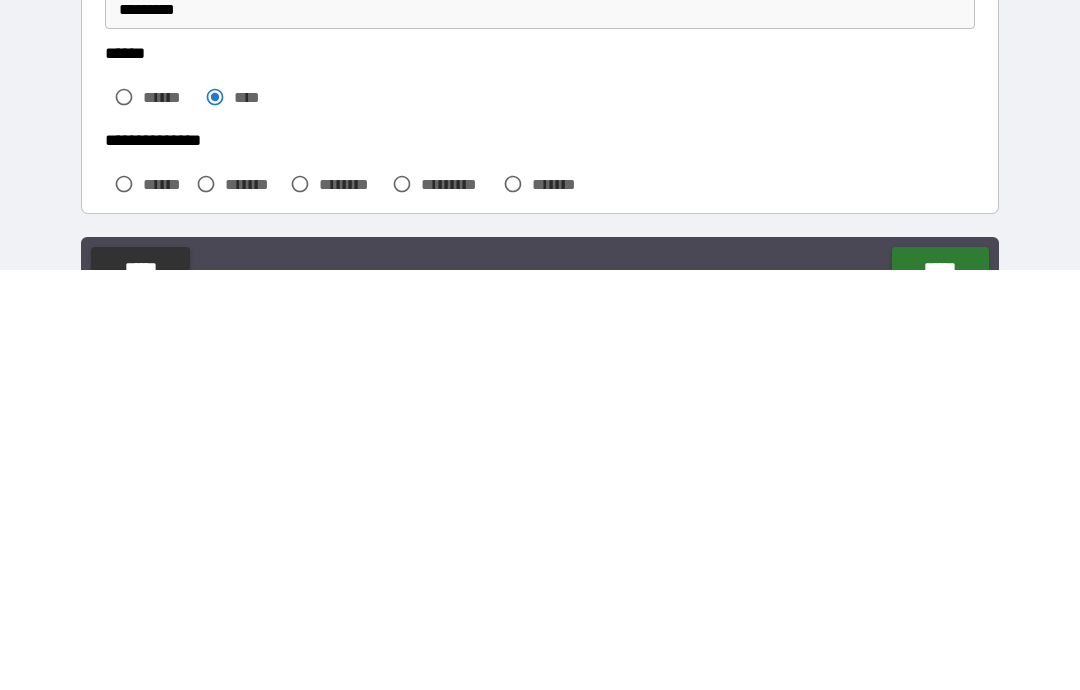 scroll, scrollTop: 80, scrollLeft: 0, axis: vertical 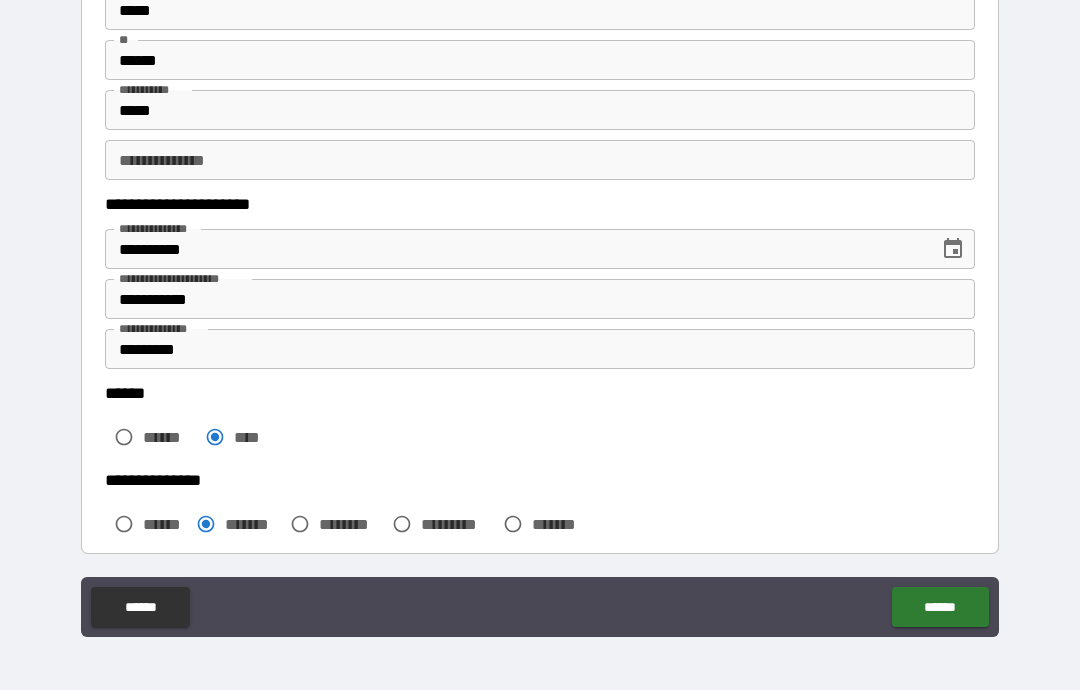 click on "******" at bounding box center [940, 607] 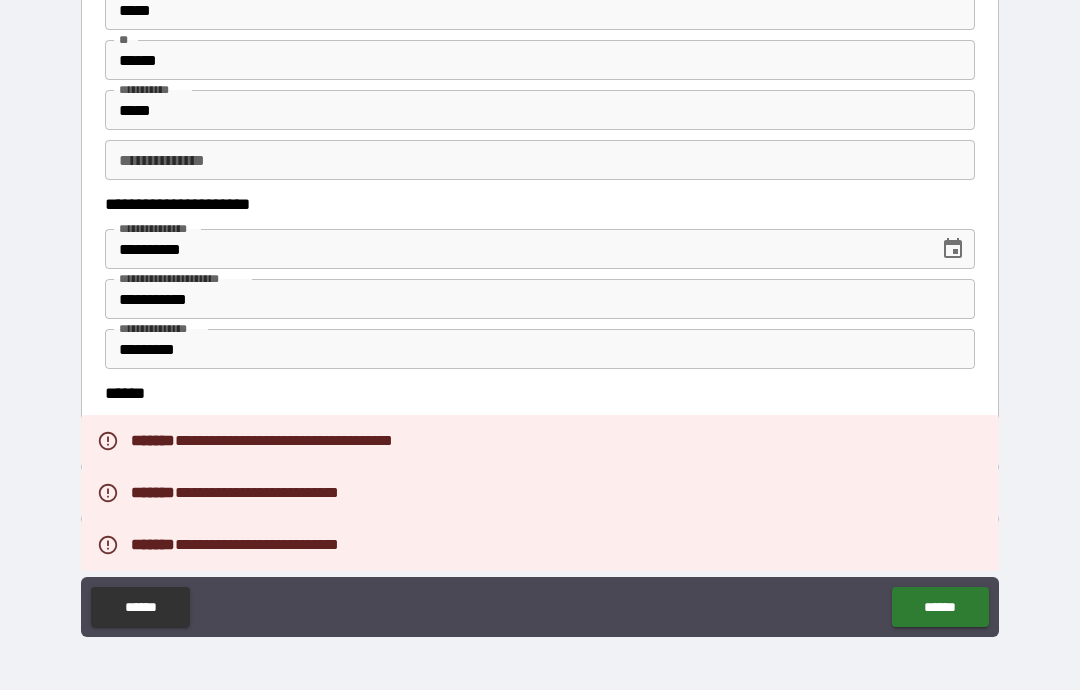 click on "******" 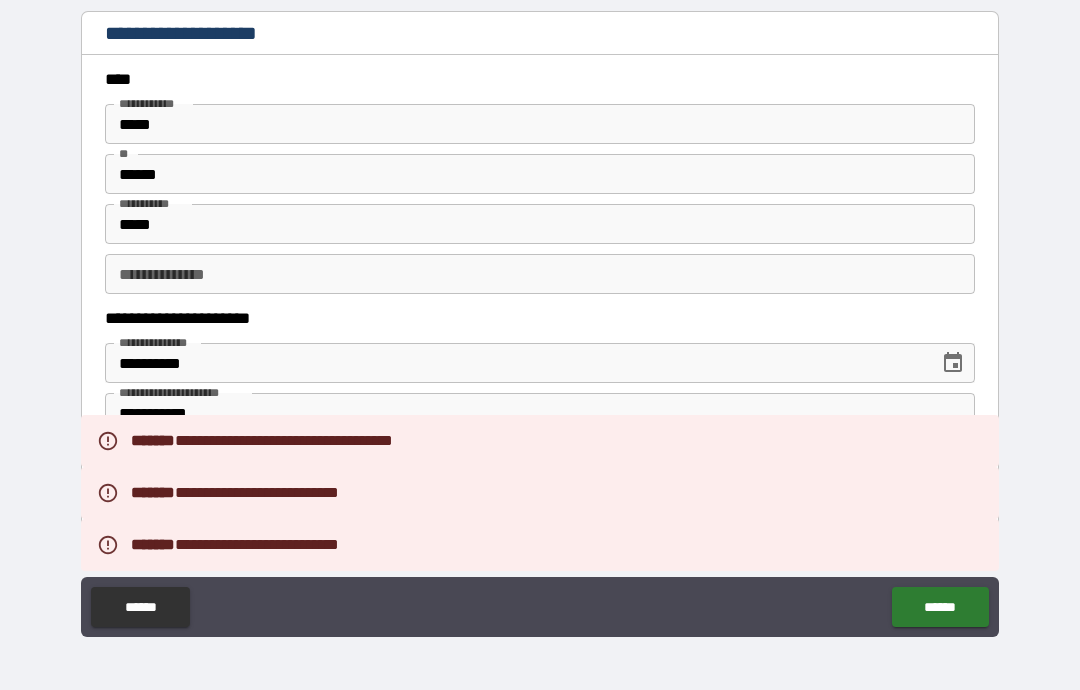 scroll, scrollTop: 10, scrollLeft: 0, axis: vertical 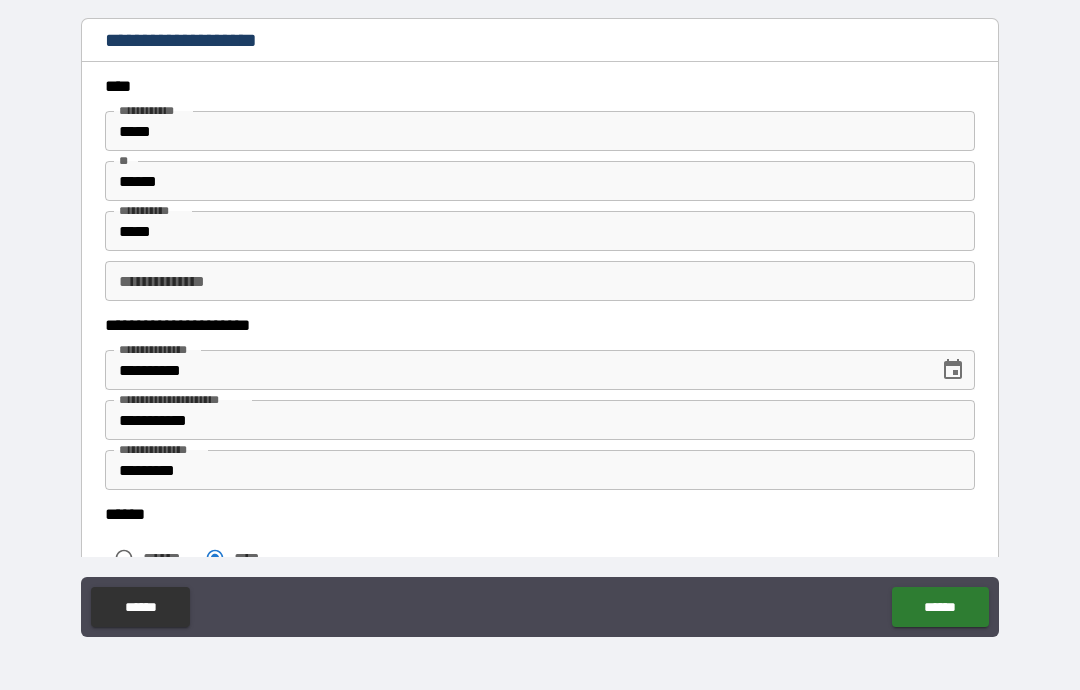 click on "**********" at bounding box center [540, 307] 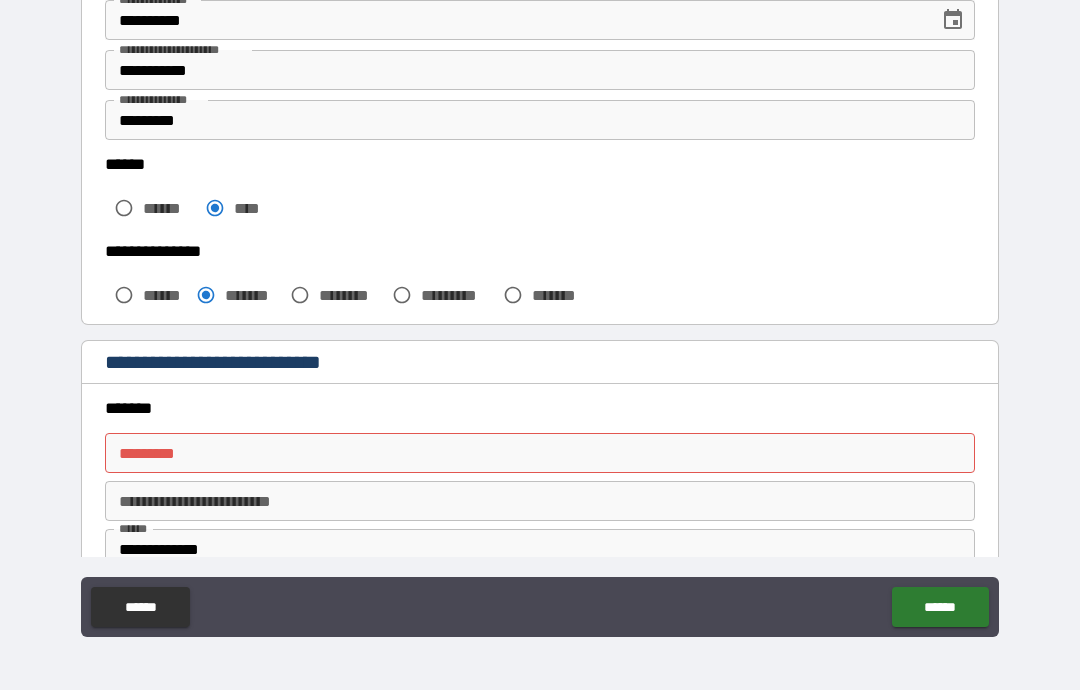 scroll, scrollTop: 369, scrollLeft: 0, axis: vertical 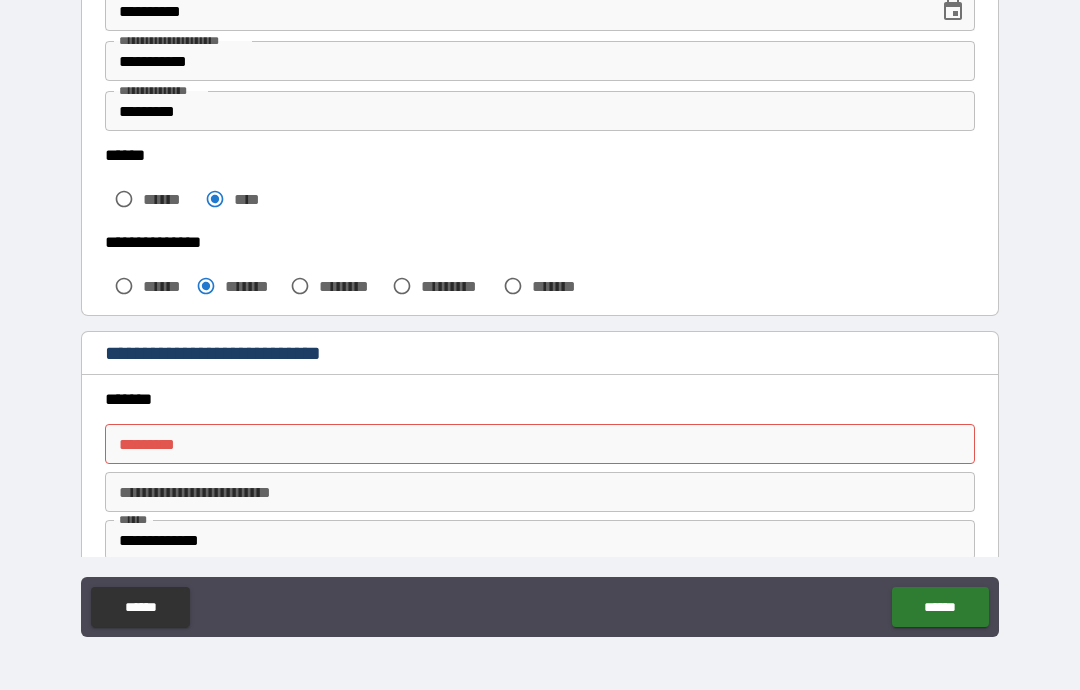 click on "*******   * *******   *" at bounding box center [540, 444] 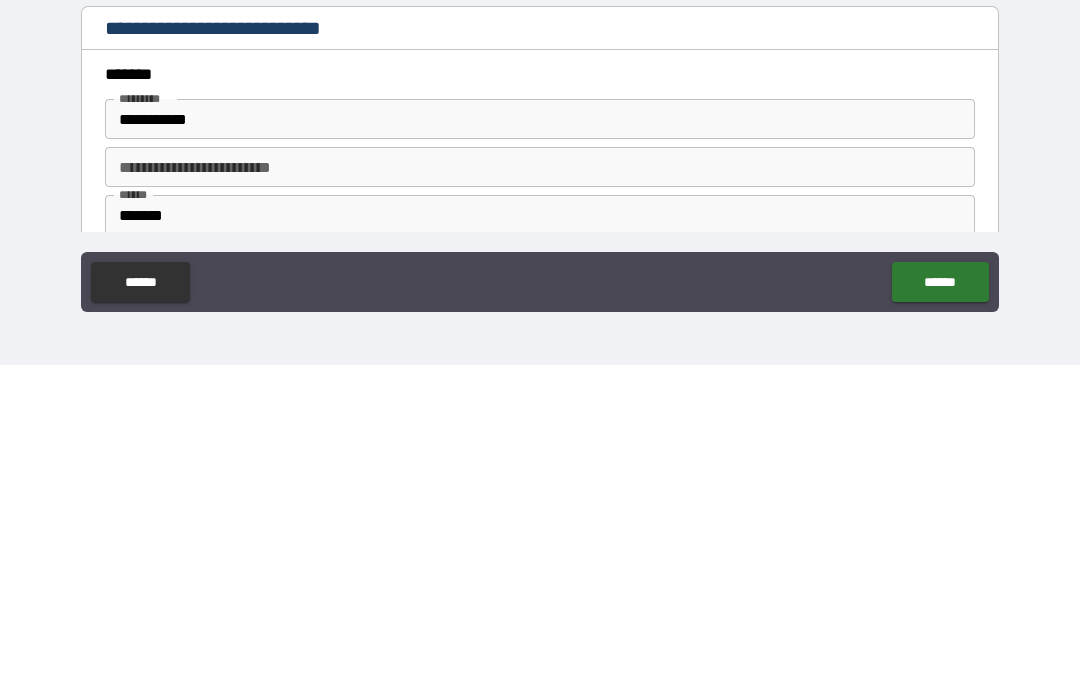 type on "**********" 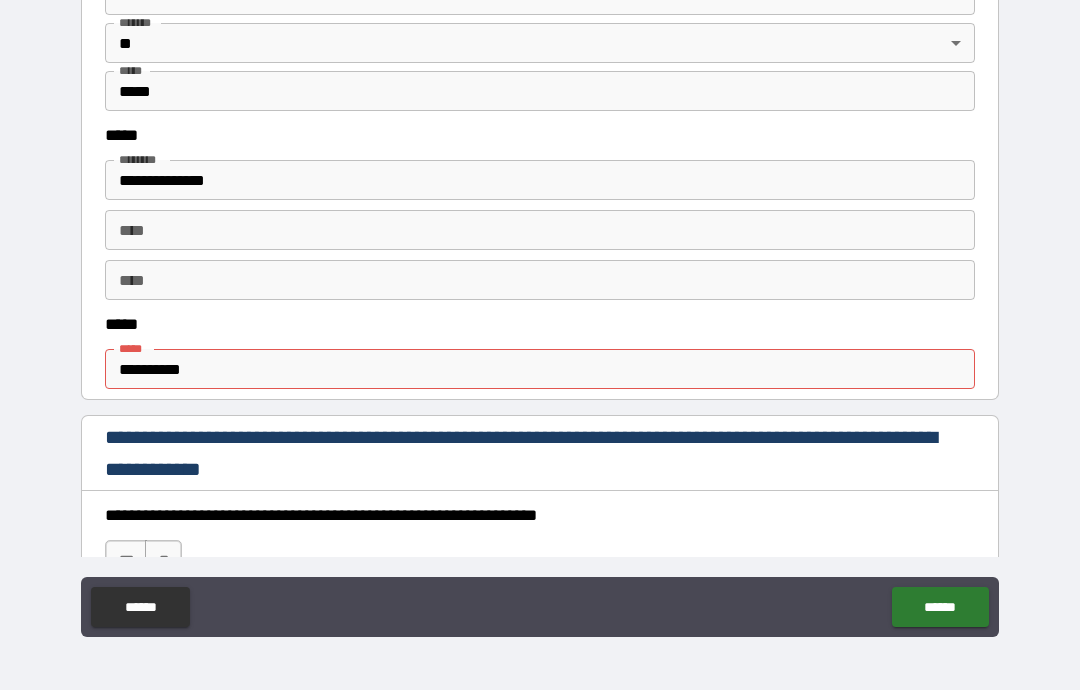 scroll, scrollTop: 915, scrollLeft: 0, axis: vertical 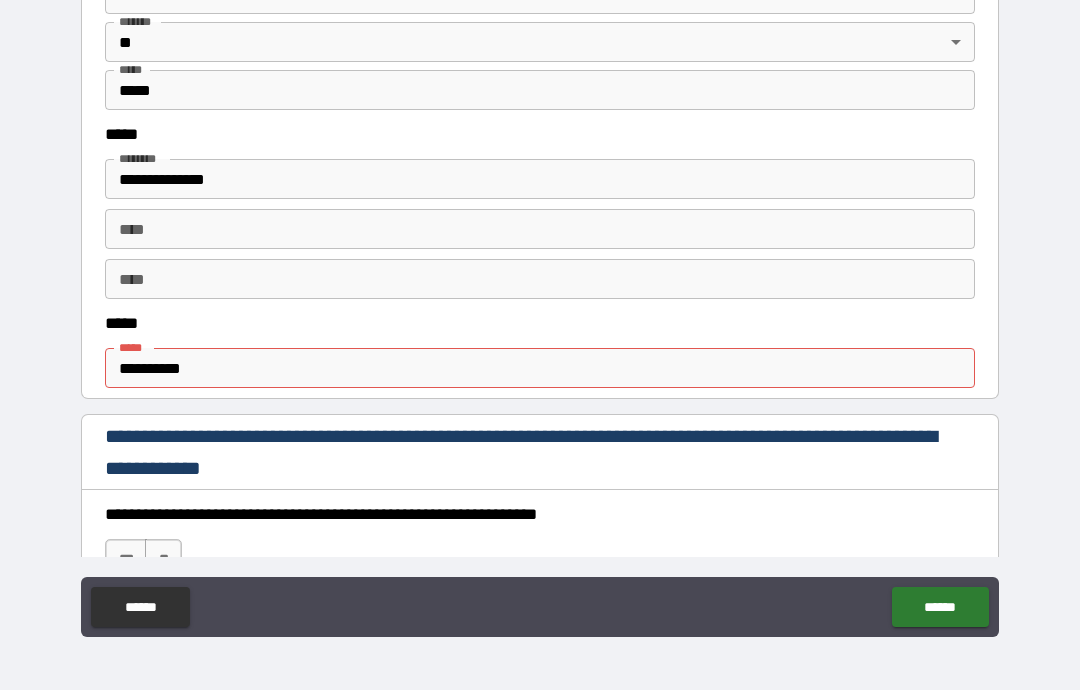 click on "**********" at bounding box center [540, 368] 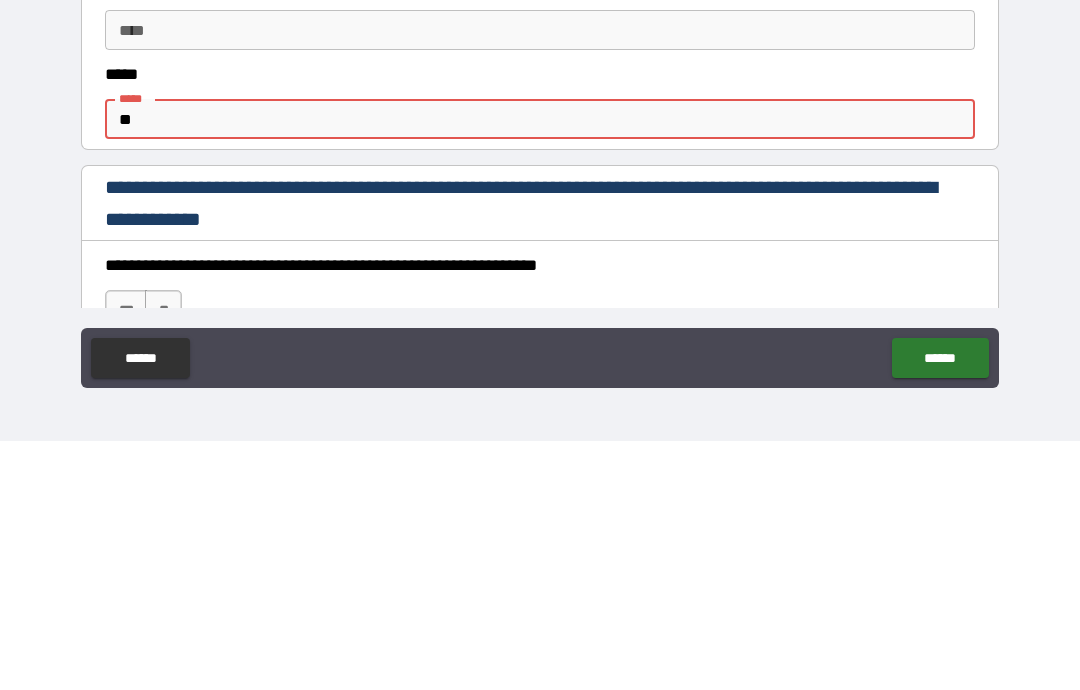type on "*" 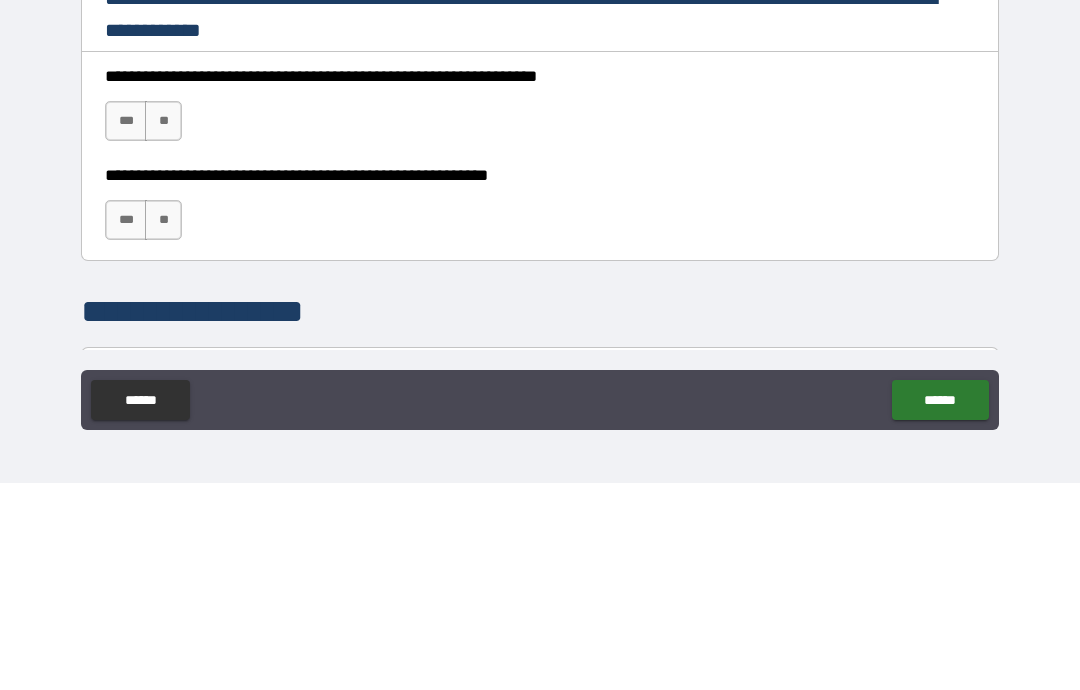 scroll, scrollTop: 1145, scrollLeft: 0, axis: vertical 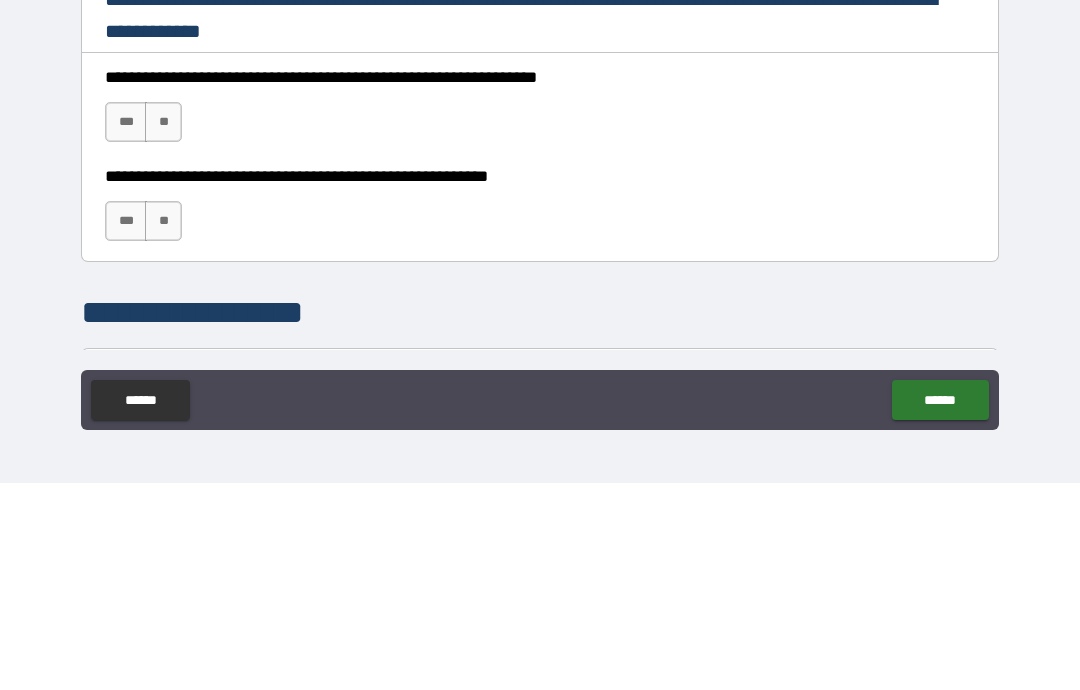 type on "**********" 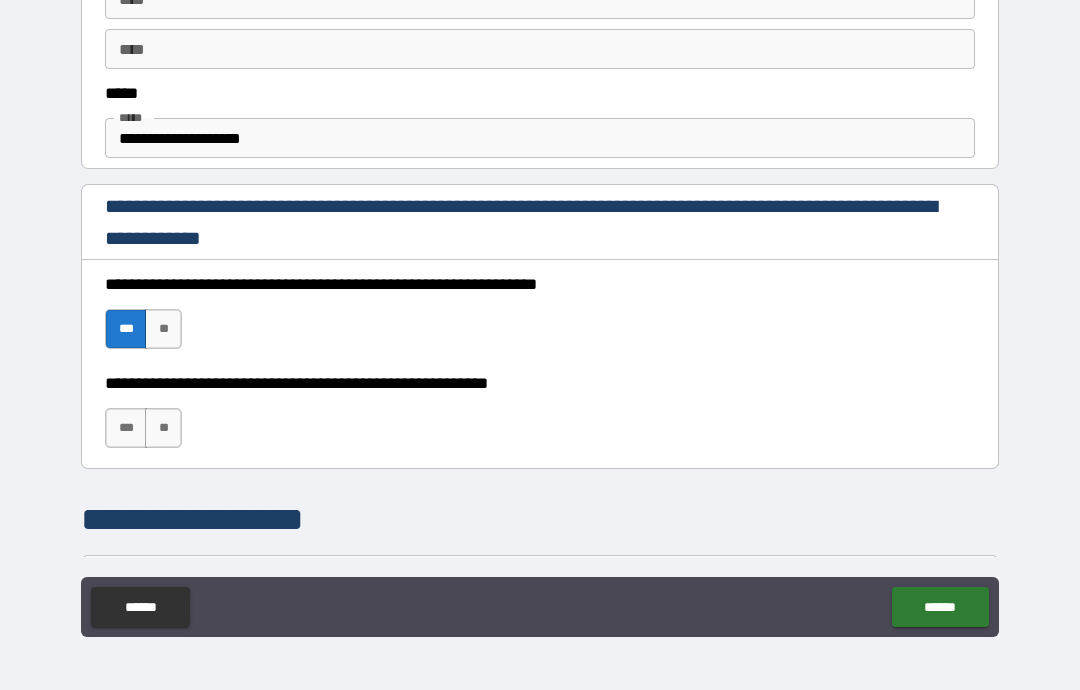 click on "***" at bounding box center [126, 428] 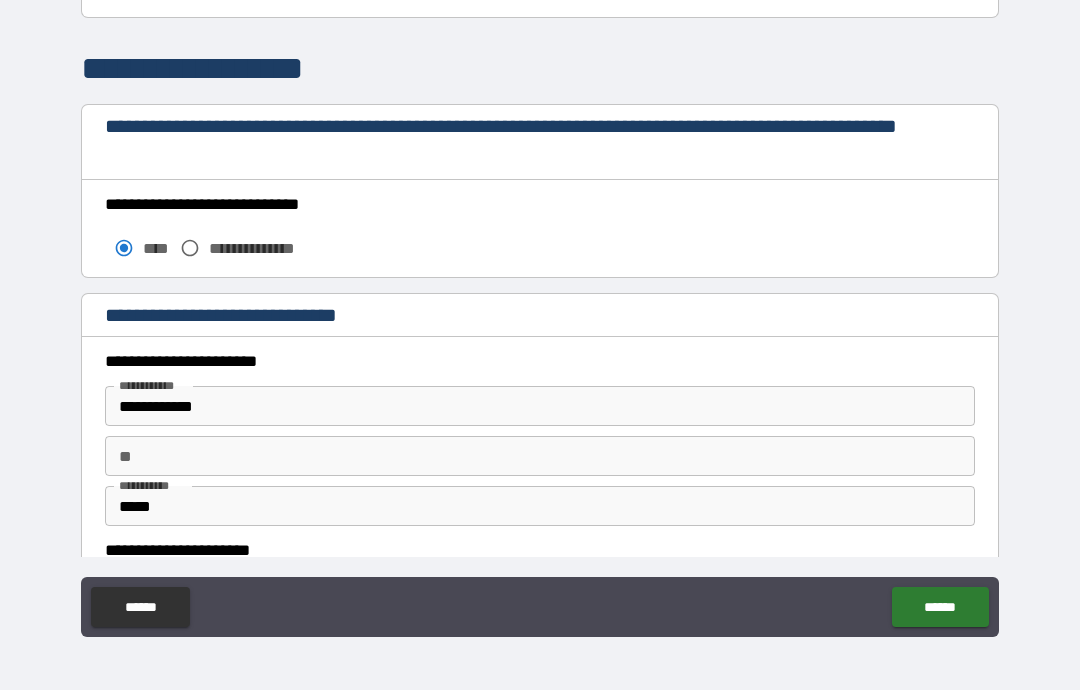 scroll, scrollTop: 1754, scrollLeft: 0, axis: vertical 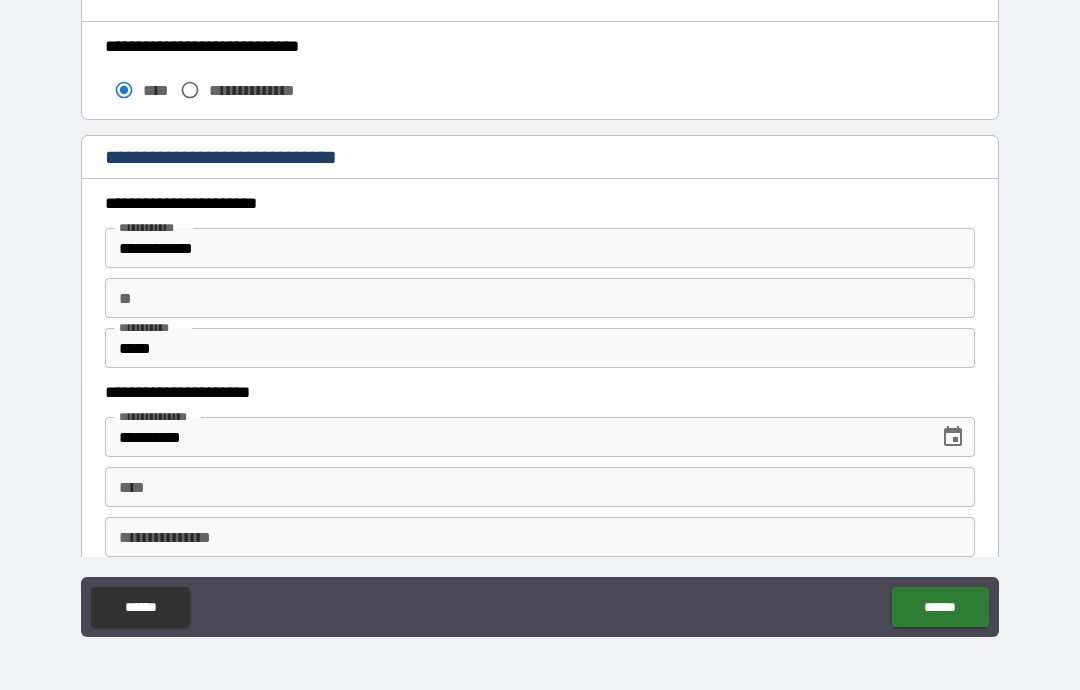 click on "**********" at bounding box center [540, 248] 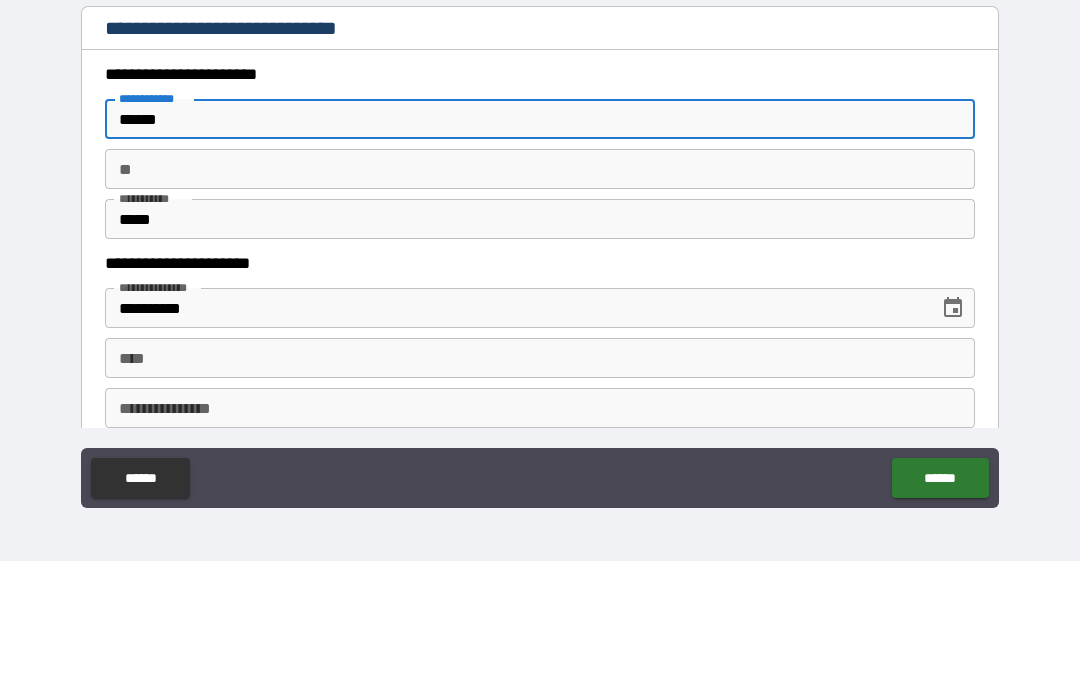 type on "*****" 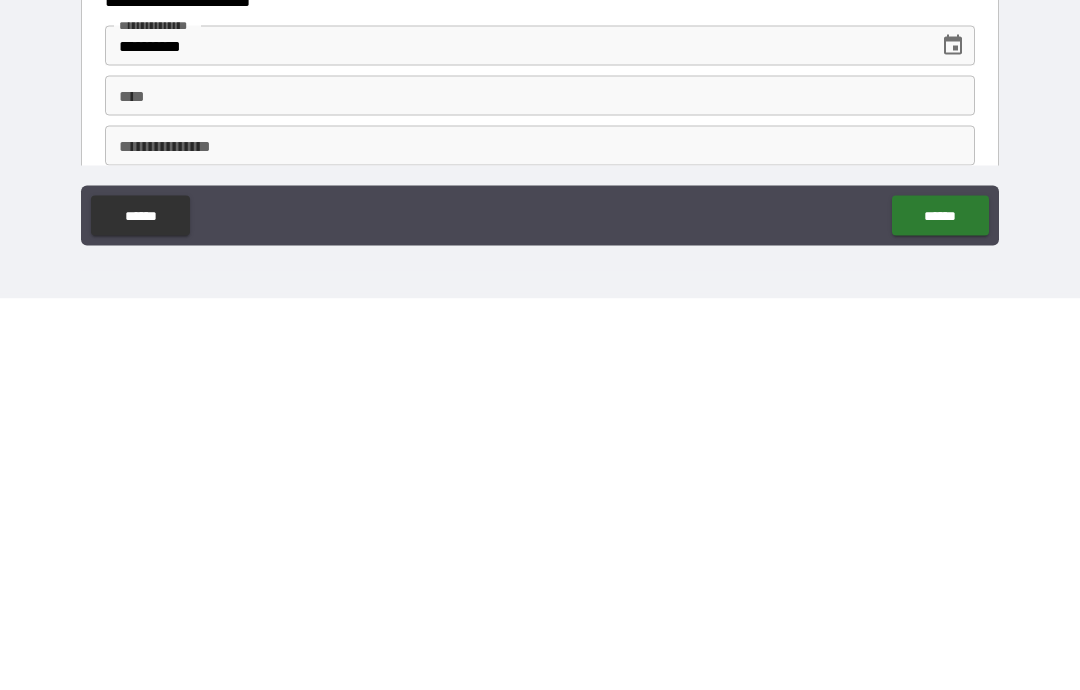 type on "******" 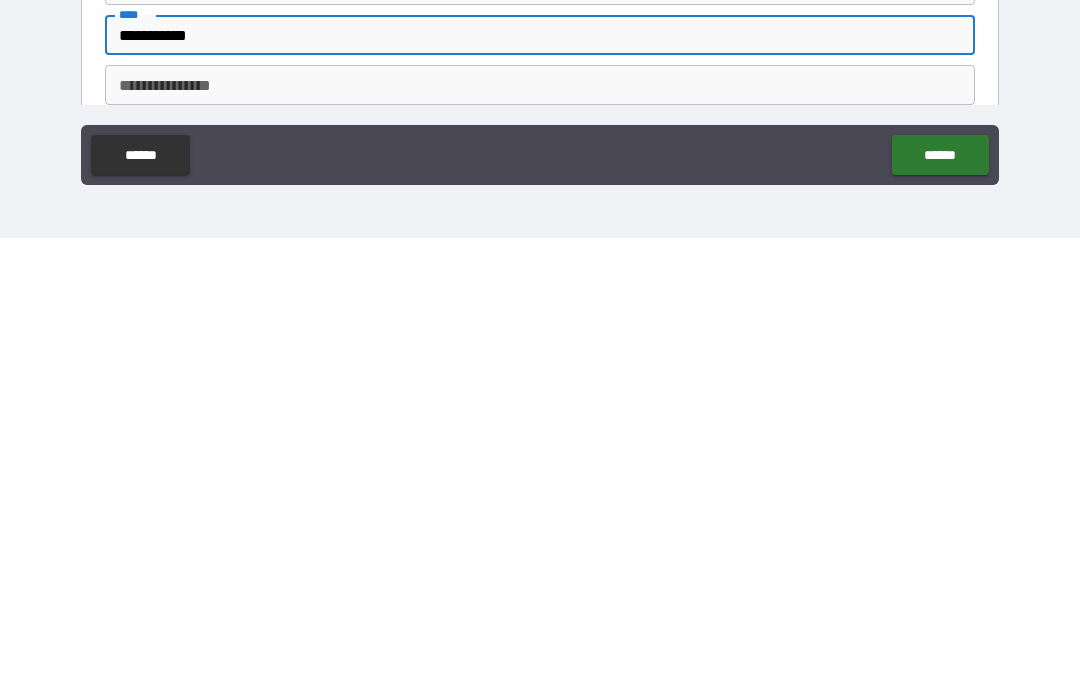 type on "**********" 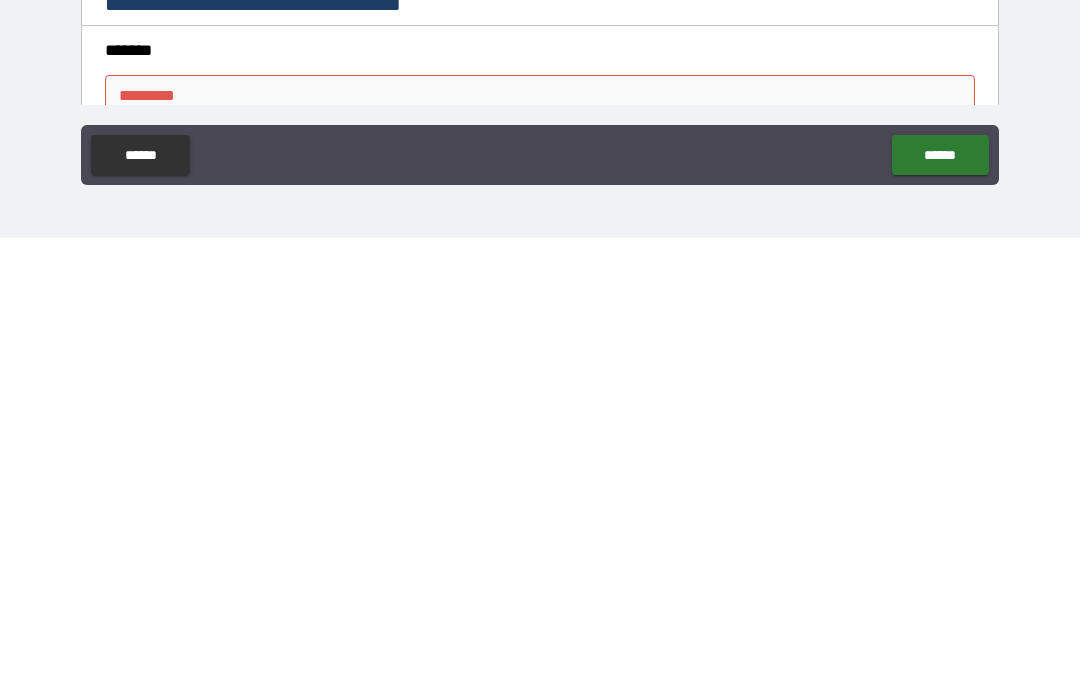 scroll, scrollTop: 1952, scrollLeft: 0, axis: vertical 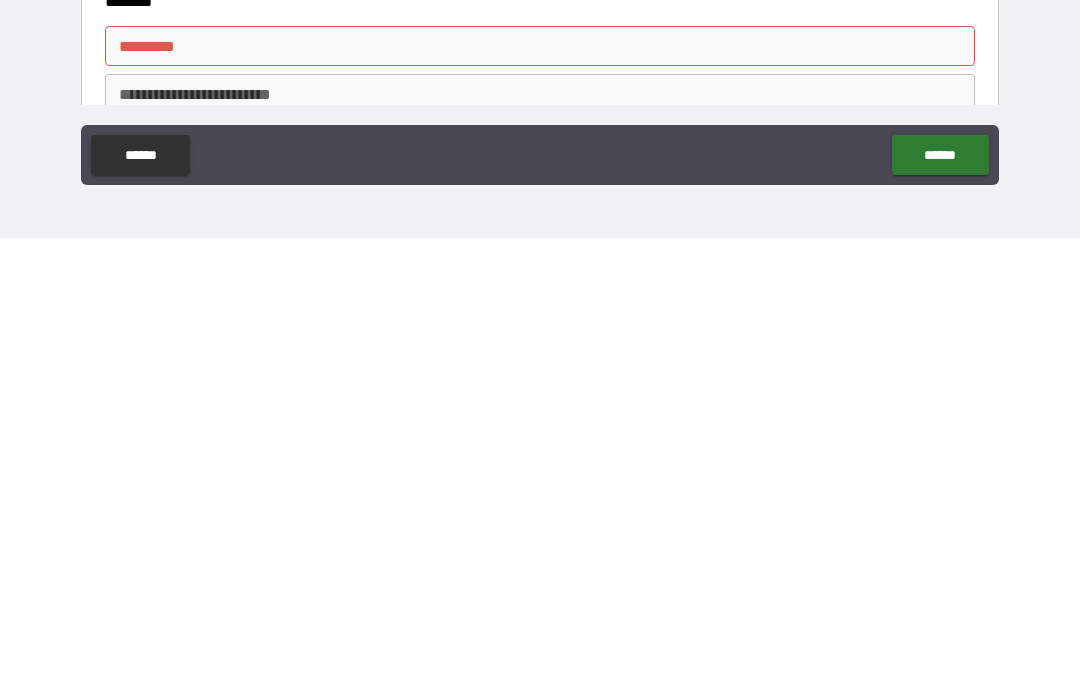 type on "*********" 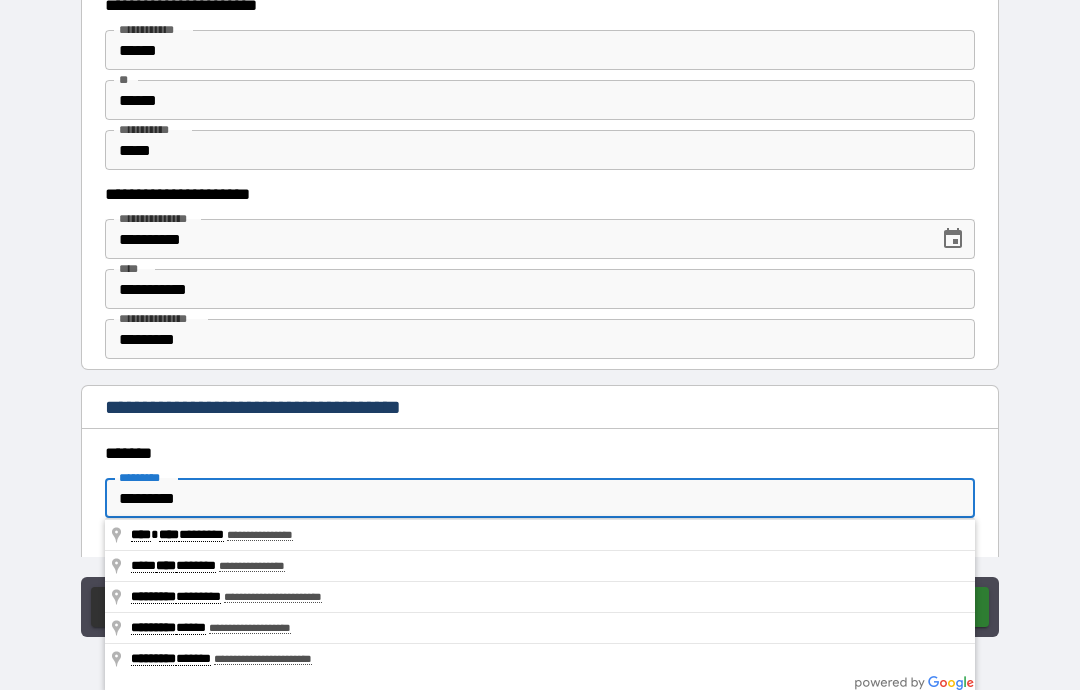 type on "**********" 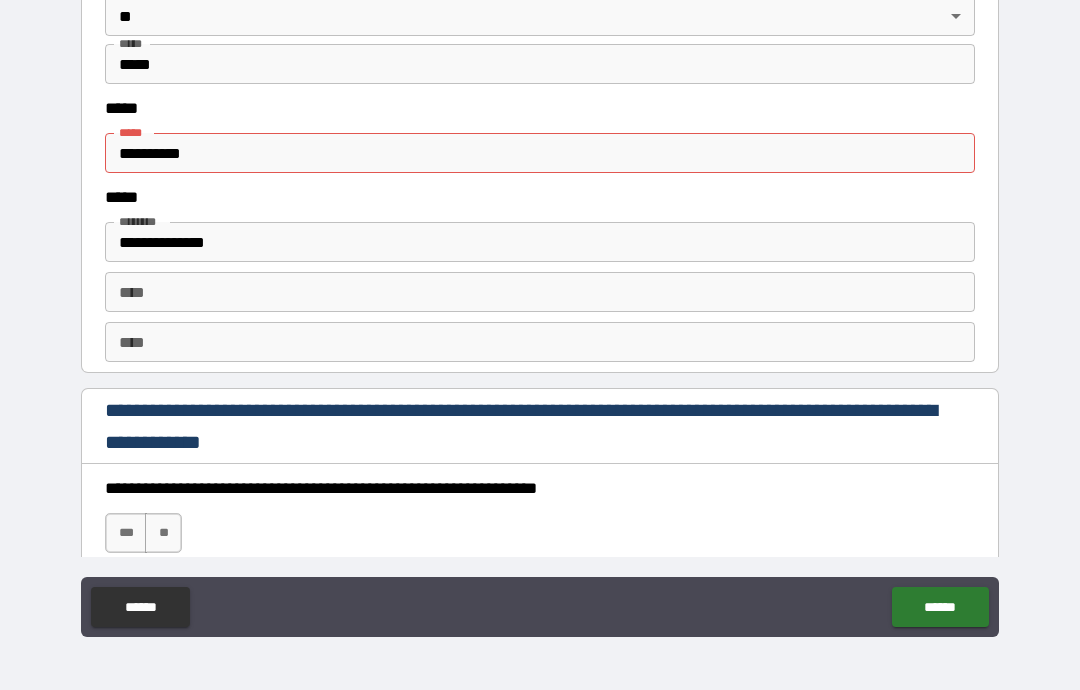 scroll, scrollTop: 2575, scrollLeft: 0, axis: vertical 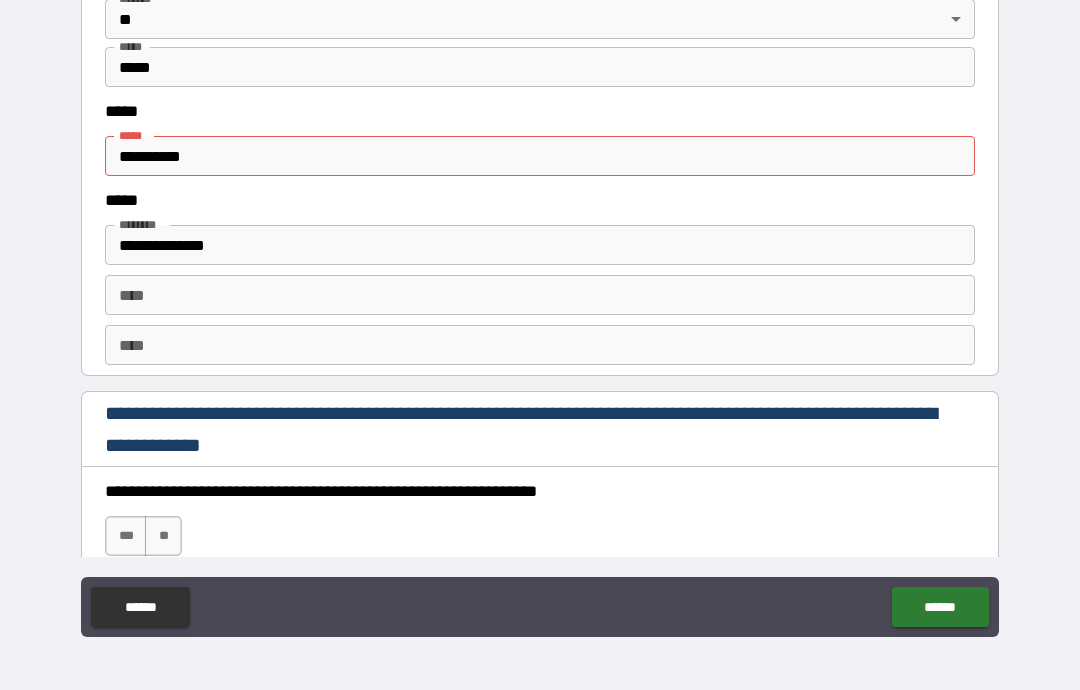 click on "**********" at bounding box center [540, 156] 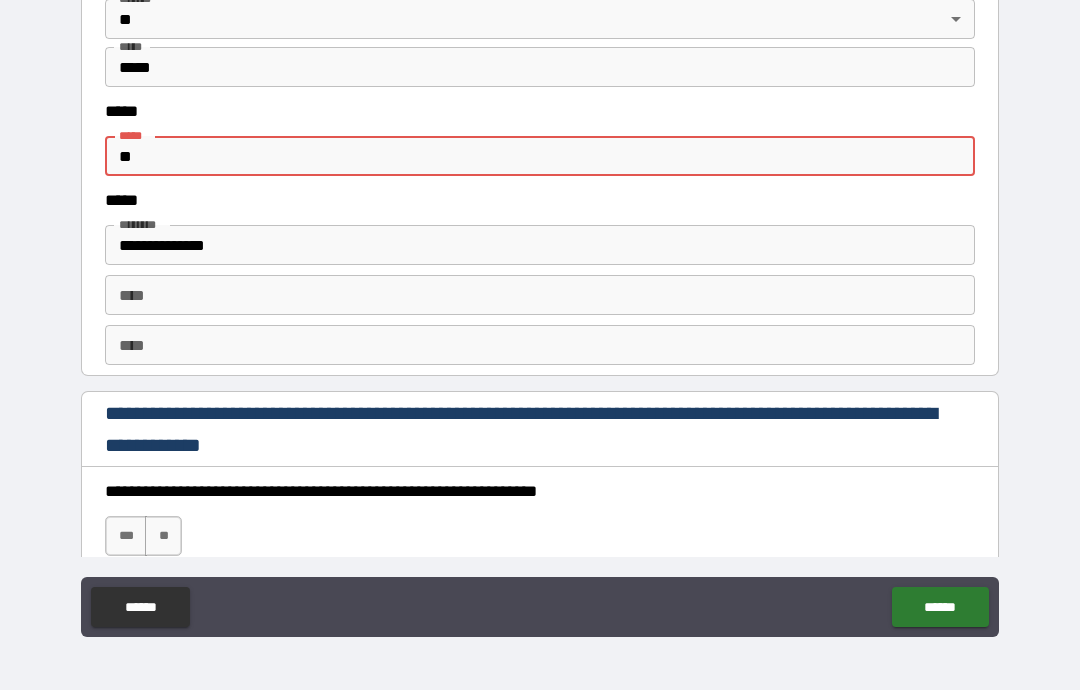 type on "*" 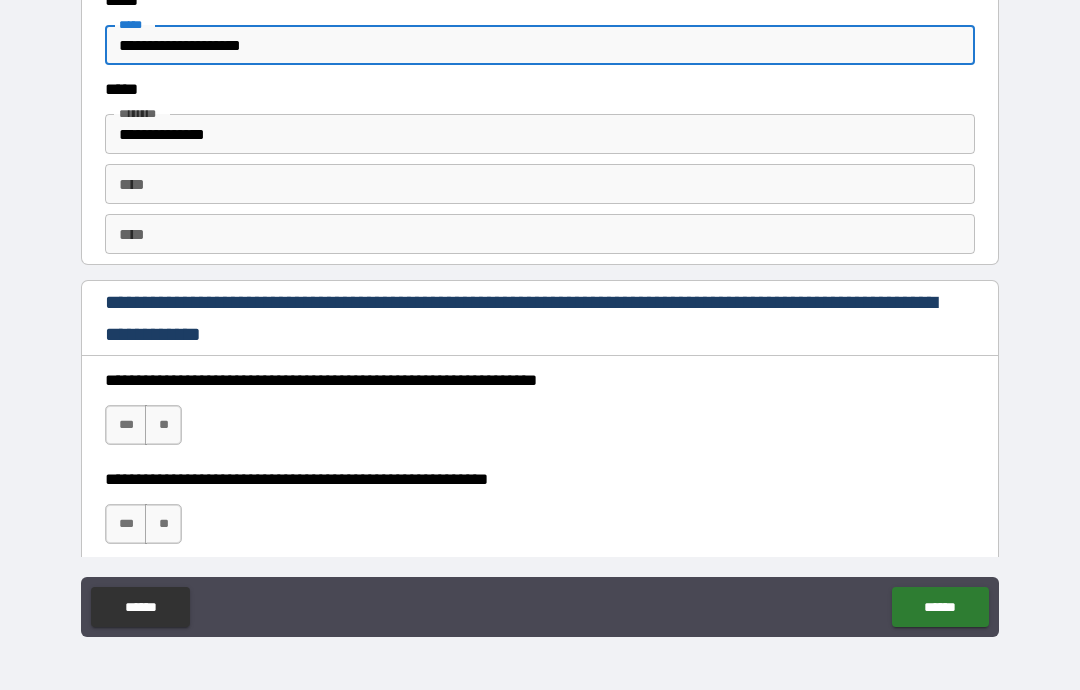 scroll, scrollTop: 2696, scrollLeft: 0, axis: vertical 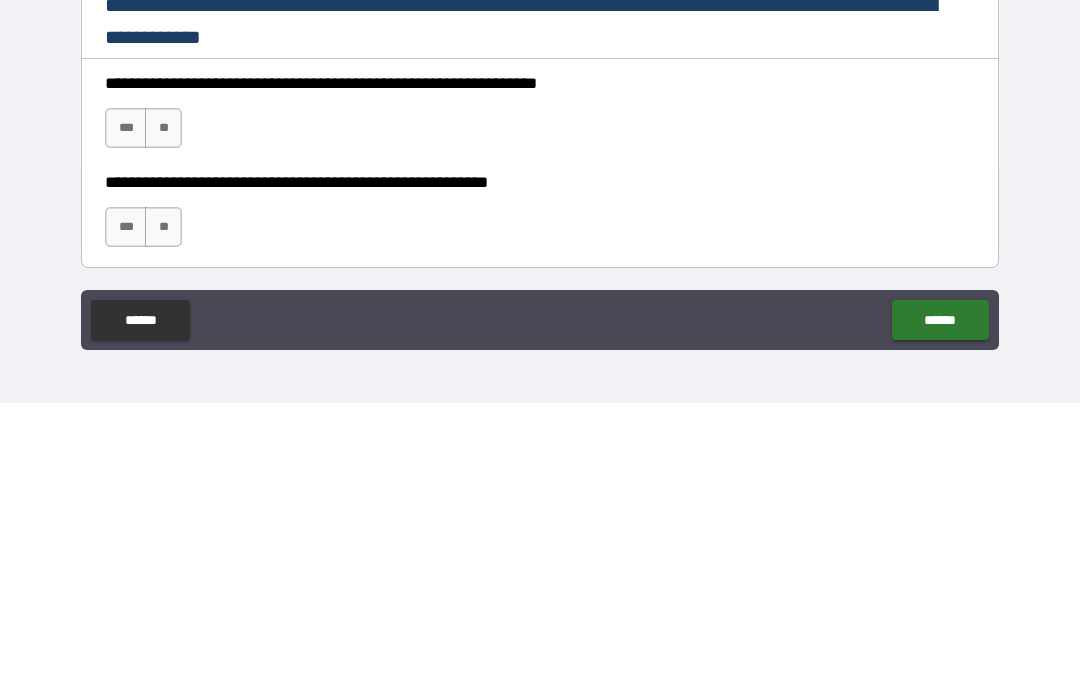 type on "**********" 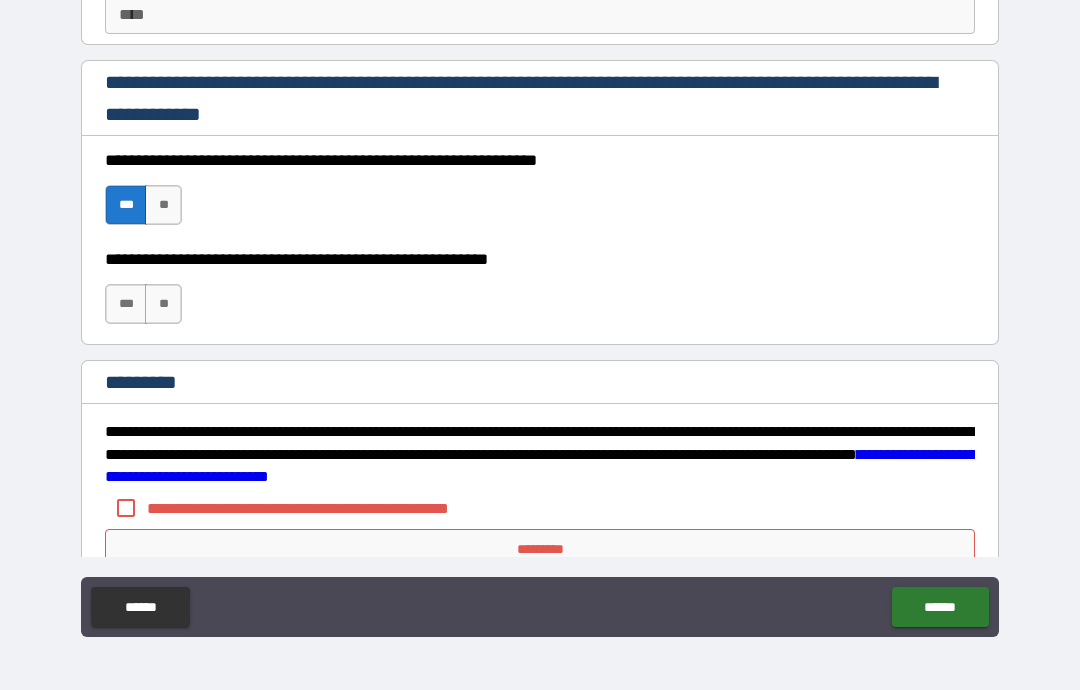 scroll, scrollTop: 2906, scrollLeft: 0, axis: vertical 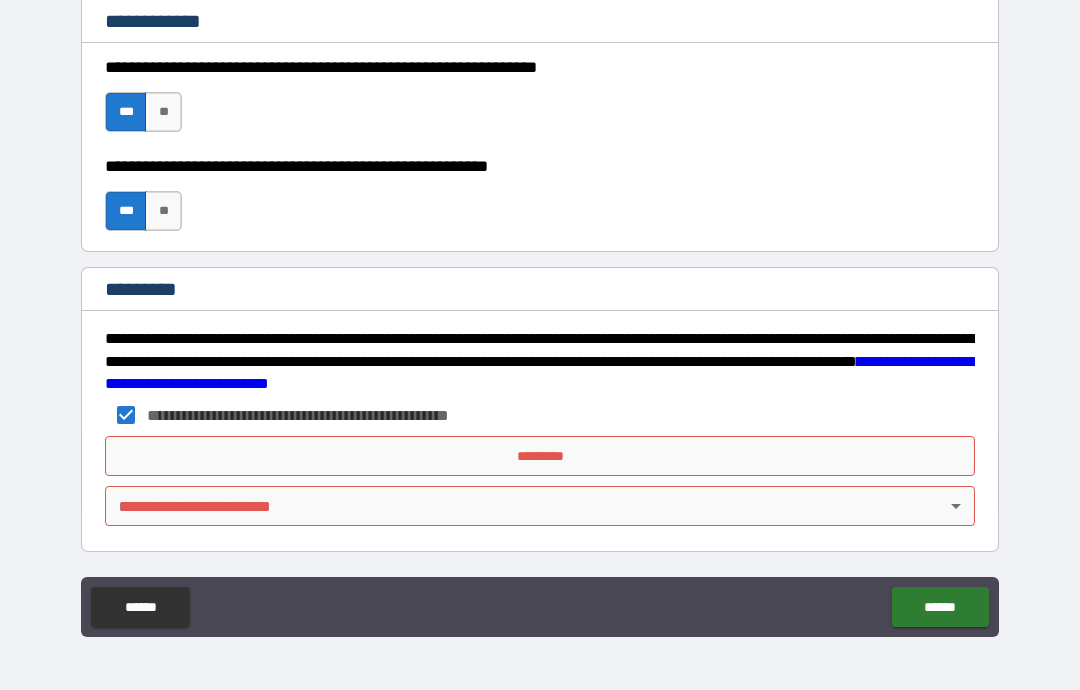 click on "*********" at bounding box center [540, 456] 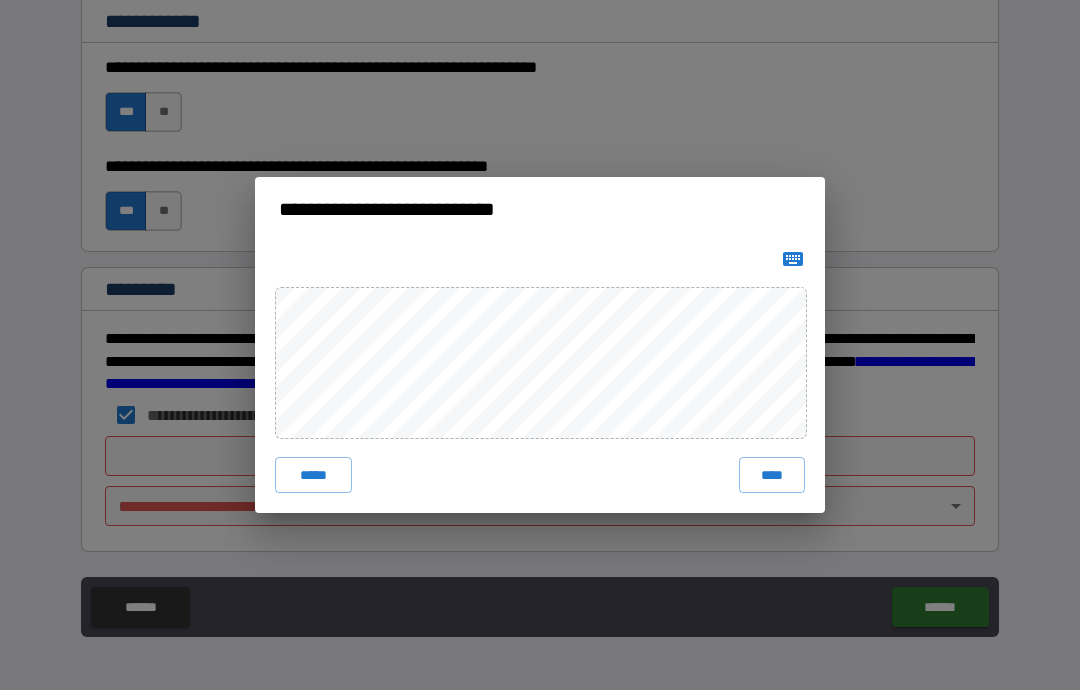 click on "****" at bounding box center [772, 475] 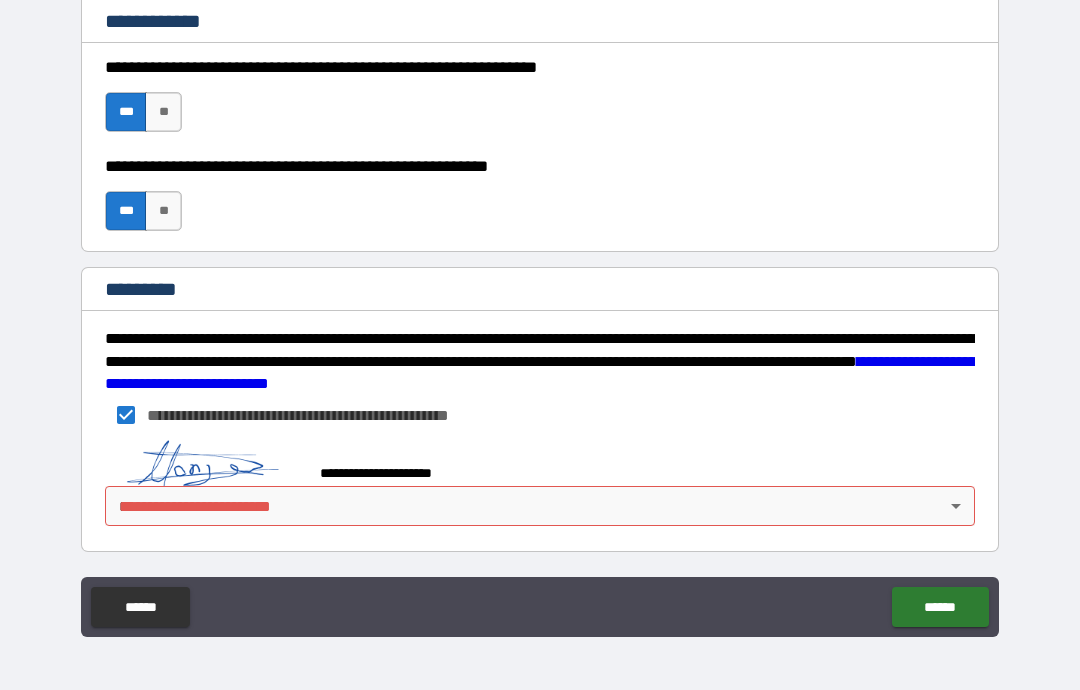 scroll, scrollTop: 2989, scrollLeft: 0, axis: vertical 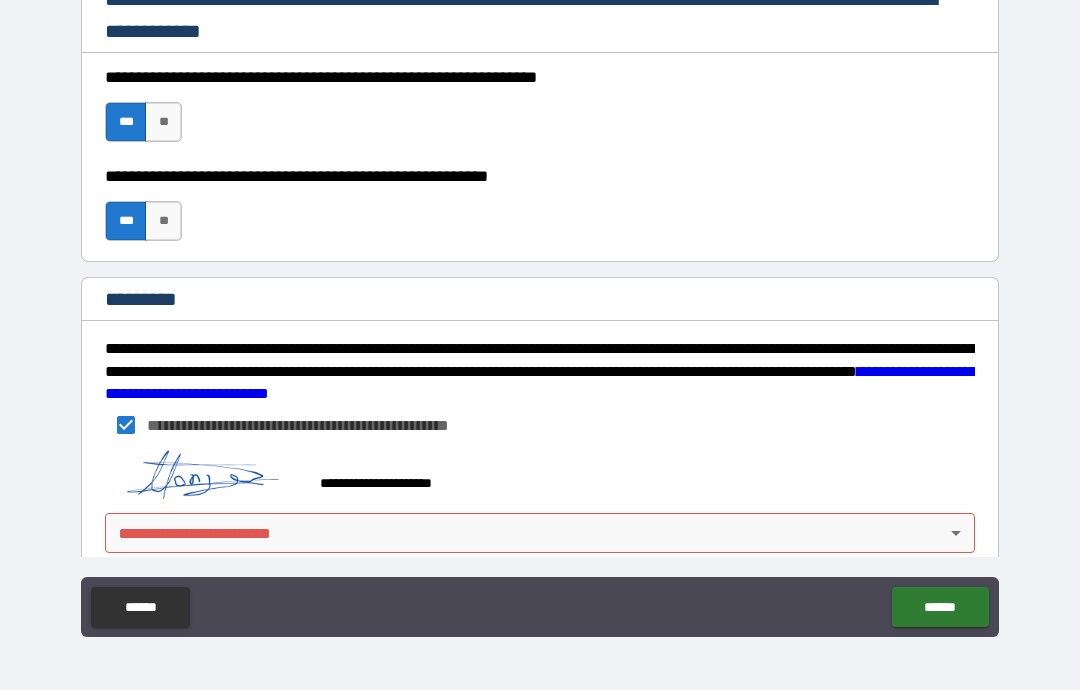 click on "**********" at bounding box center (540, 305) 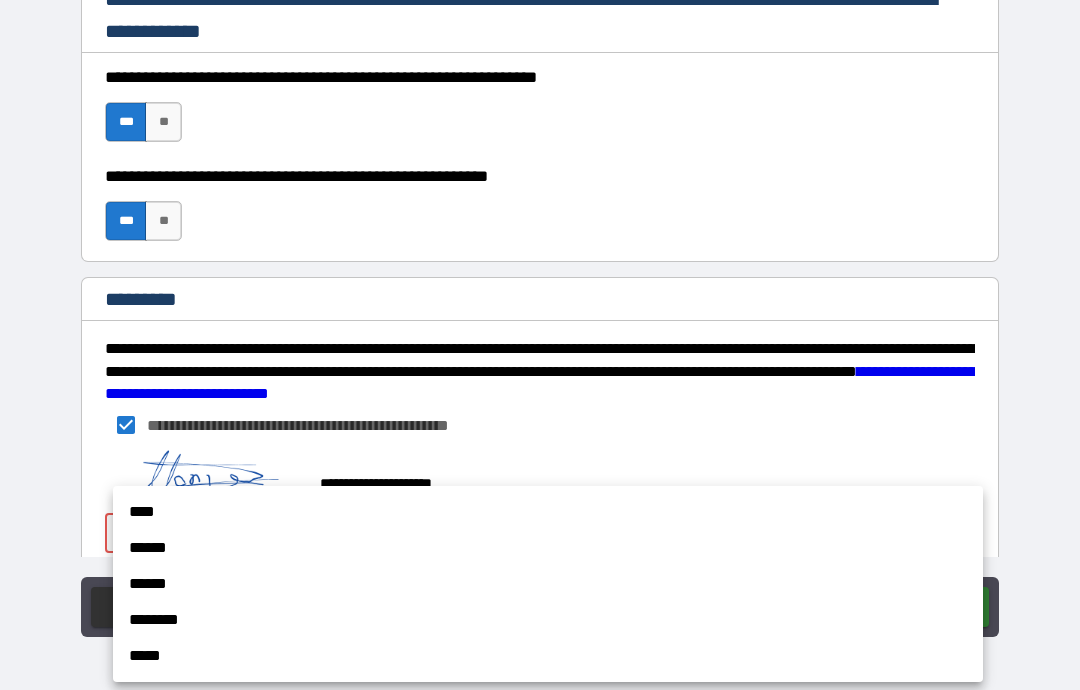 click on "****" at bounding box center [548, 512] 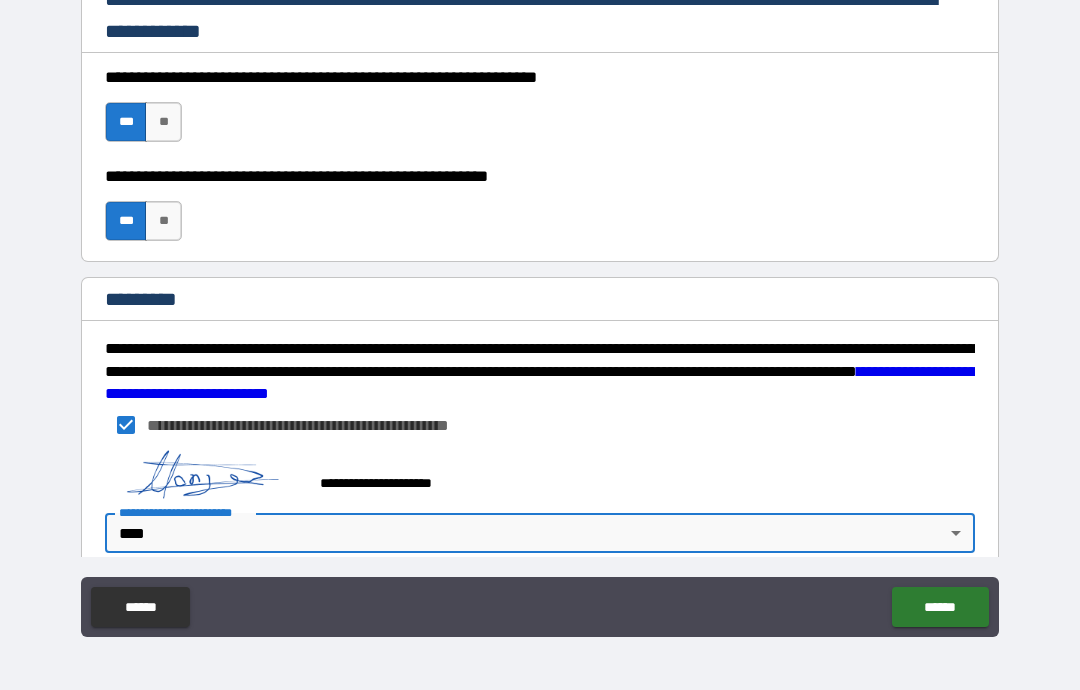 click on "******" at bounding box center (940, 607) 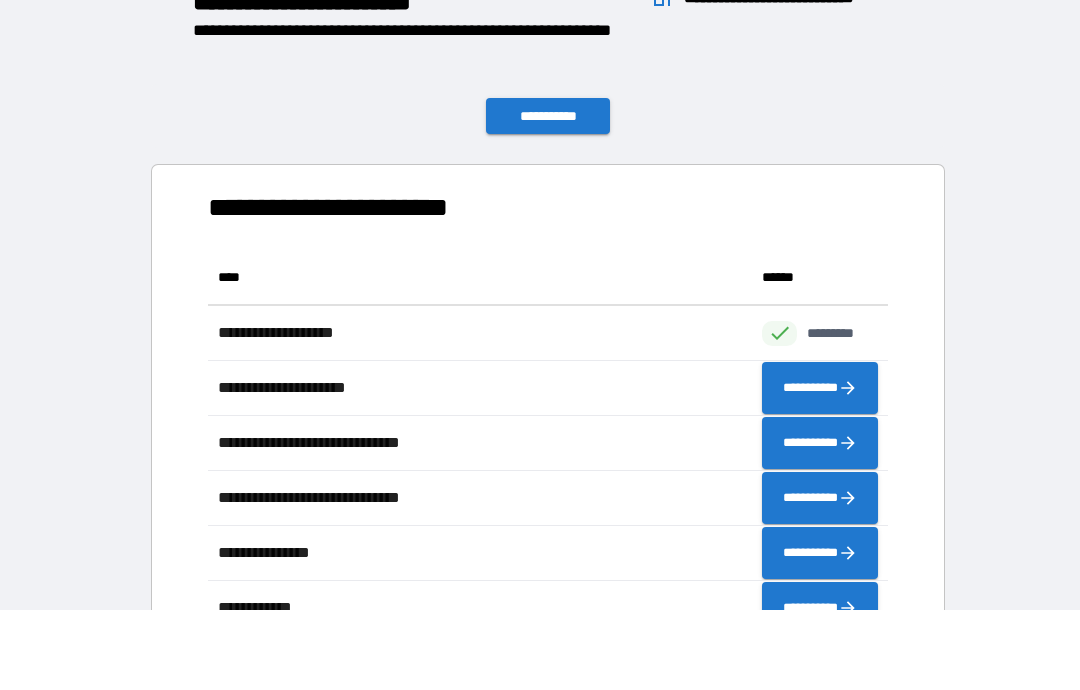 scroll, scrollTop: 551, scrollLeft: 680, axis: both 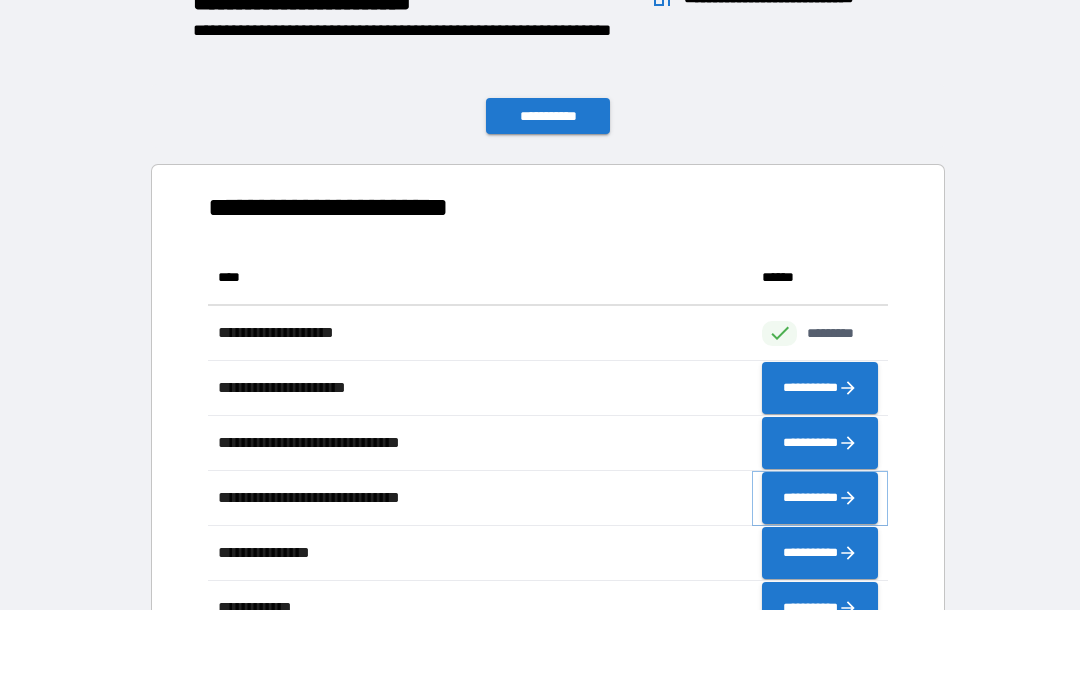click on "**********" at bounding box center [820, 498] 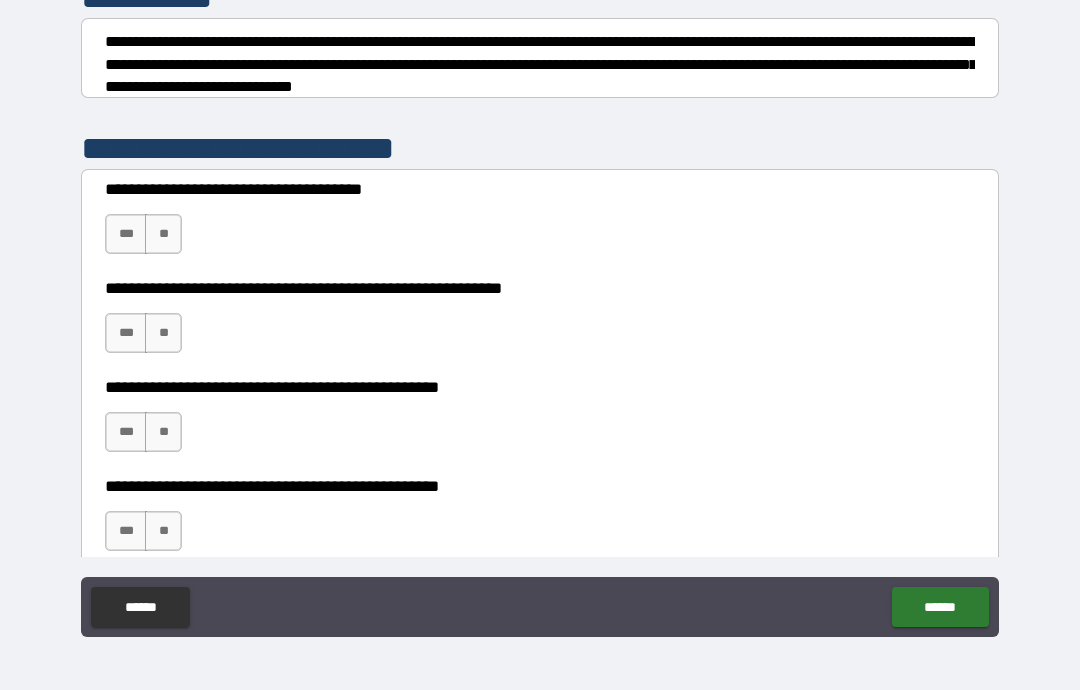 scroll, scrollTop: 271, scrollLeft: 0, axis: vertical 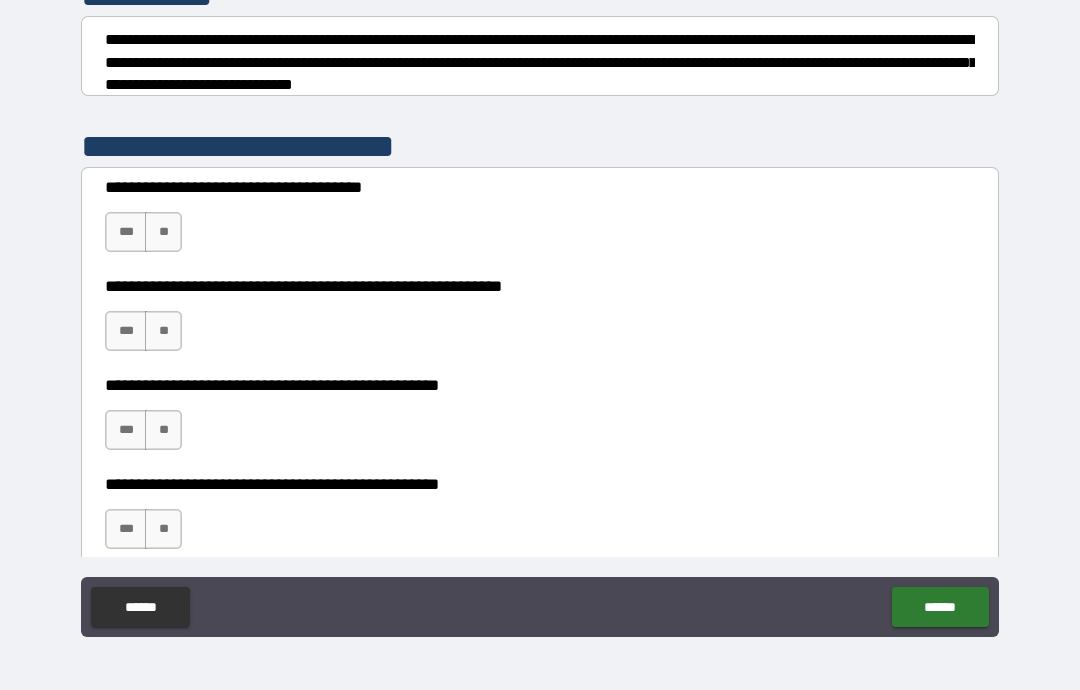 click on "**" at bounding box center (163, 232) 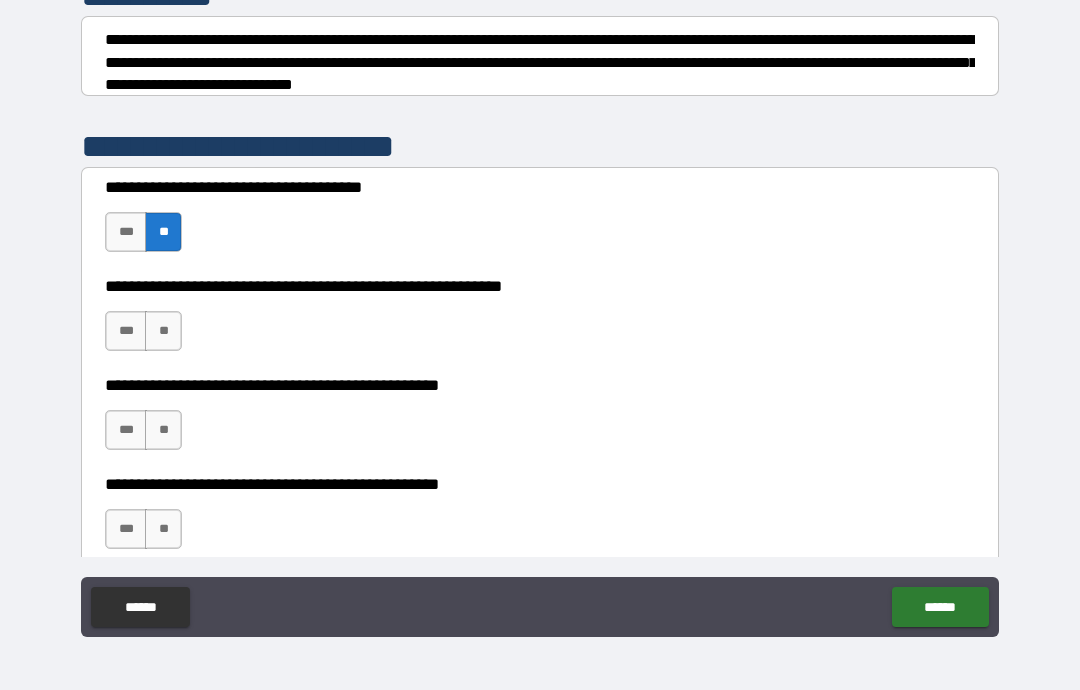 click on "**" at bounding box center [163, 331] 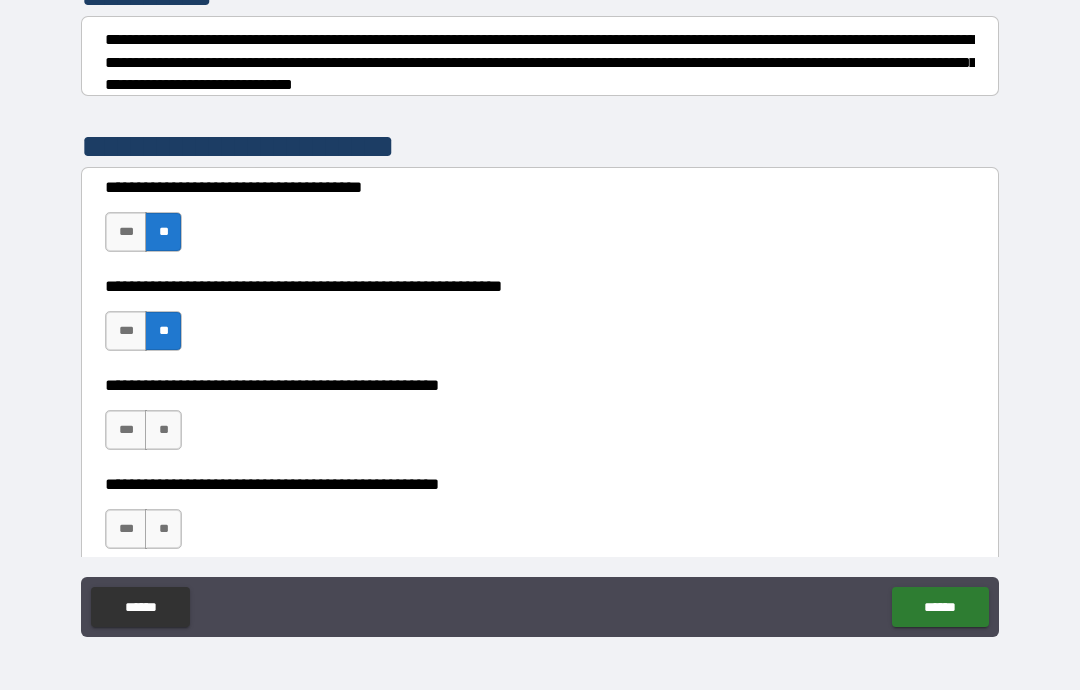 click on "**" at bounding box center [163, 430] 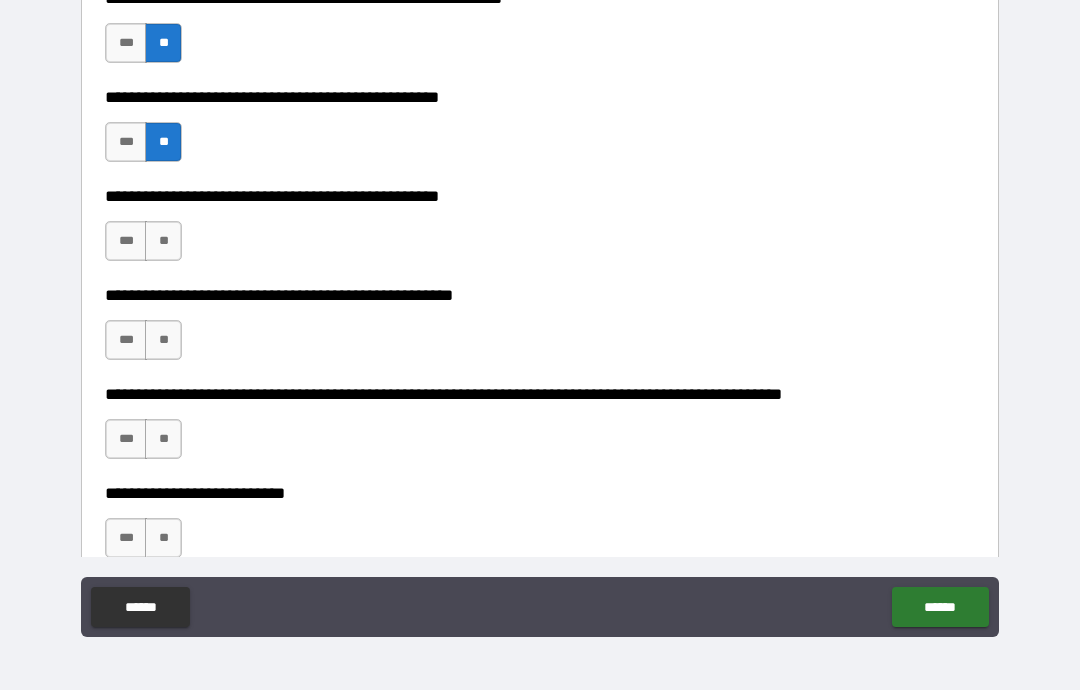scroll, scrollTop: 556, scrollLeft: 0, axis: vertical 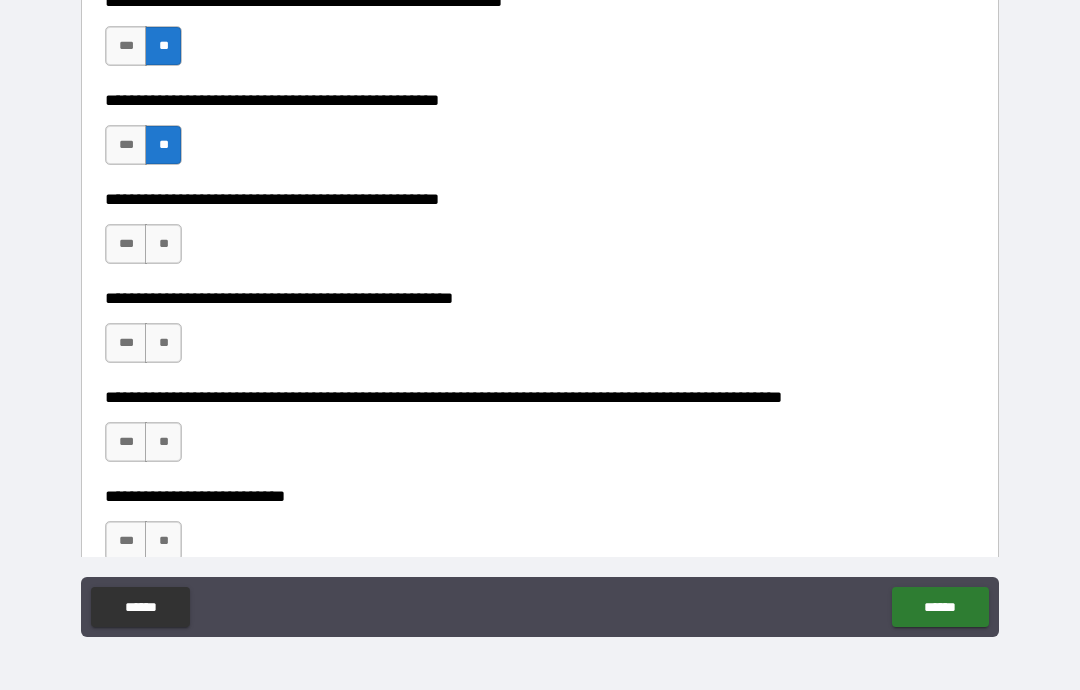 click on "***" at bounding box center [126, 244] 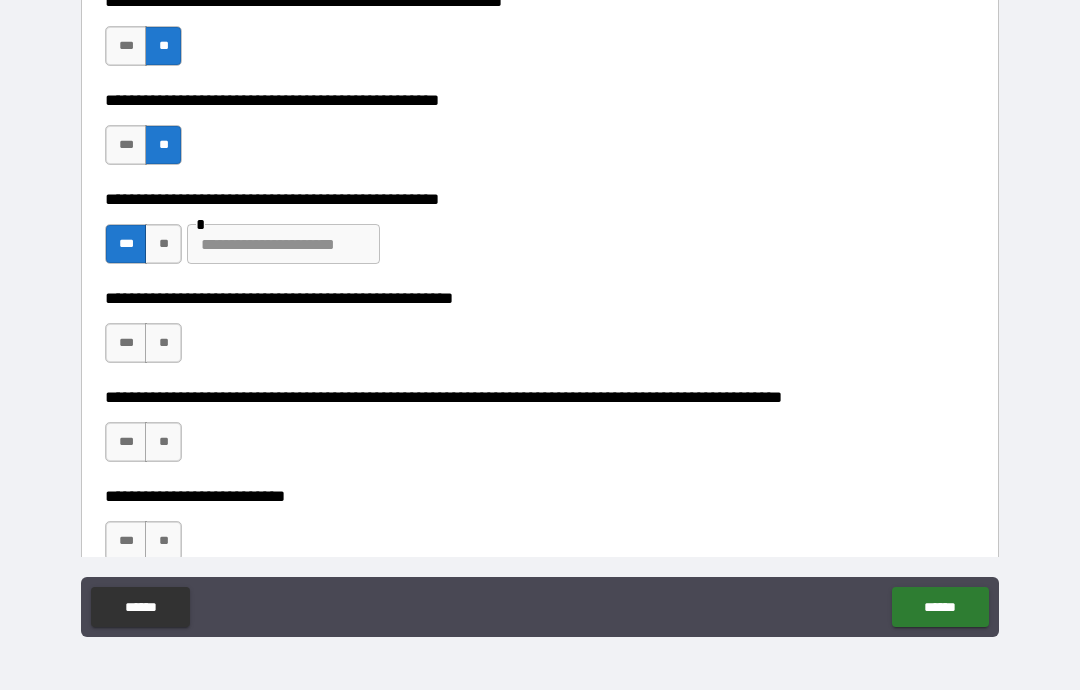 click at bounding box center [283, 244] 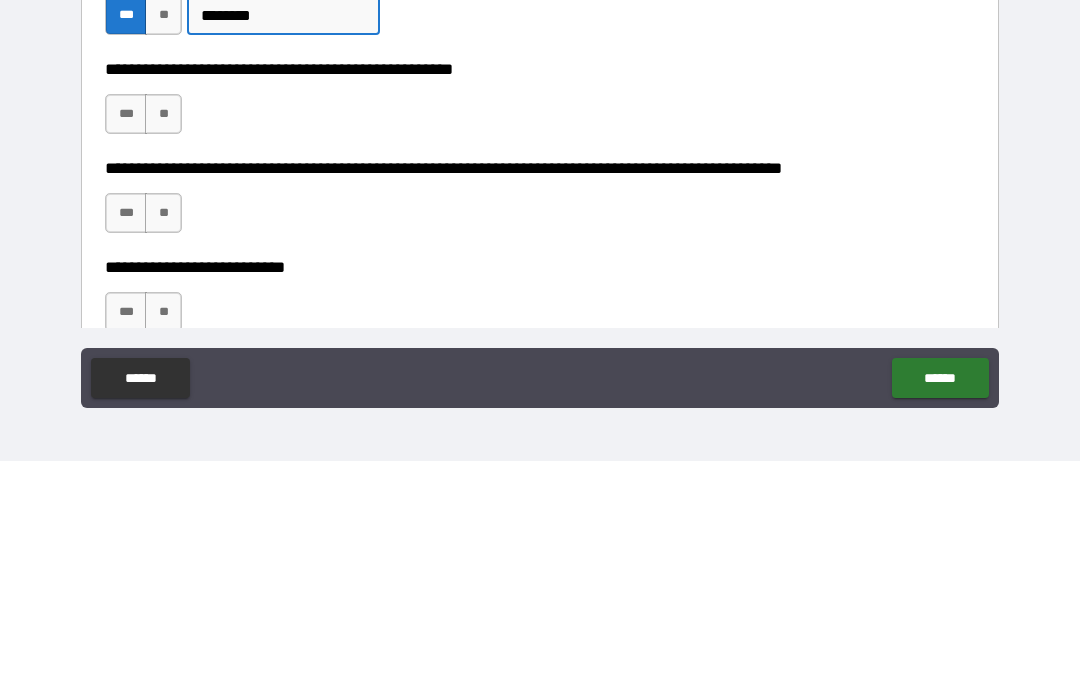 type on "********" 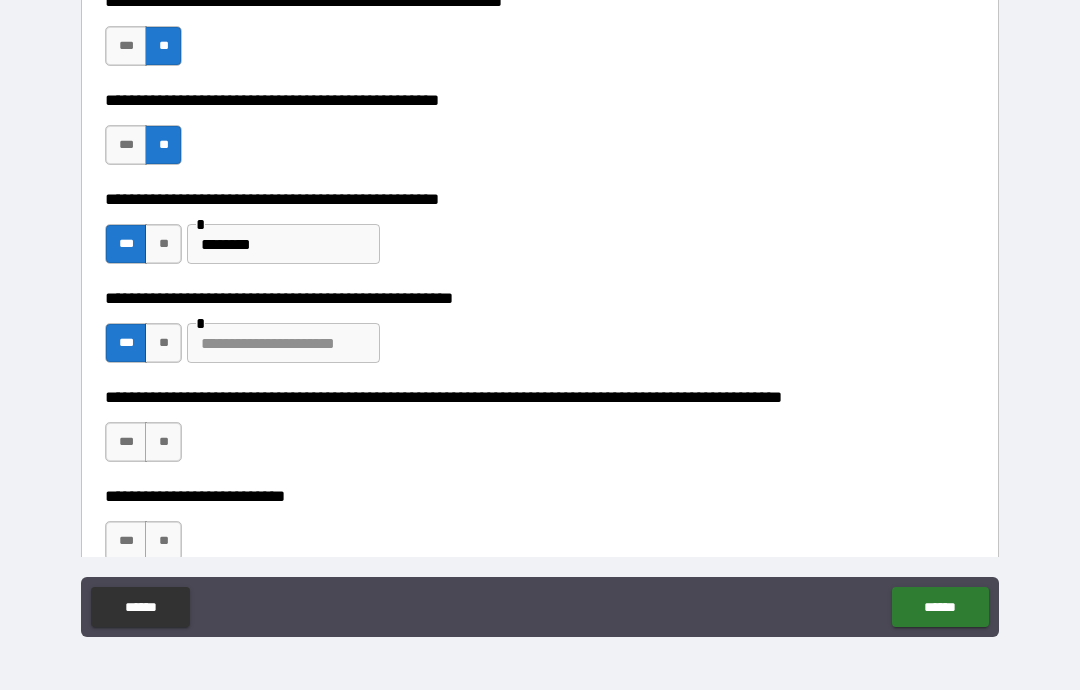 click on "**" at bounding box center (163, 343) 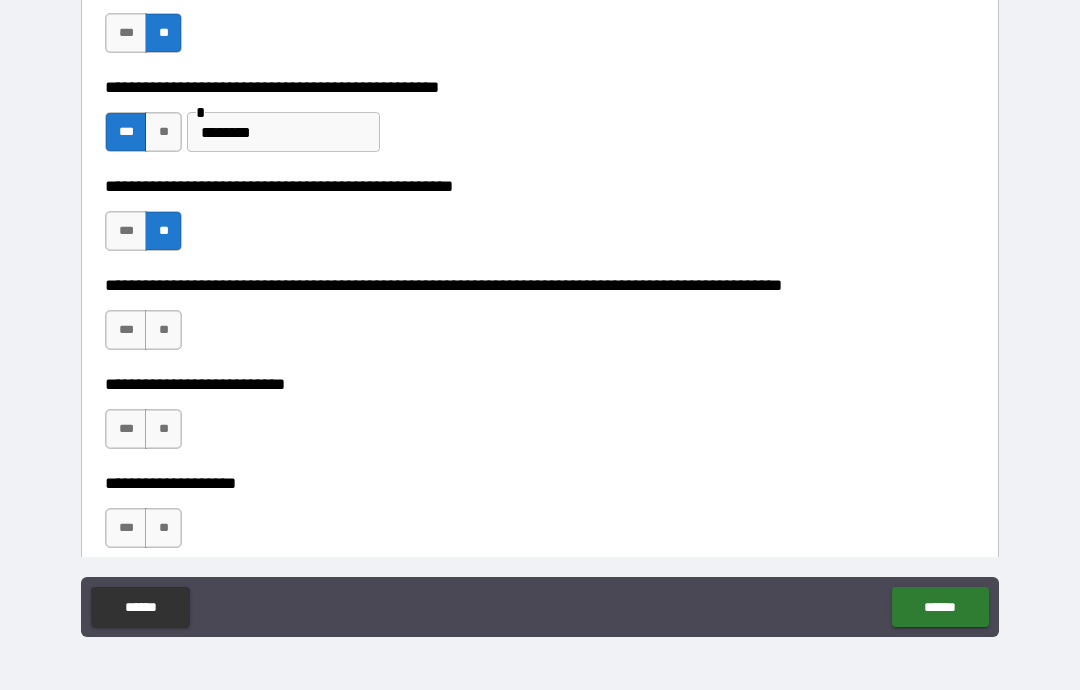 scroll, scrollTop: 677, scrollLeft: 0, axis: vertical 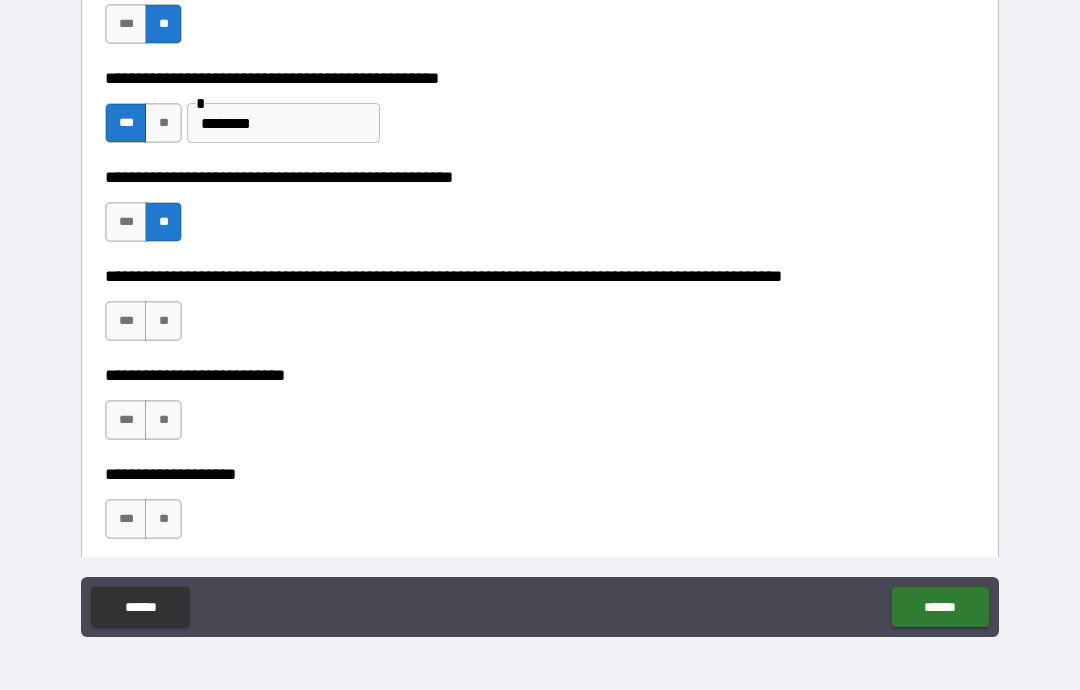 click on "**" at bounding box center [163, 321] 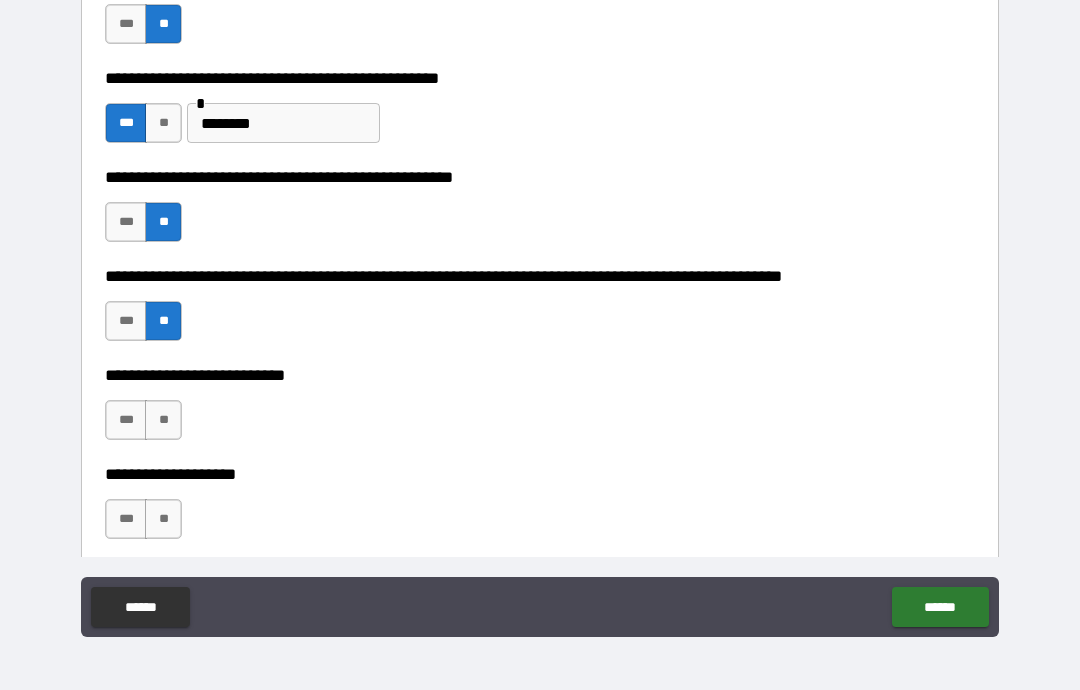 click on "**" at bounding box center (163, 420) 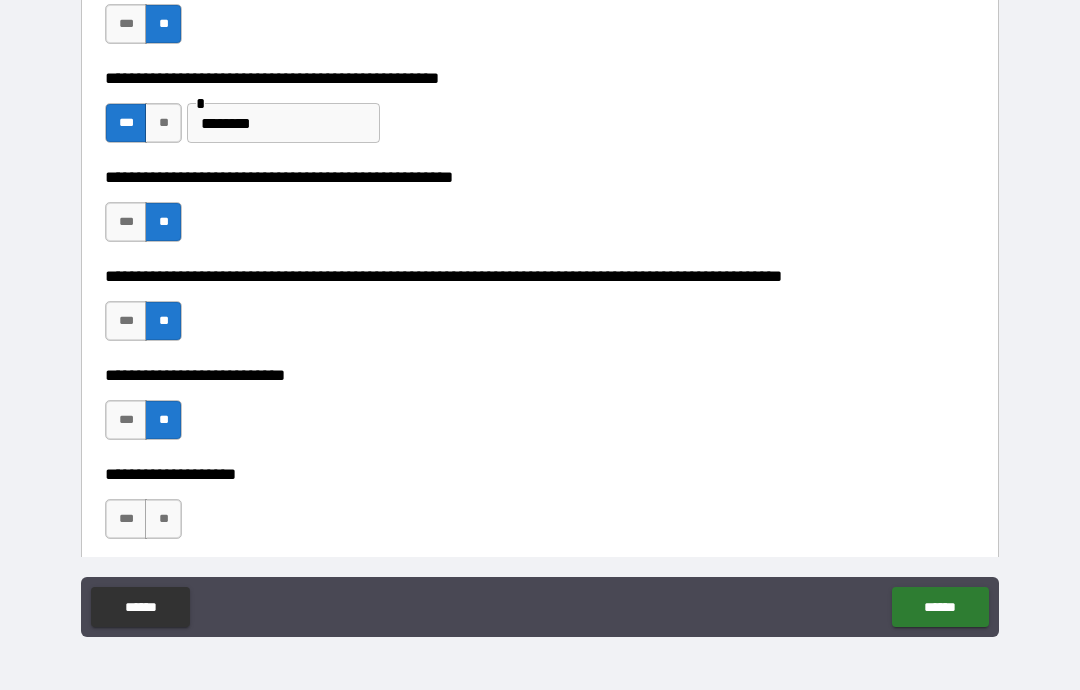 click on "**" at bounding box center [163, 519] 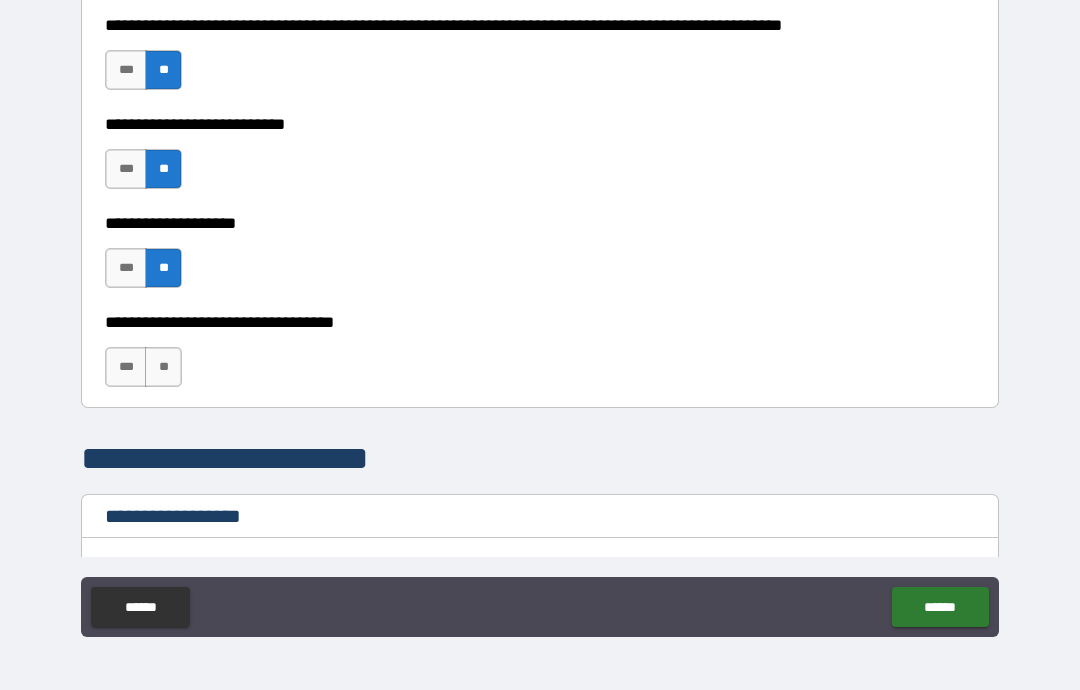 scroll, scrollTop: 985, scrollLeft: 0, axis: vertical 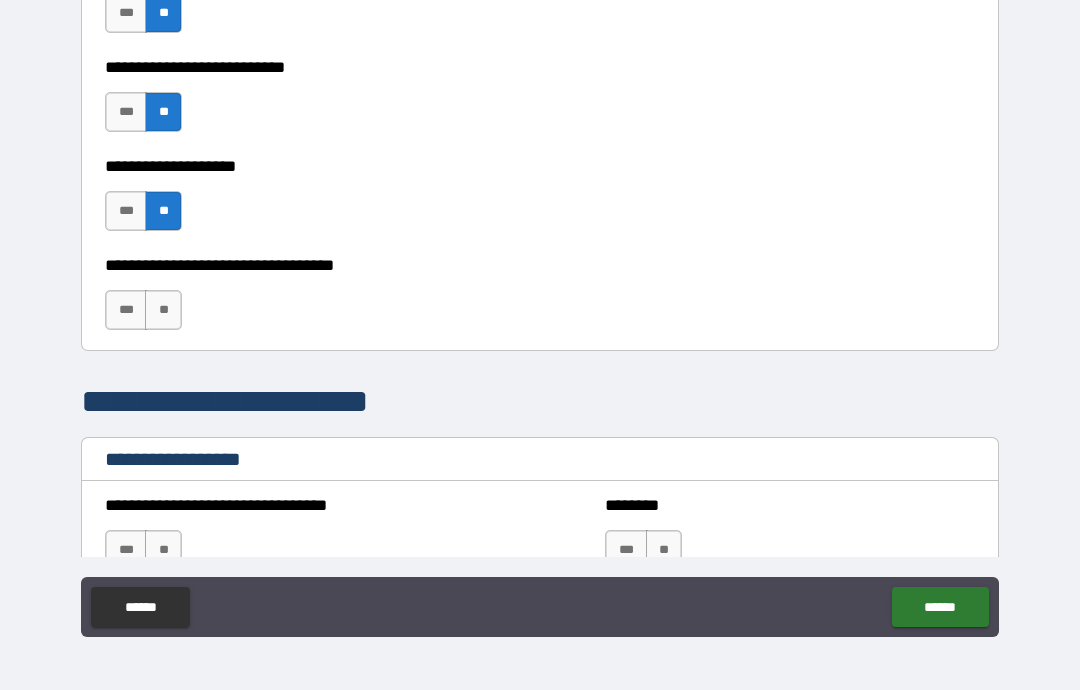 click on "**" at bounding box center [163, 310] 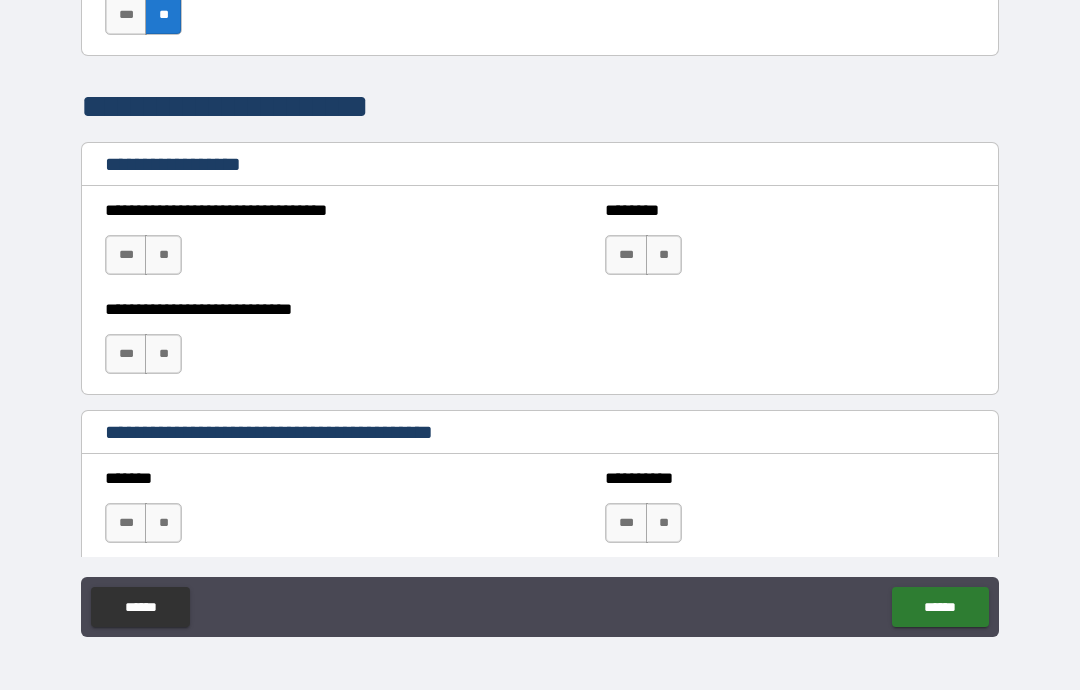 scroll, scrollTop: 1283, scrollLeft: 0, axis: vertical 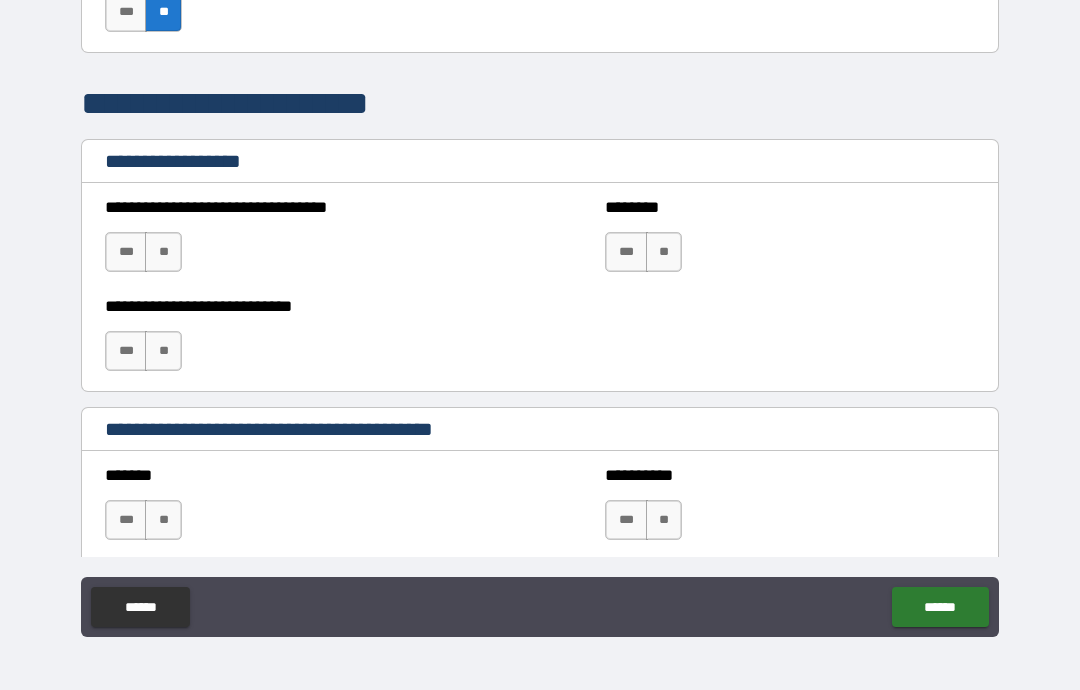 click on "**********" at bounding box center [290, 207] 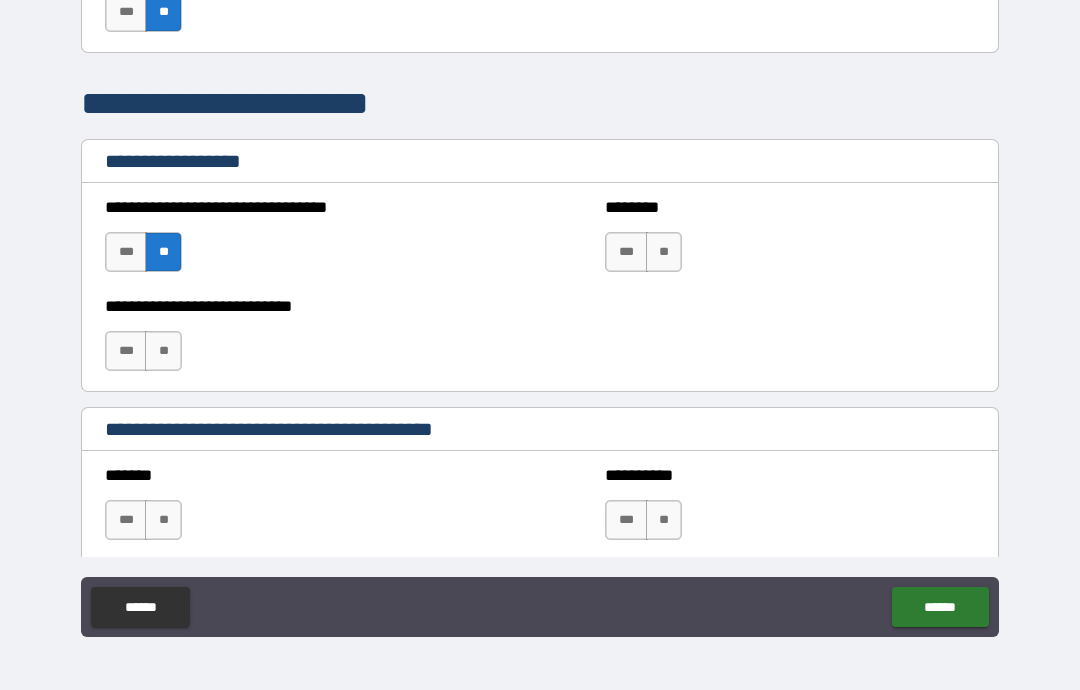 click on "**" at bounding box center [163, 351] 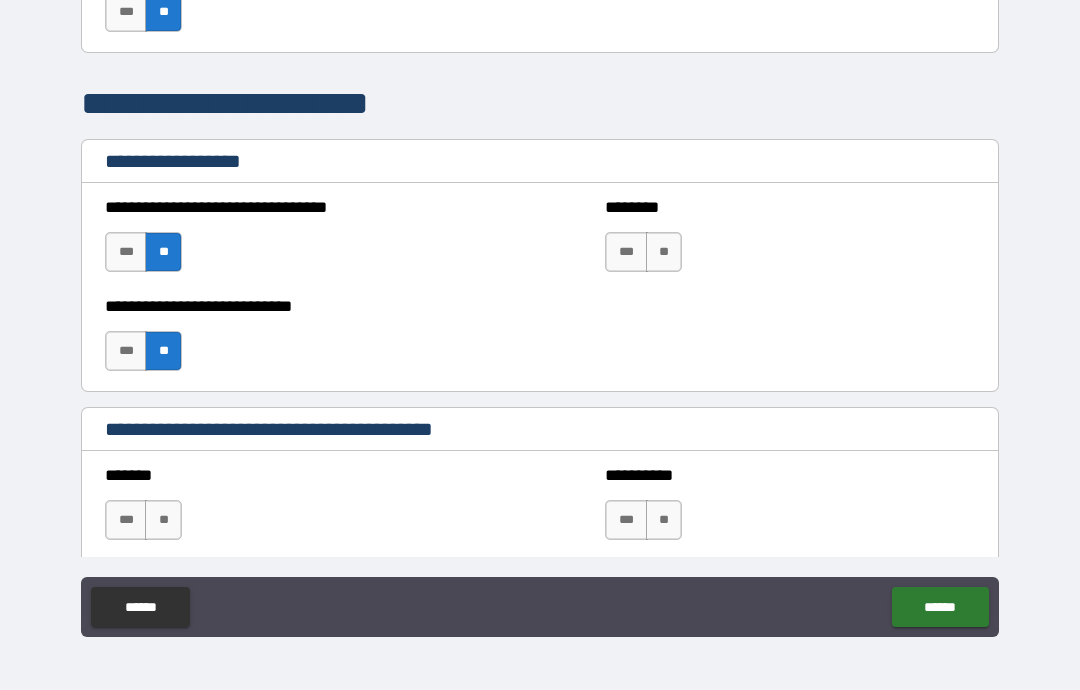 click on "**" at bounding box center [163, 520] 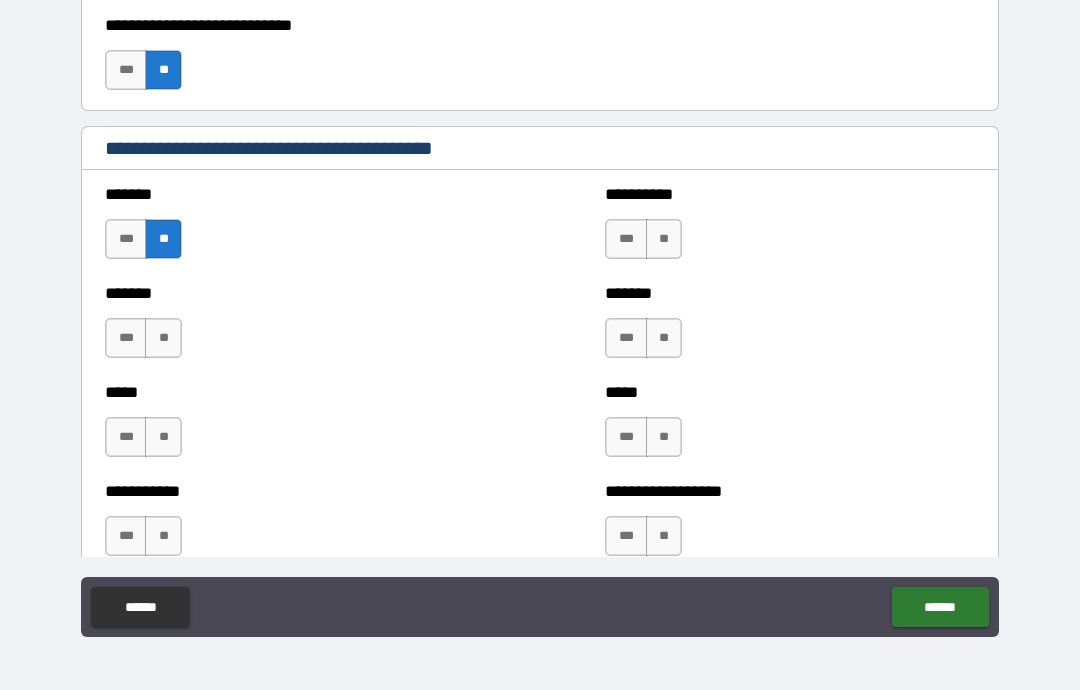 scroll, scrollTop: 1584, scrollLeft: 0, axis: vertical 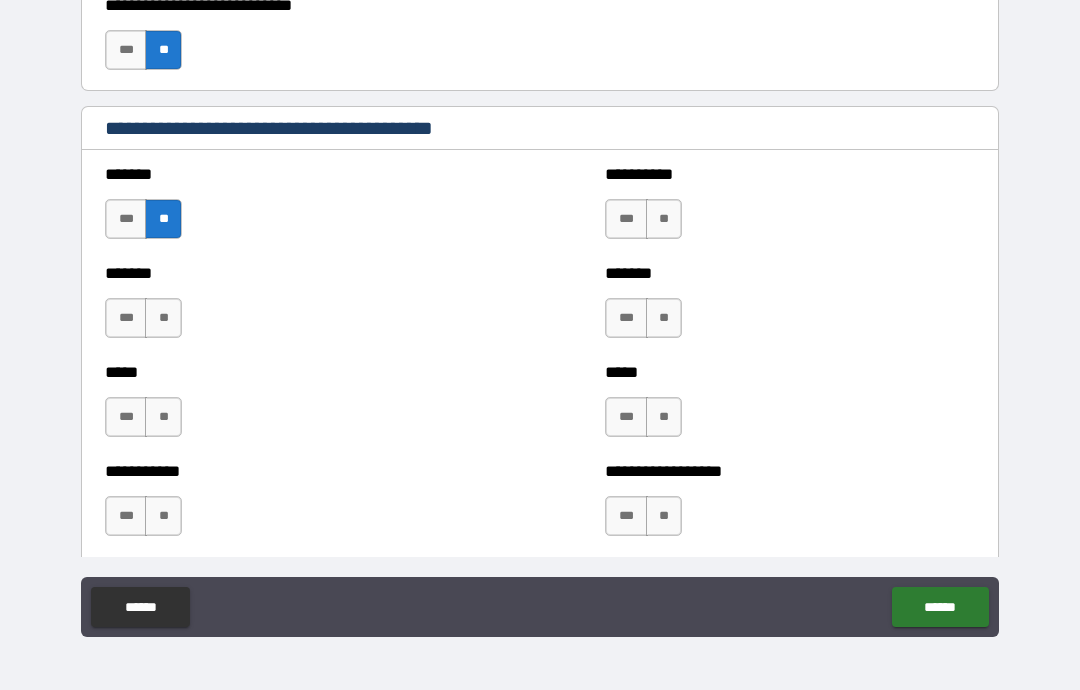 click on "**" at bounding box center (163, 318) 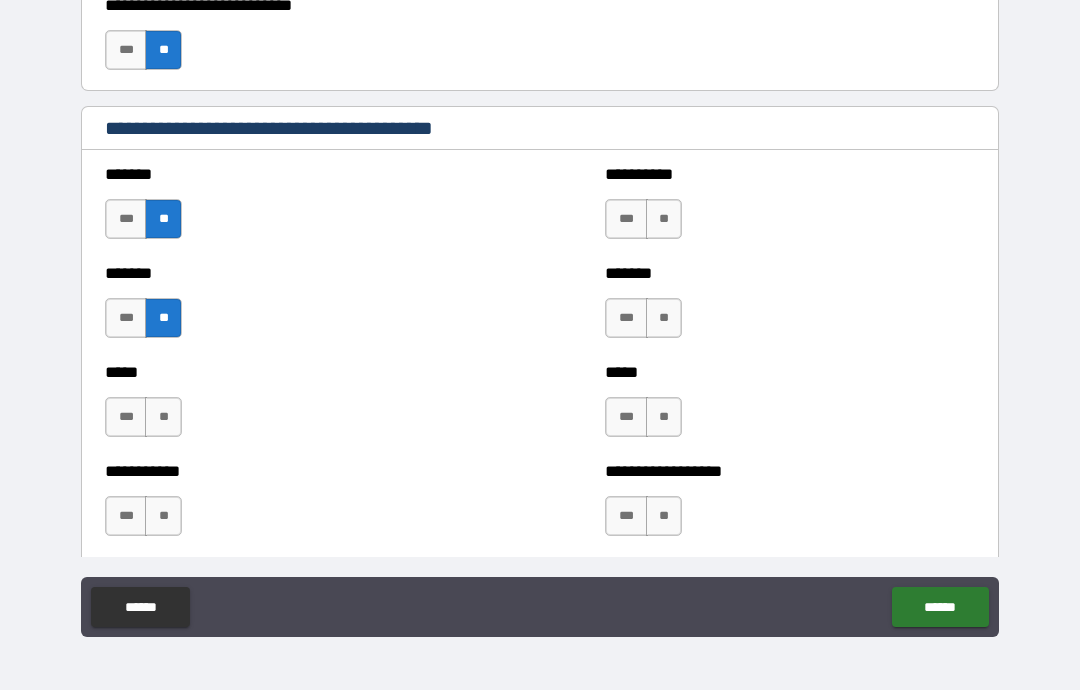 click on "**" at bounding box center (163, 417) 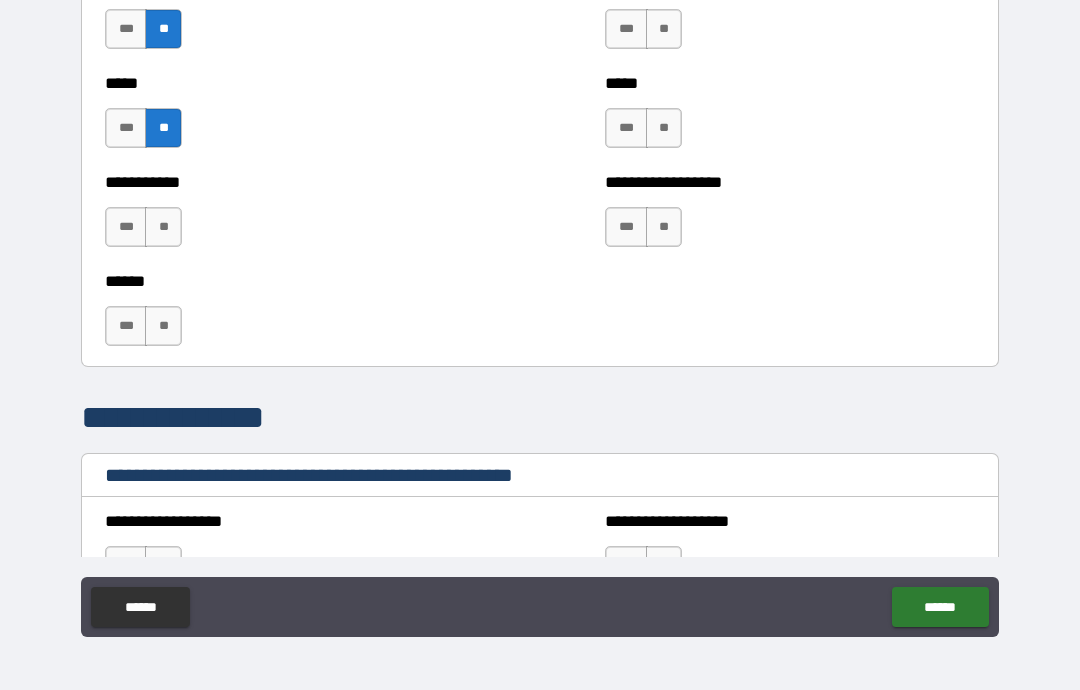 scroll, scrollTop: 1907, scrollLeft: 0, axis: vertical 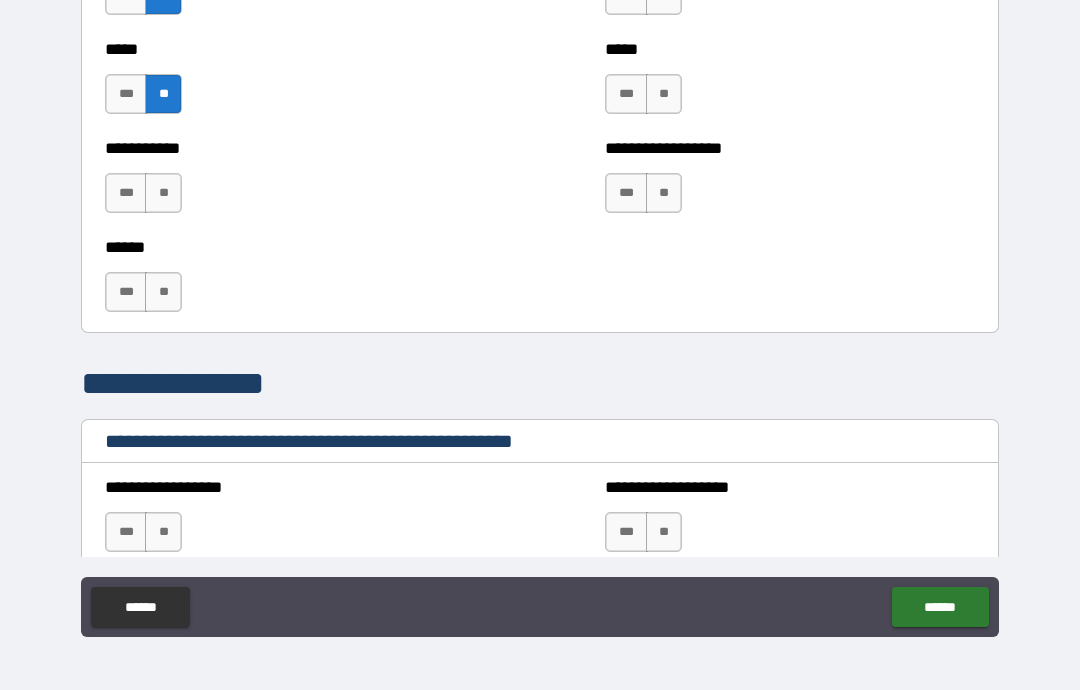 click on "**" at bounding box center (163, 193) 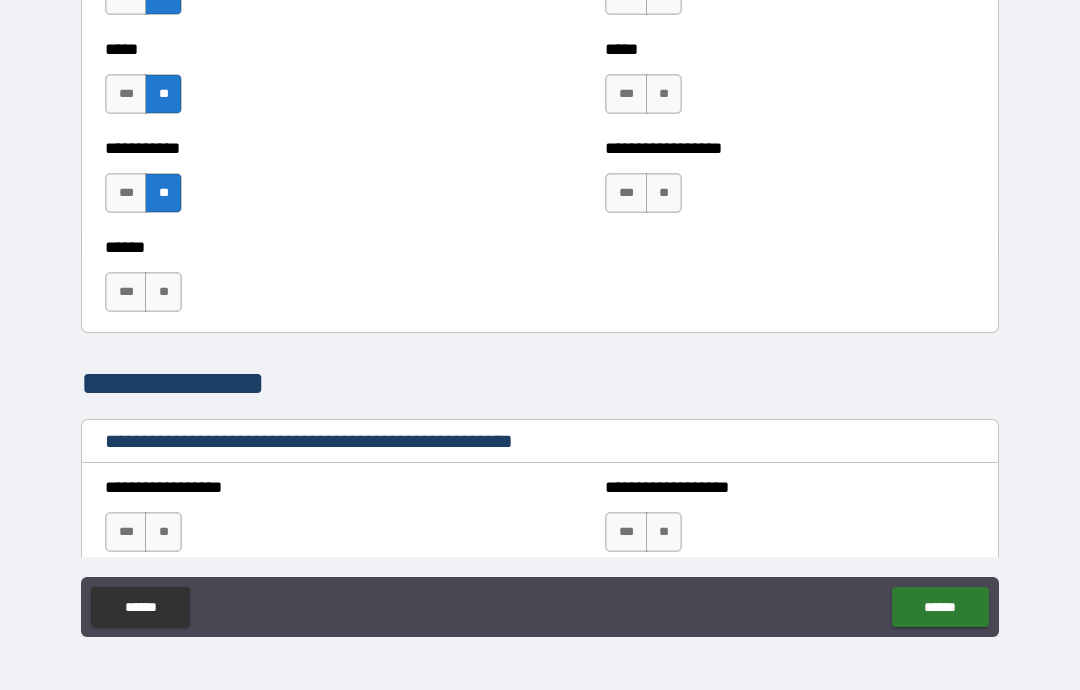 click on "**" at bounding box center [163, 292] 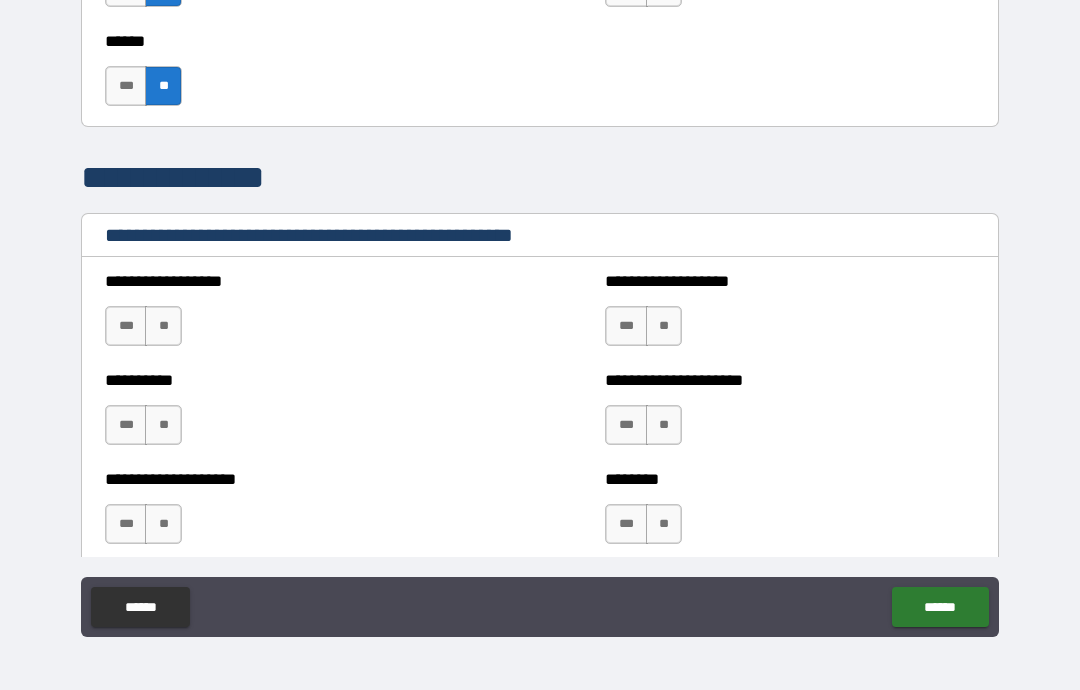scroll, scrollTop: 2131, scrollLeft: 0, axis: vertical 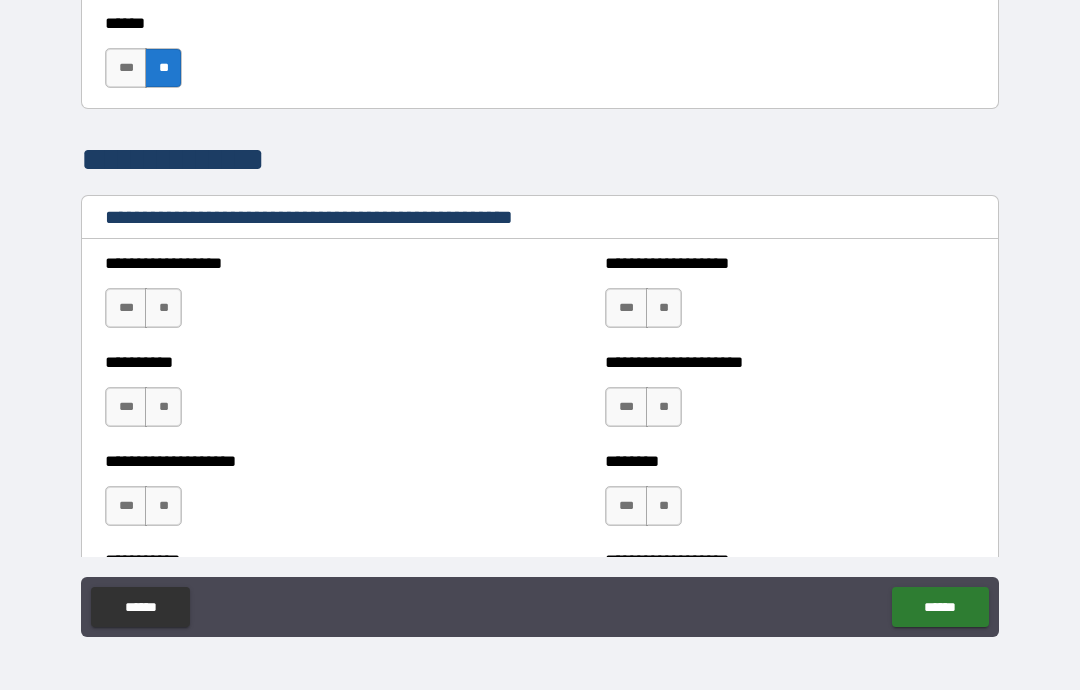 click on "**" at bounding box center (163, 308) 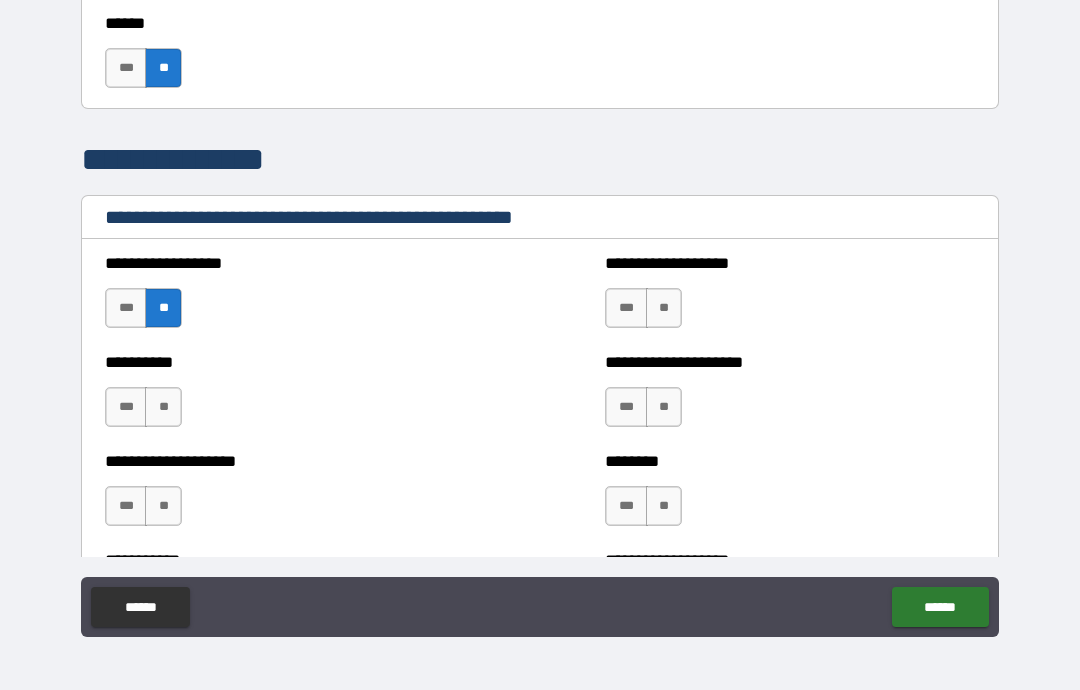 click on "**" at bounding box center [163, 407] 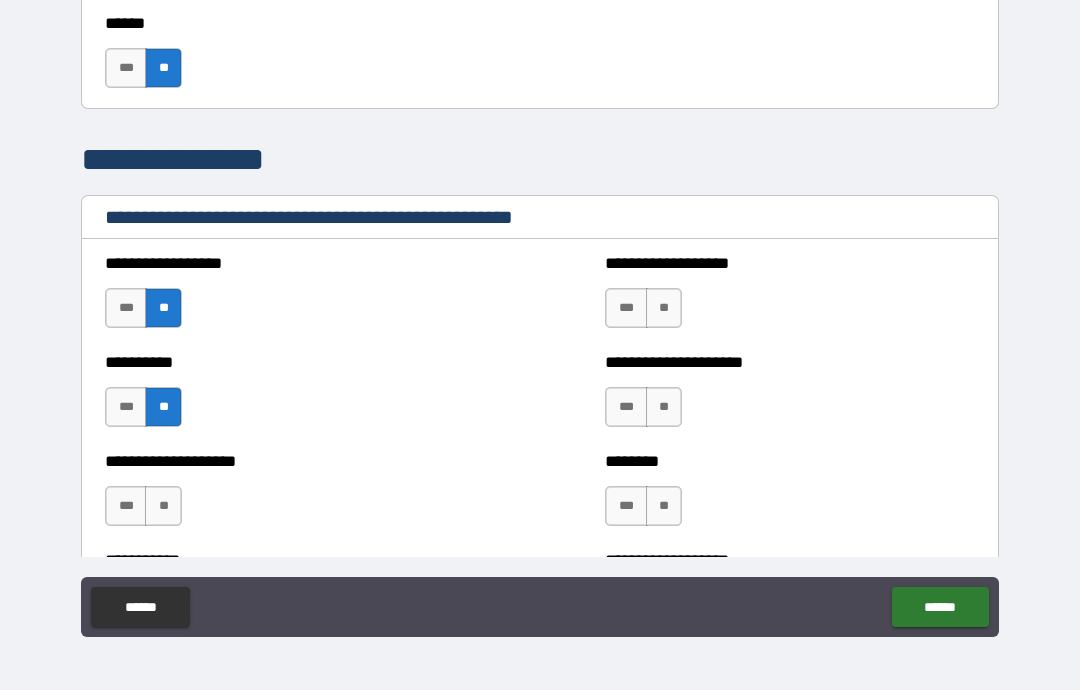 click on "**" at bounding box center (163, 506) 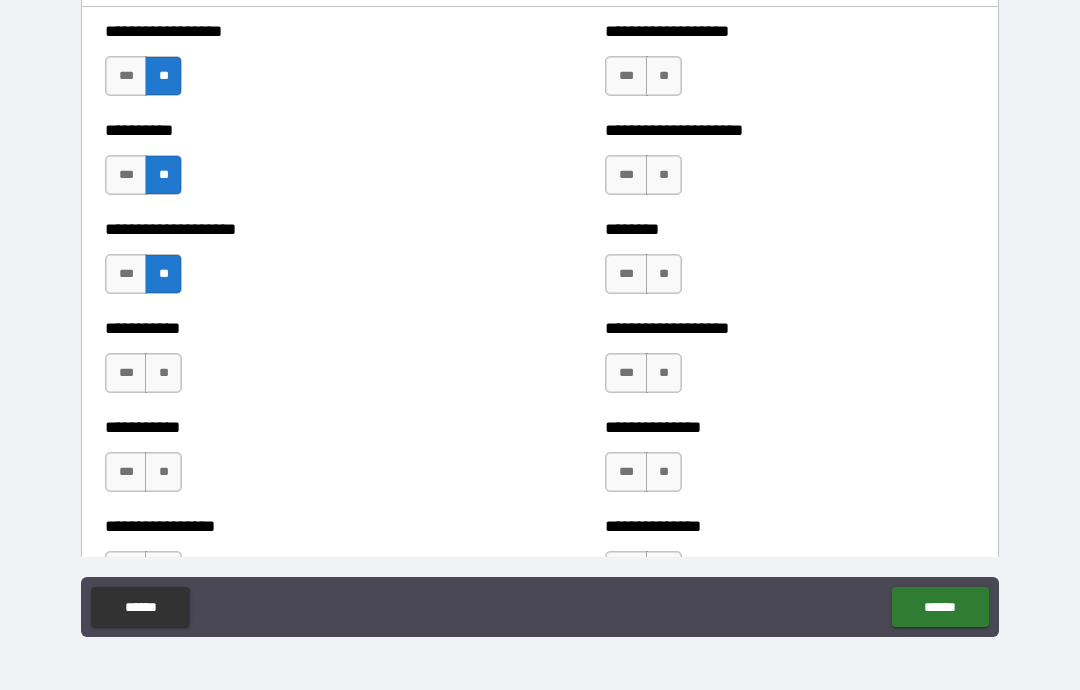 scroll, scrollTop: 2369, scrollLeft: 0, axis: vertical 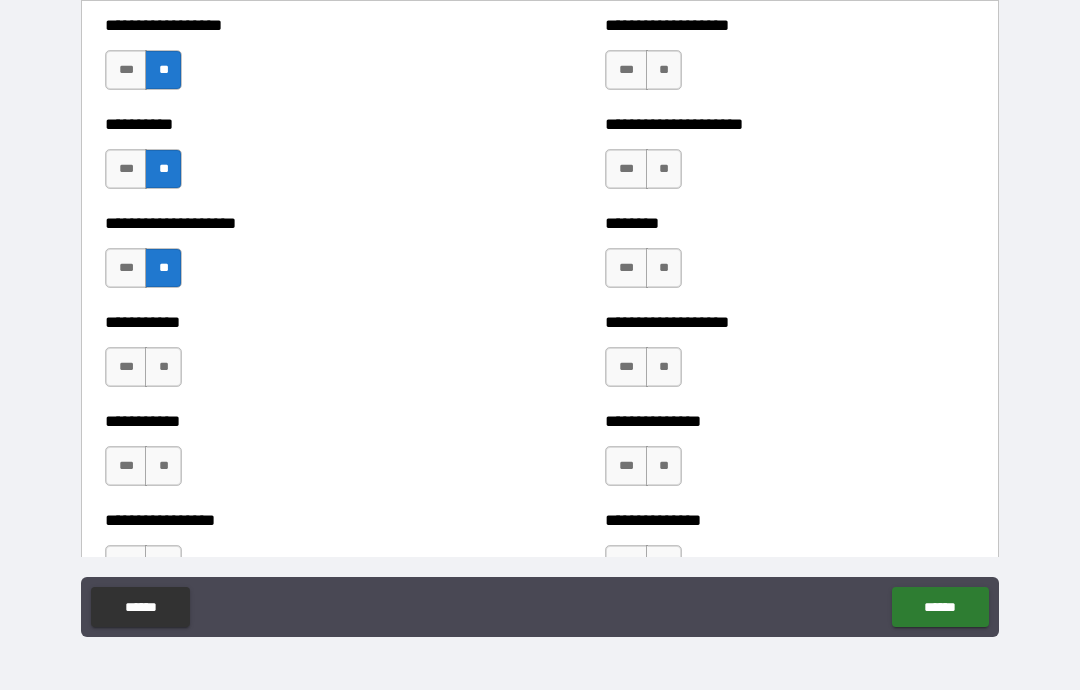 click on "**" at bounding box center (163, 367) 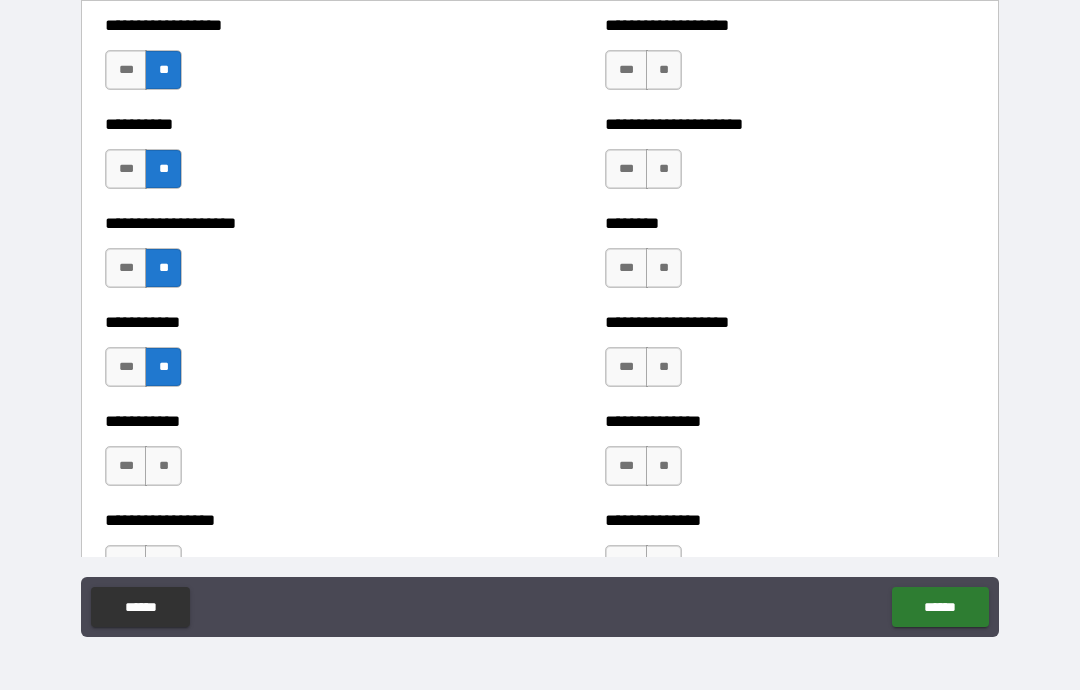 click on "**" at bounding box center [163, 466] 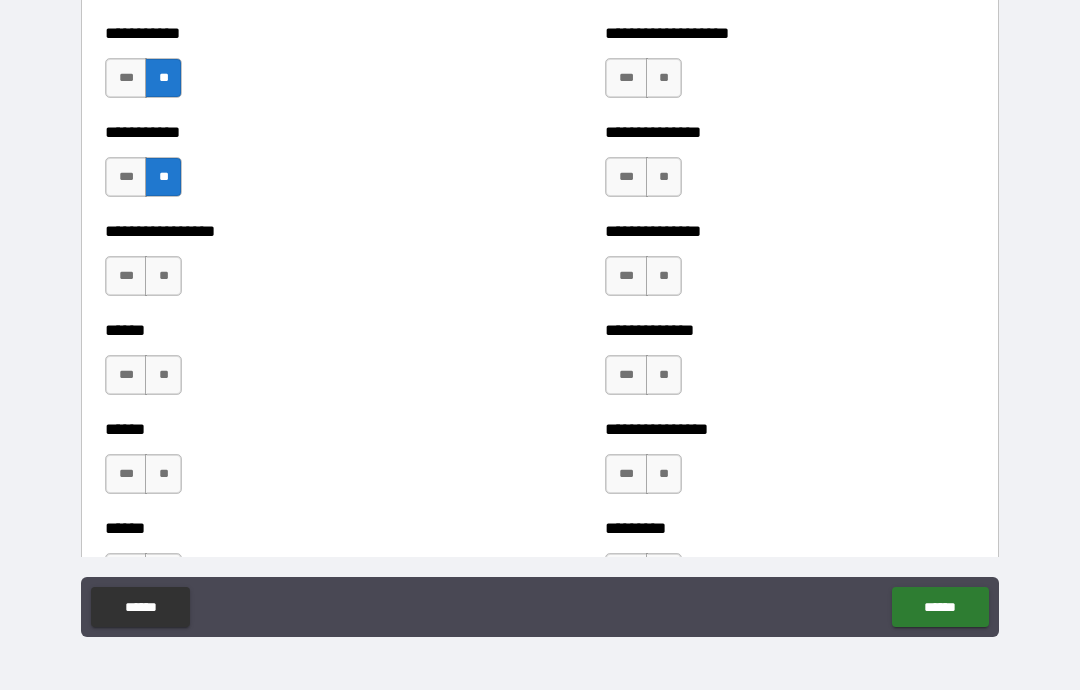 scroll, scrollTop: 2659, scrollLeft: 0, axis: vertical 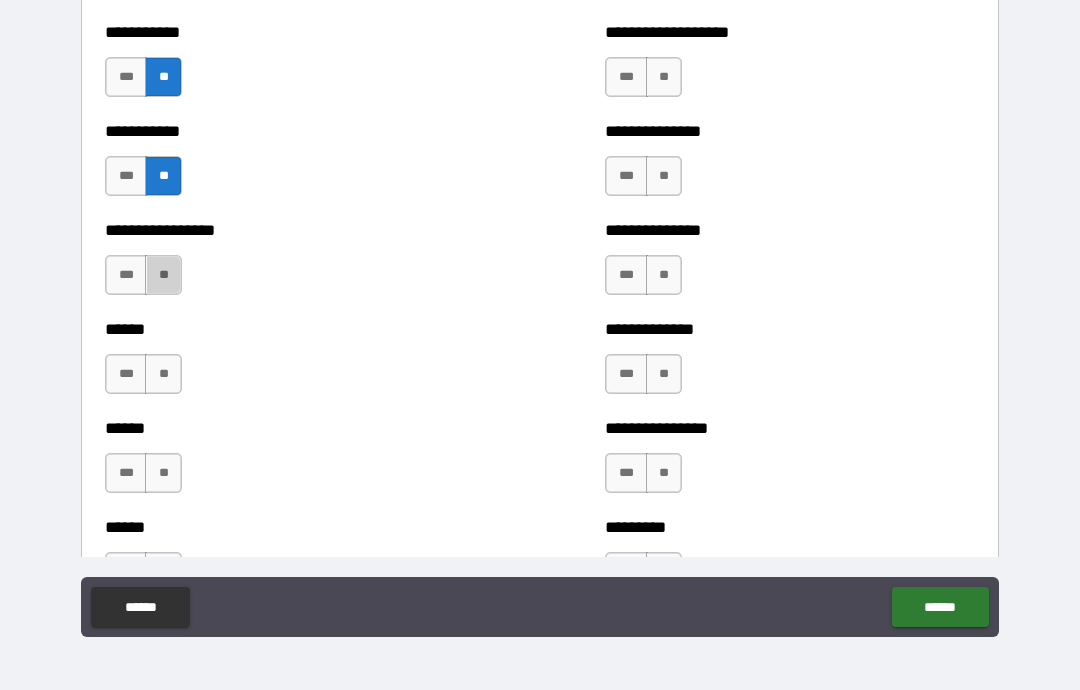 click on "**" at bounding box center [163, 275] 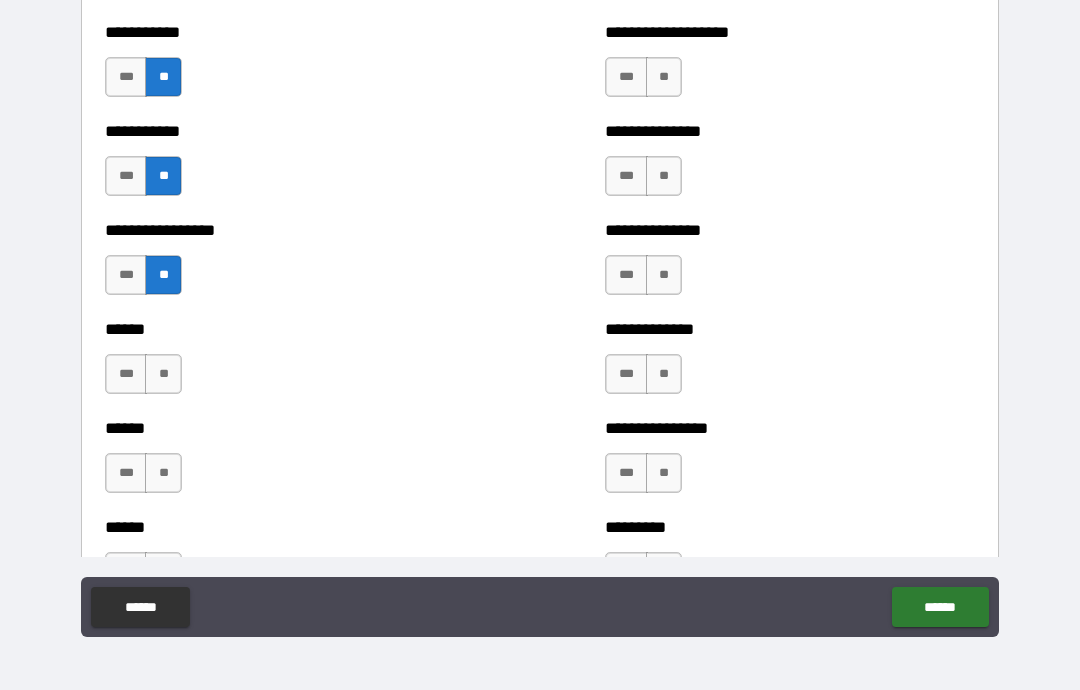 click on "**" at bounding box center (163, 374) 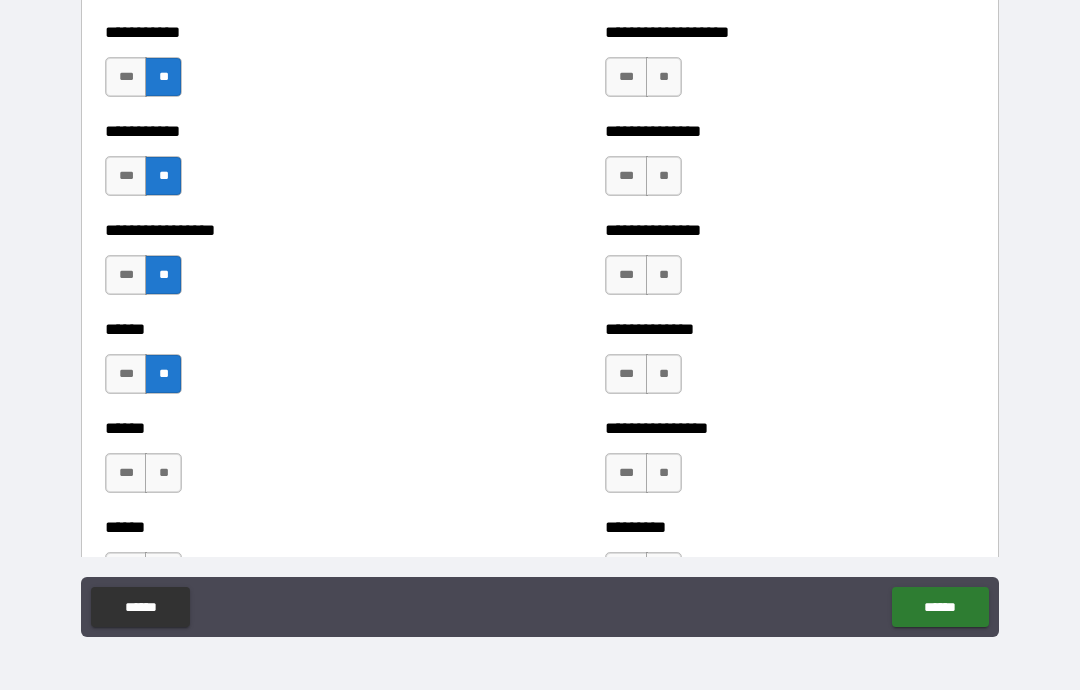 click on "**" at bounding box center (163, 473) 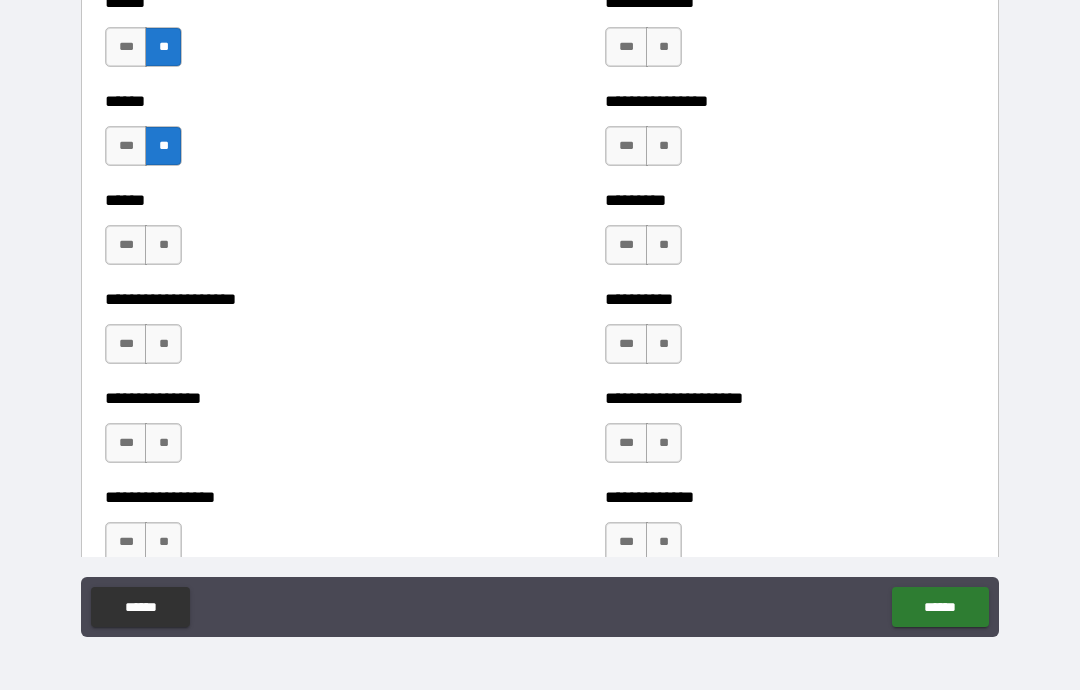 scroll, scrollTop: 2988, scrollLeft: 0, axis: vertical 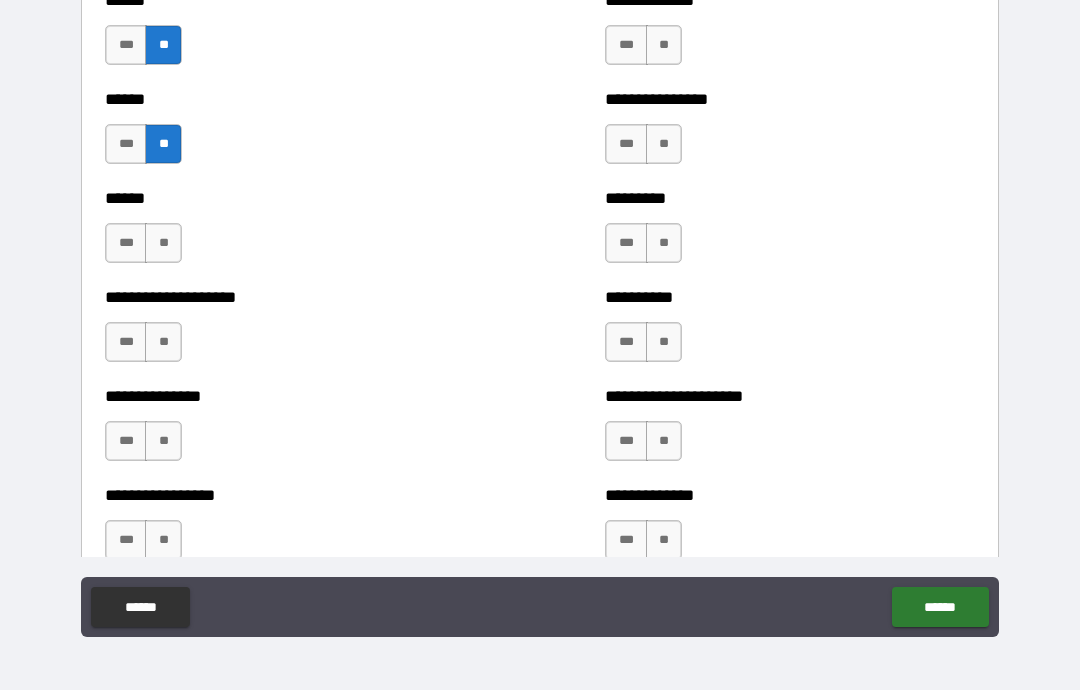 click on "**" at bounding box center (163, 243) 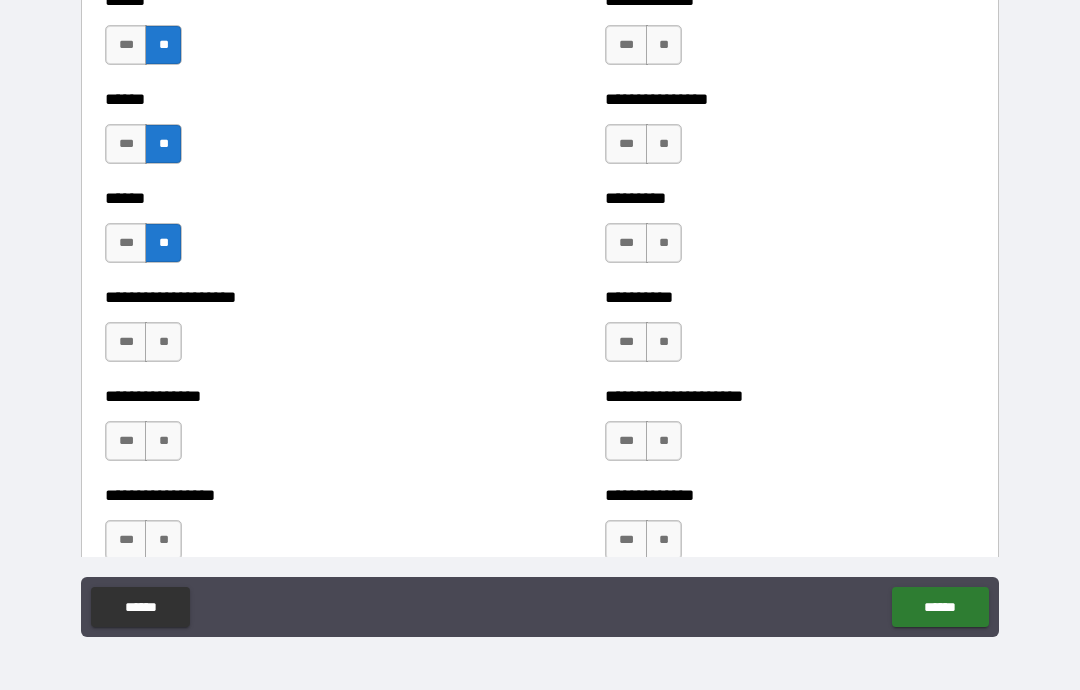 click on "**" at bounding box center (163, 342) 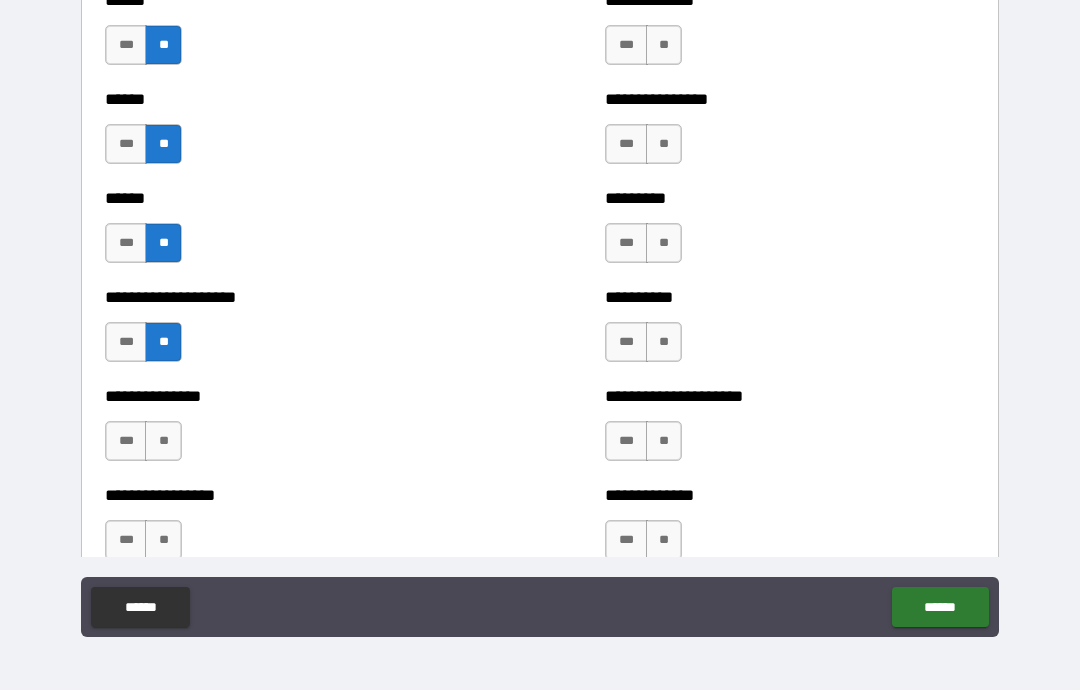 click on "**" at bounding box center (664, 243) 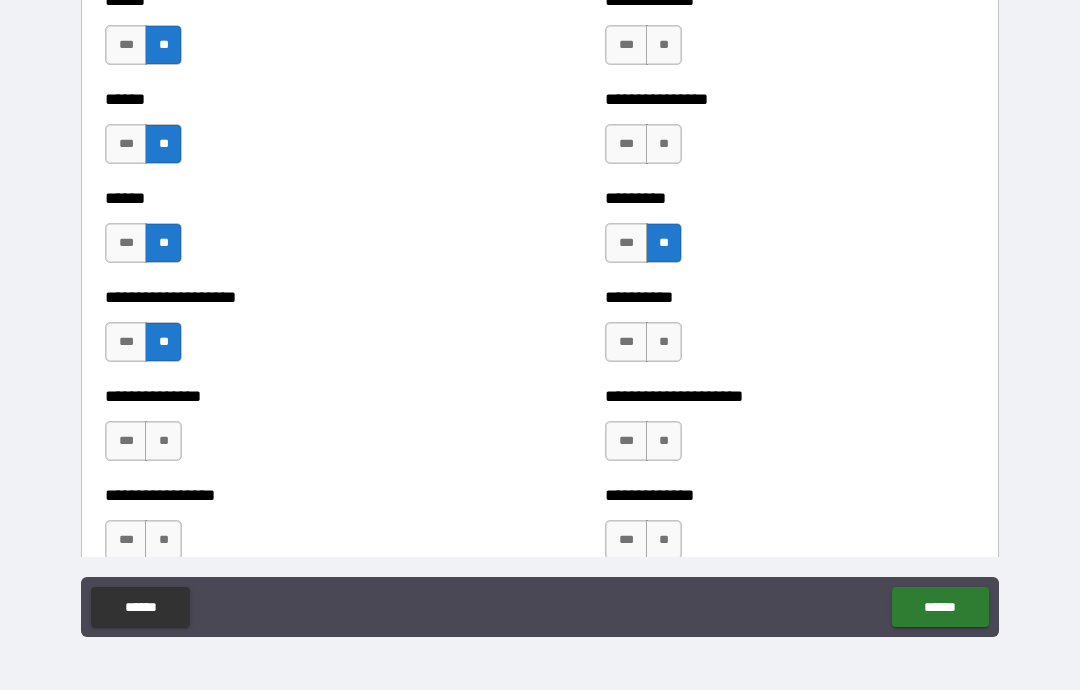 click on "**" at bounding box center [664, 144] 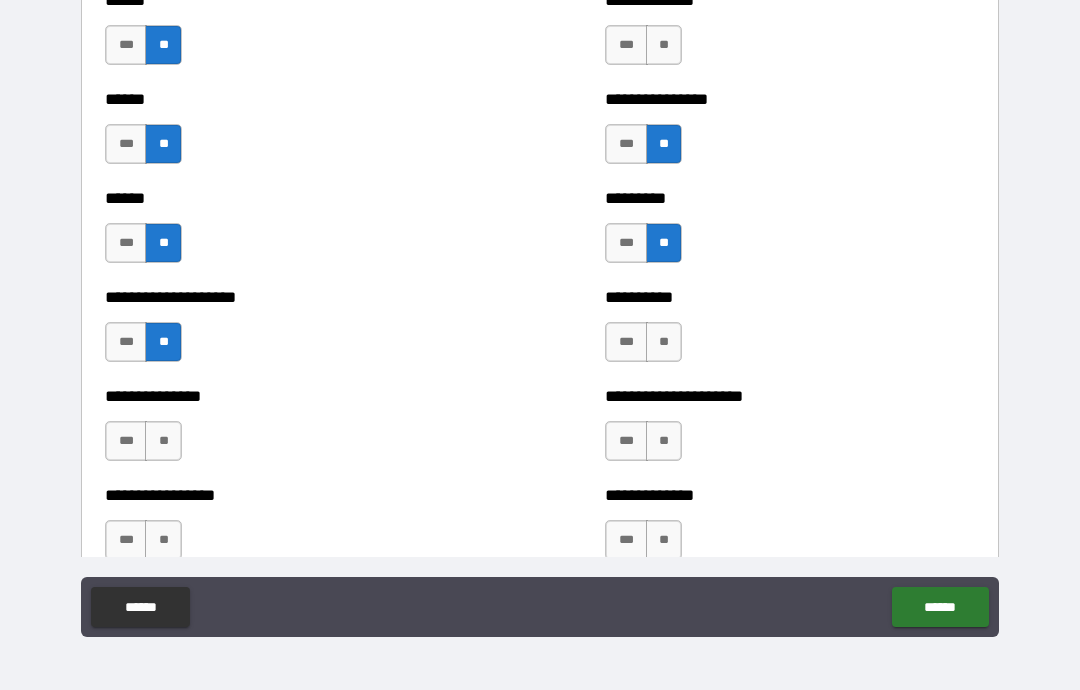 click on "**" at bounding box center (664, 45) 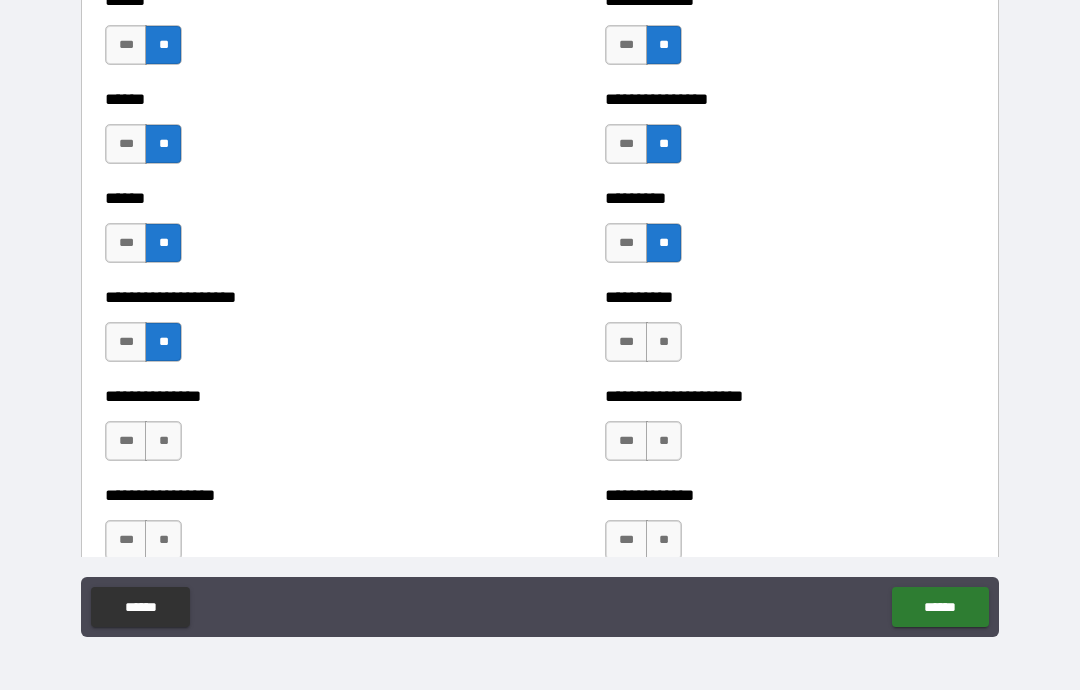 click on "**" at bounding box center [664, 342] 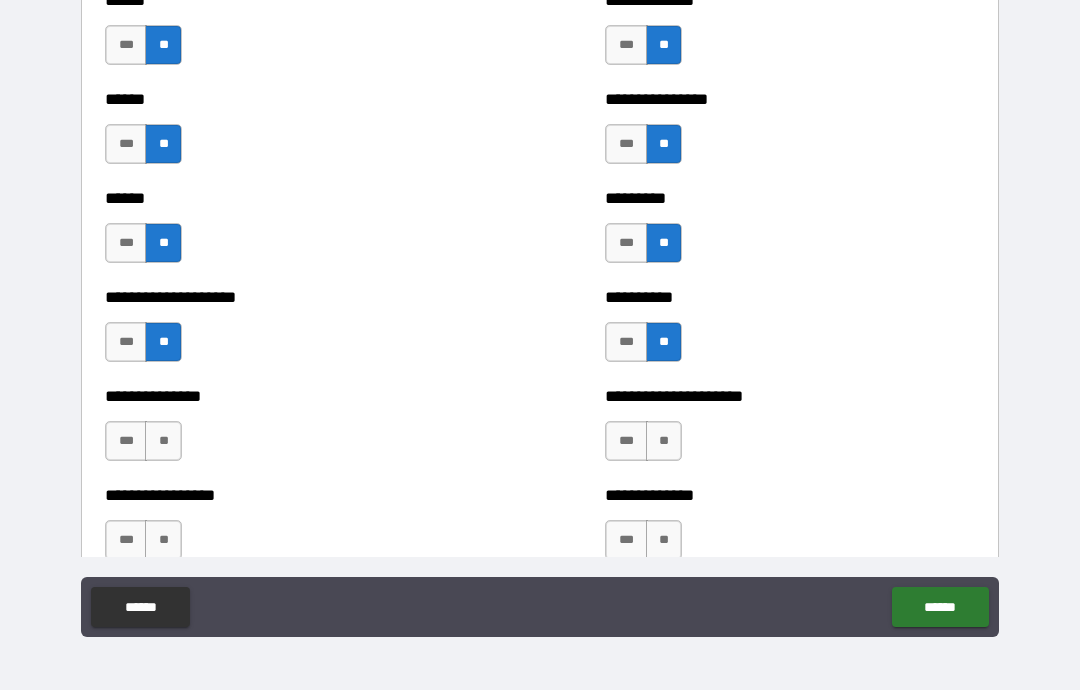 click on "**" at bounding box center [664, 441] 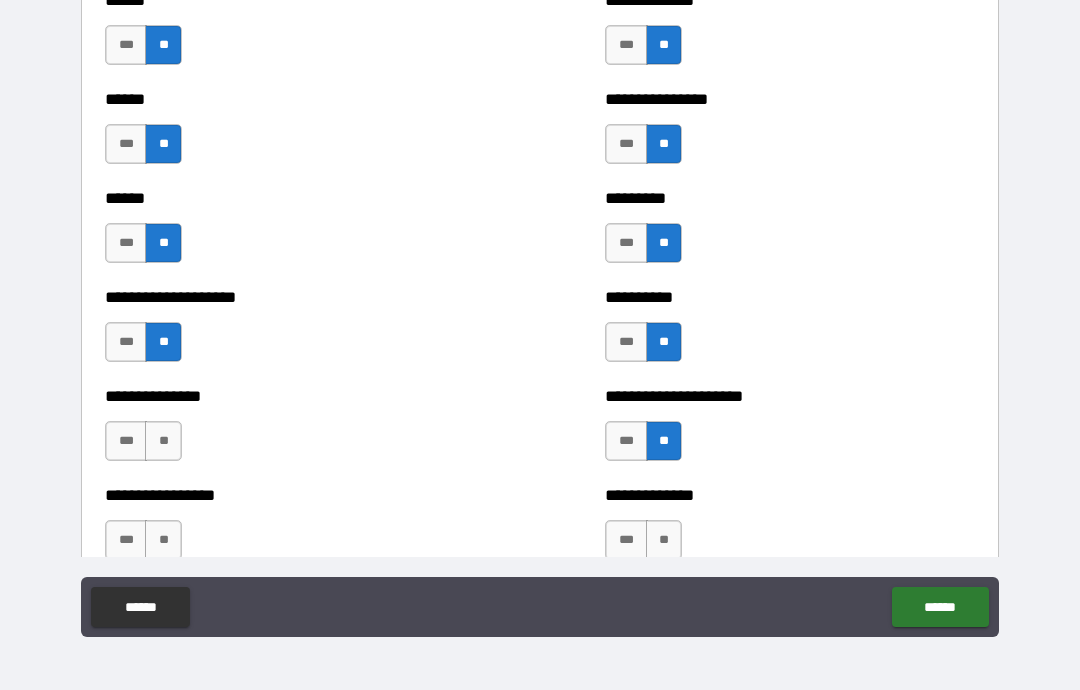 click on "**" at bounding box center (664, 540) 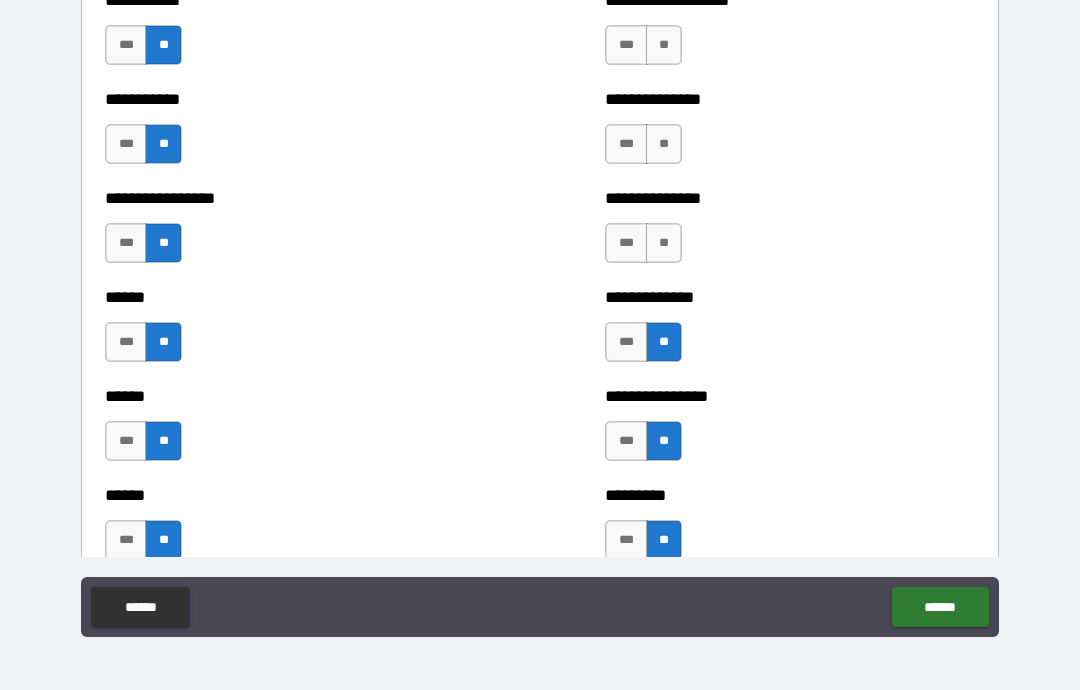 scroll, scrollTop: 2690, scrollLeft: 0, axis: vertical 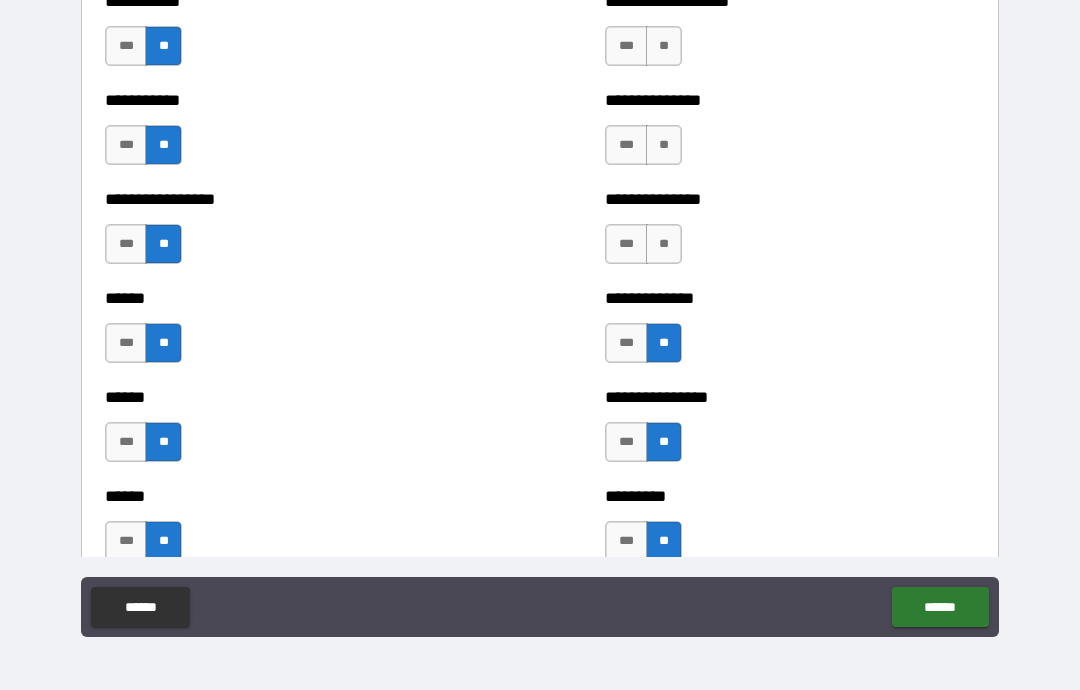 click on "**" at bounding box center [664, 244] 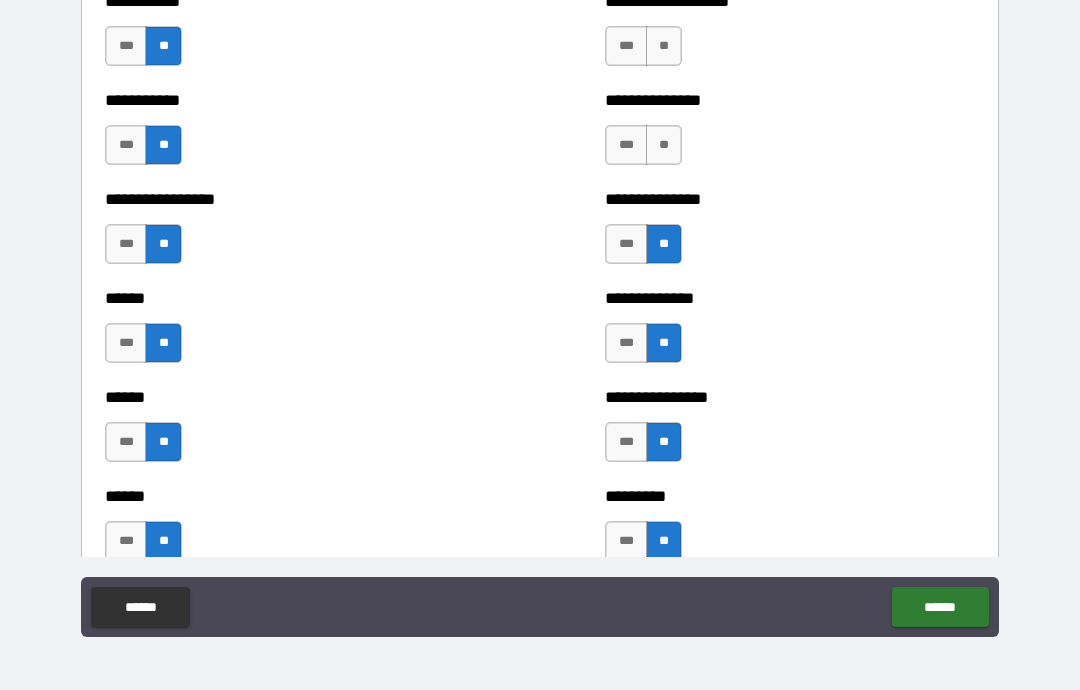 click on "**" at bounding box center [664, 145] 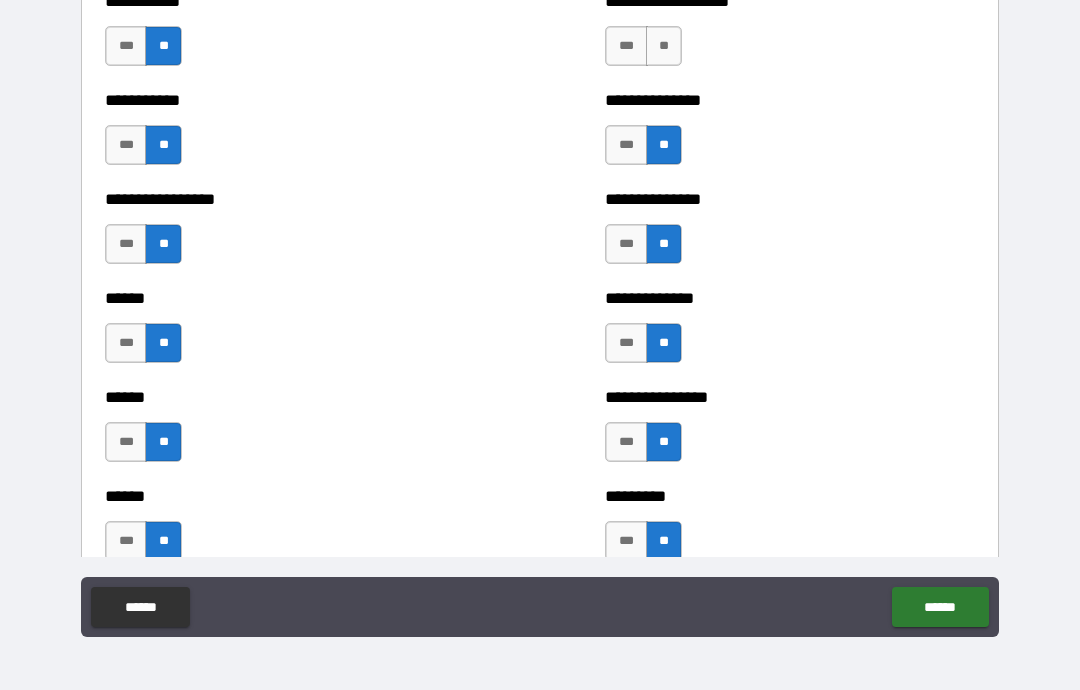 click on "**" at bounding box center [664, 46] 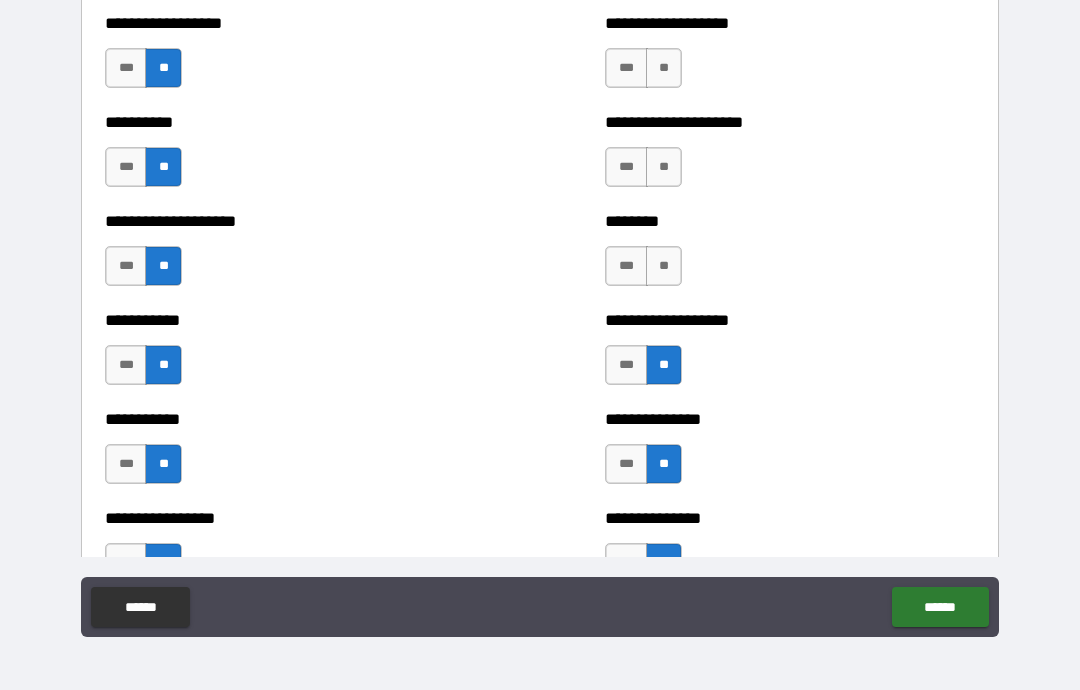 scroll, scrollTop: 2360, scrollLeft: 0, axis: vertical 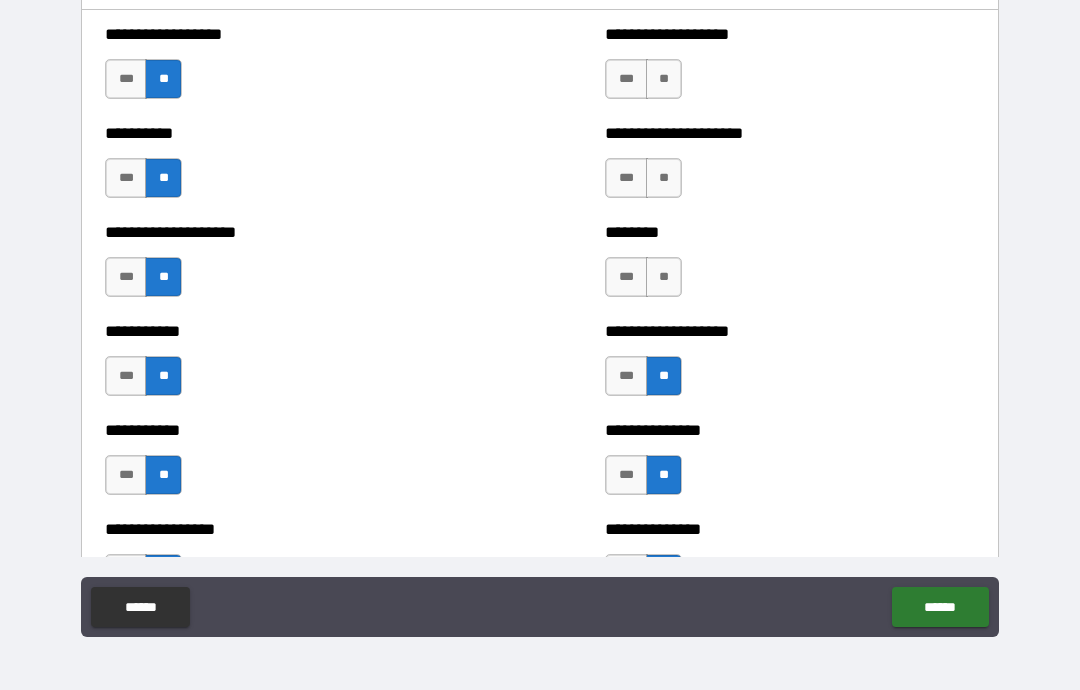 click on "**" at bounding box center [664, 277] 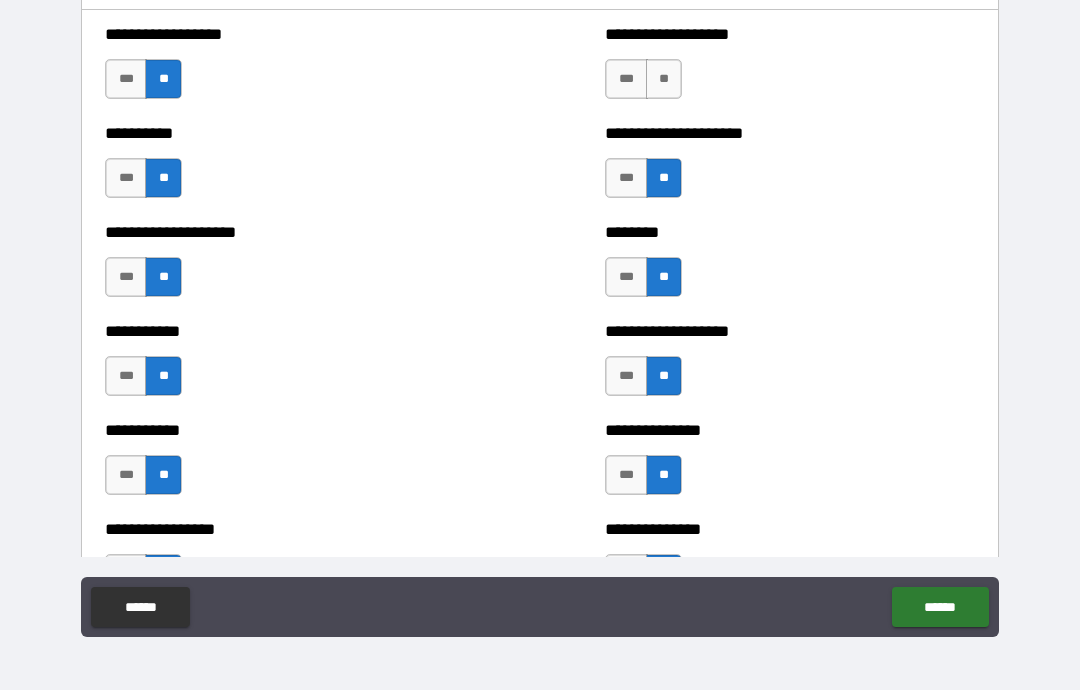click on "**" at bounding box center (664, 79) 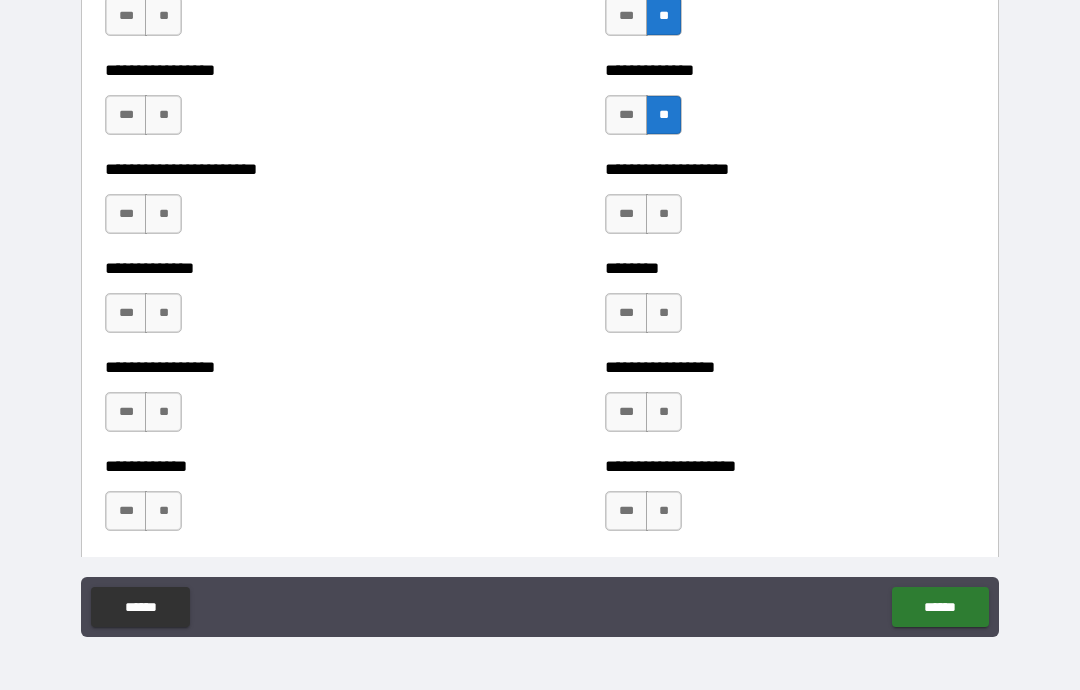 scroll, scrollTop: 3411, scrollLeft: 0, axis: vertical 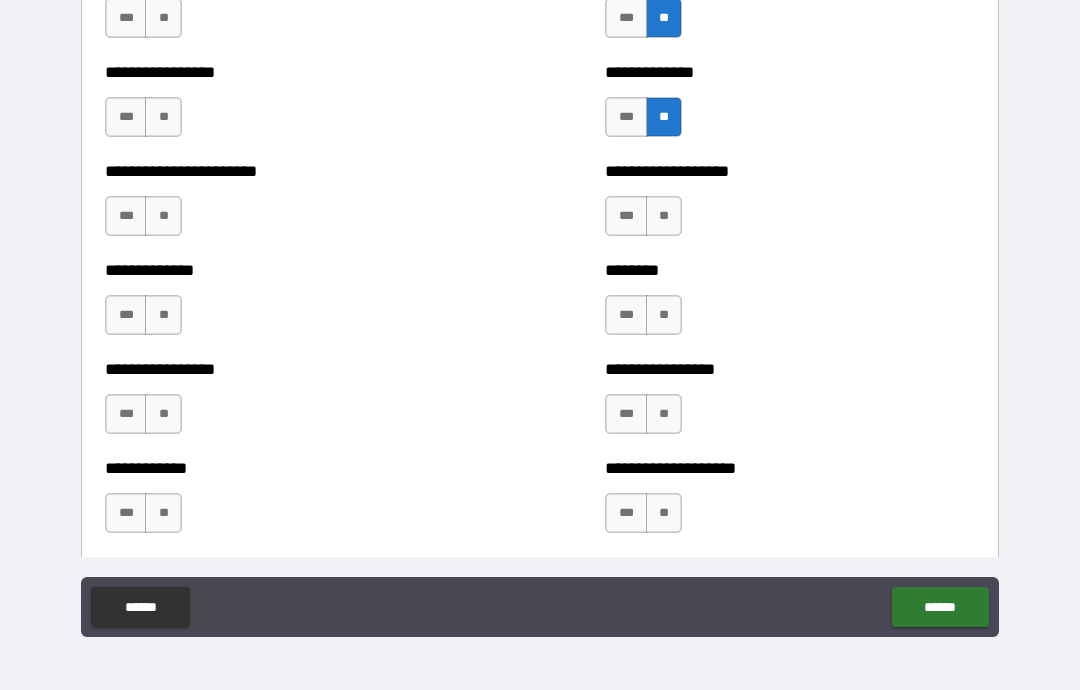 click on "**" at bounding box center [163, 18] 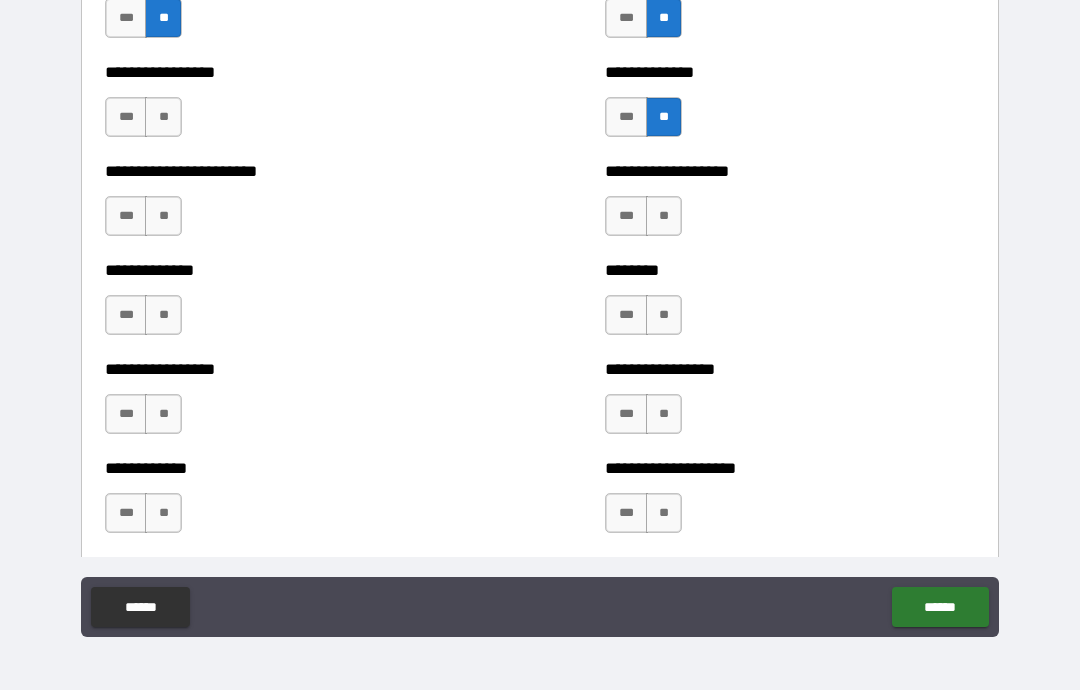 click on "**" at bounding box center [163, 117] 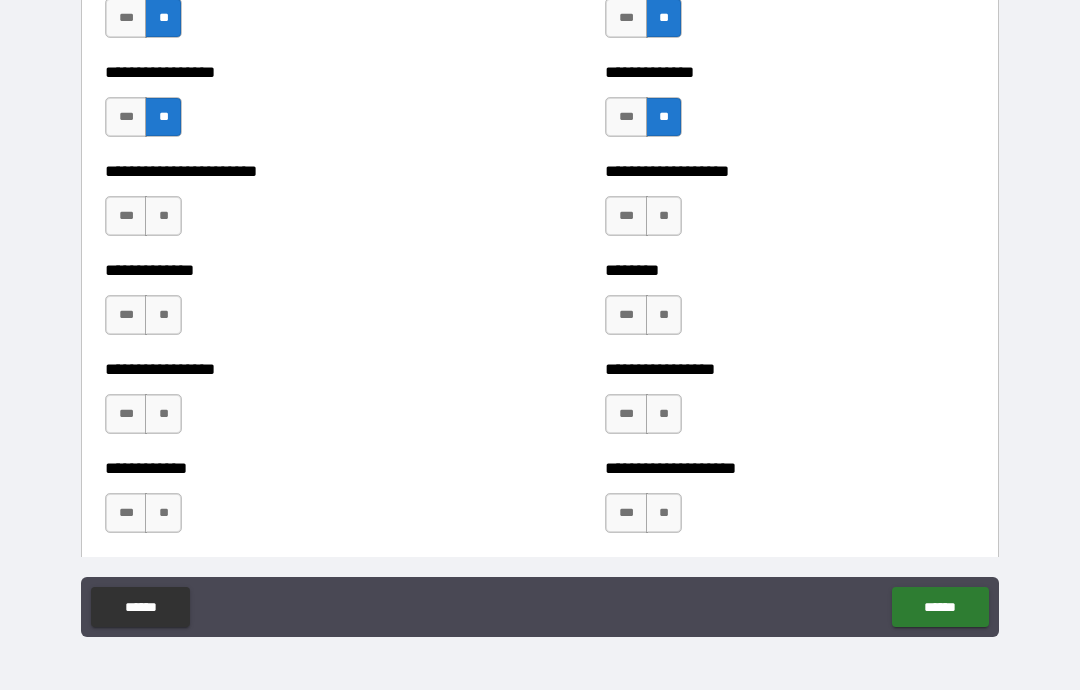 click on "**" at bounding box center [163, 216] 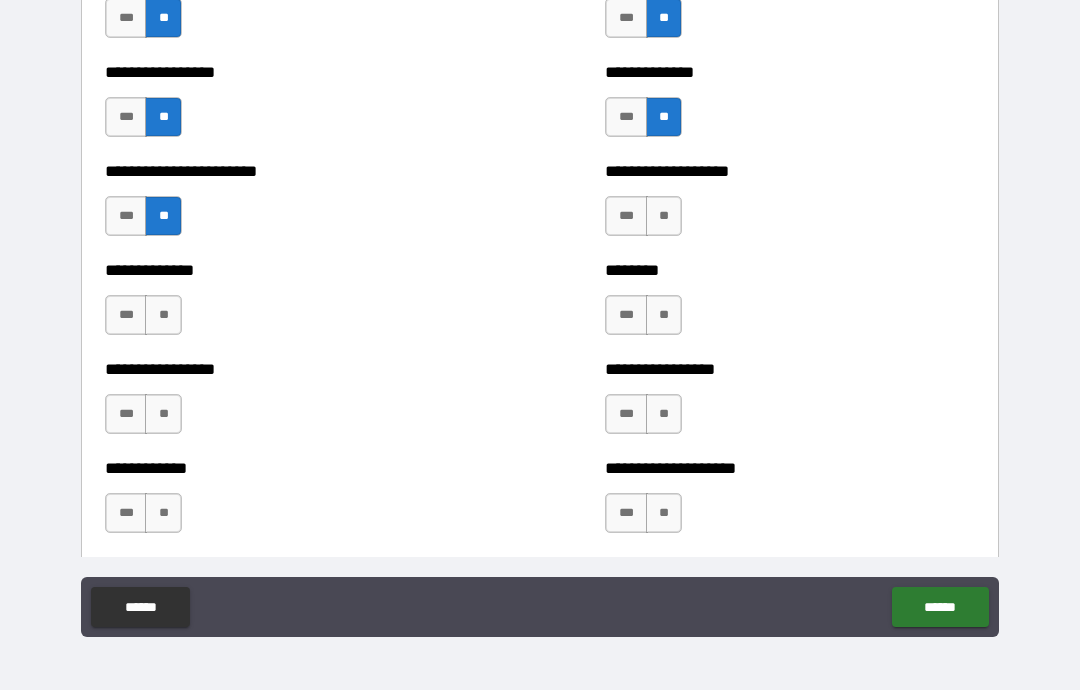 click on "**" at bounding box center (163, 315) 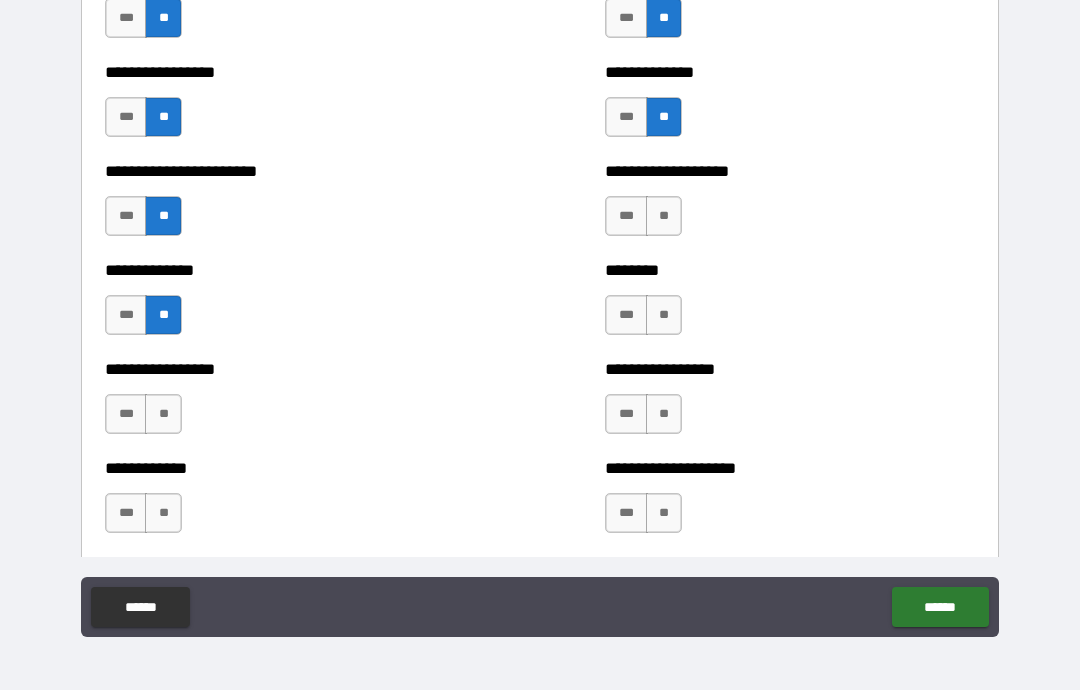 click on "**" at bounding box center [163, 414] 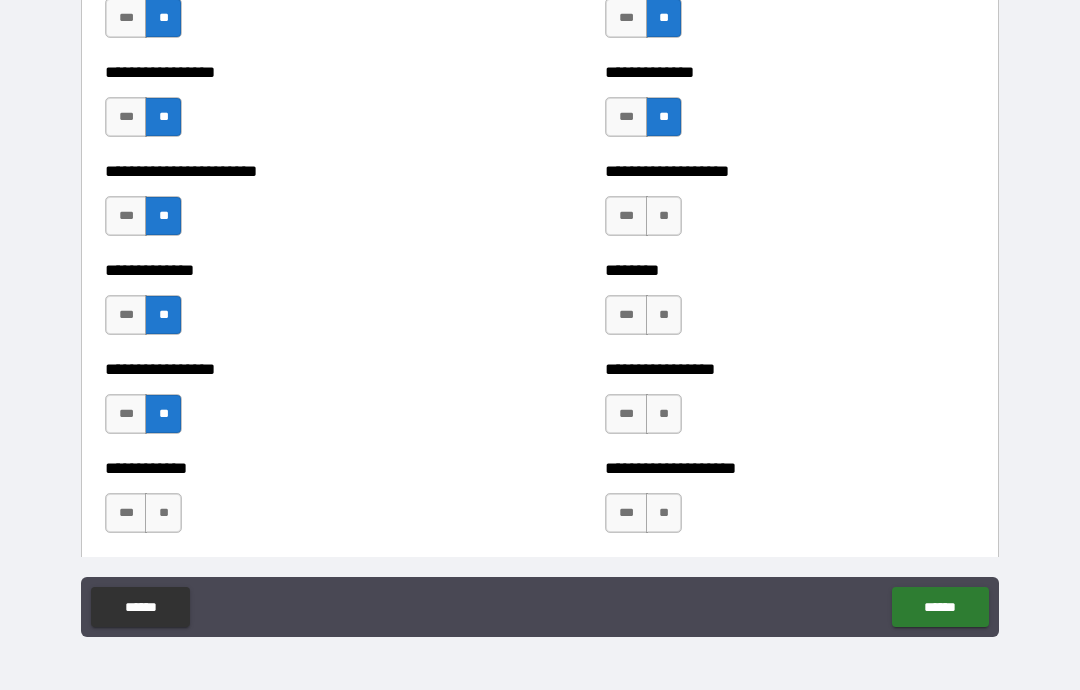 click on "**" at bounding box center [163, 513] 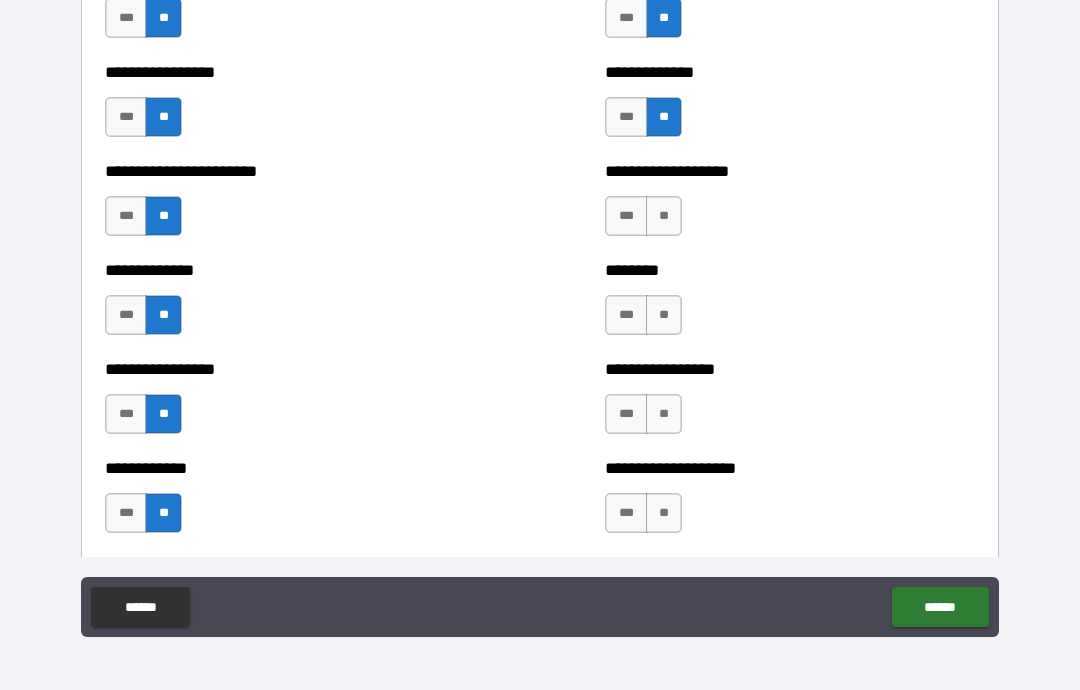 click on "**" at bounding box center [664, 216] 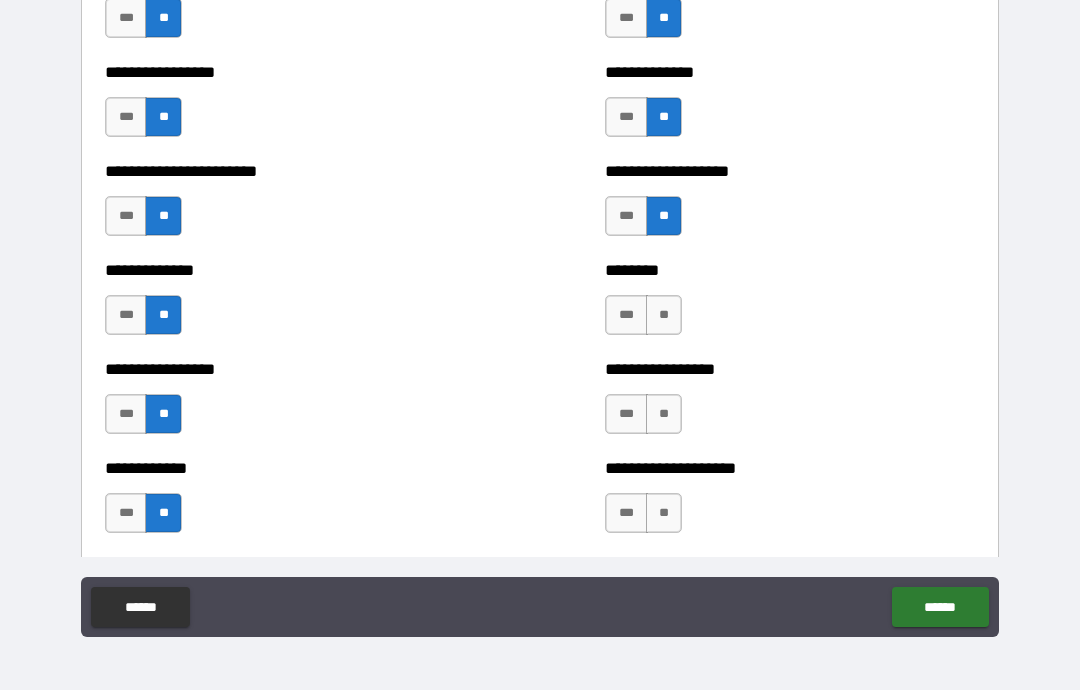 click on "**" at bounding box center [664, 315] 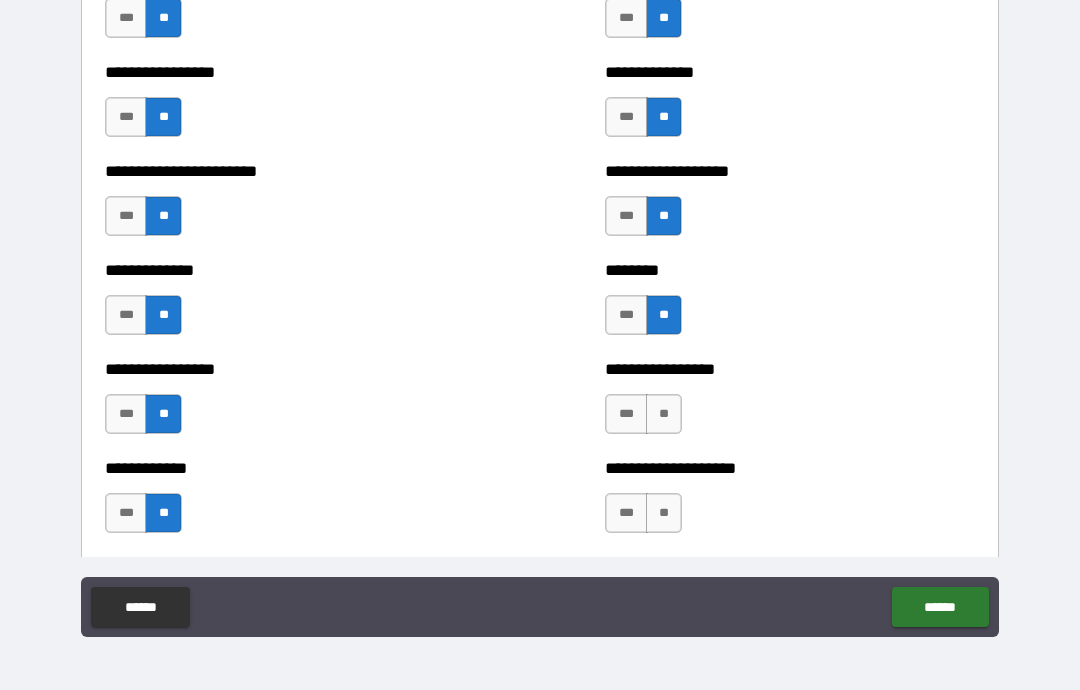click on "**" at bounding box center (664, 414) 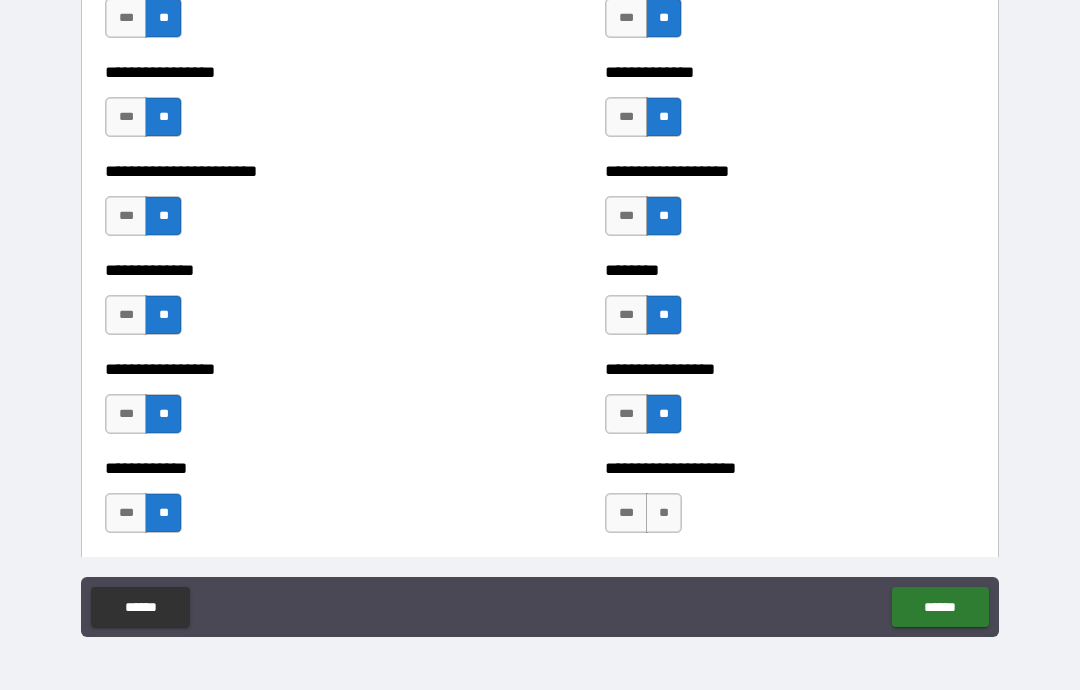 click on "**" at bounding box center (664, 513) 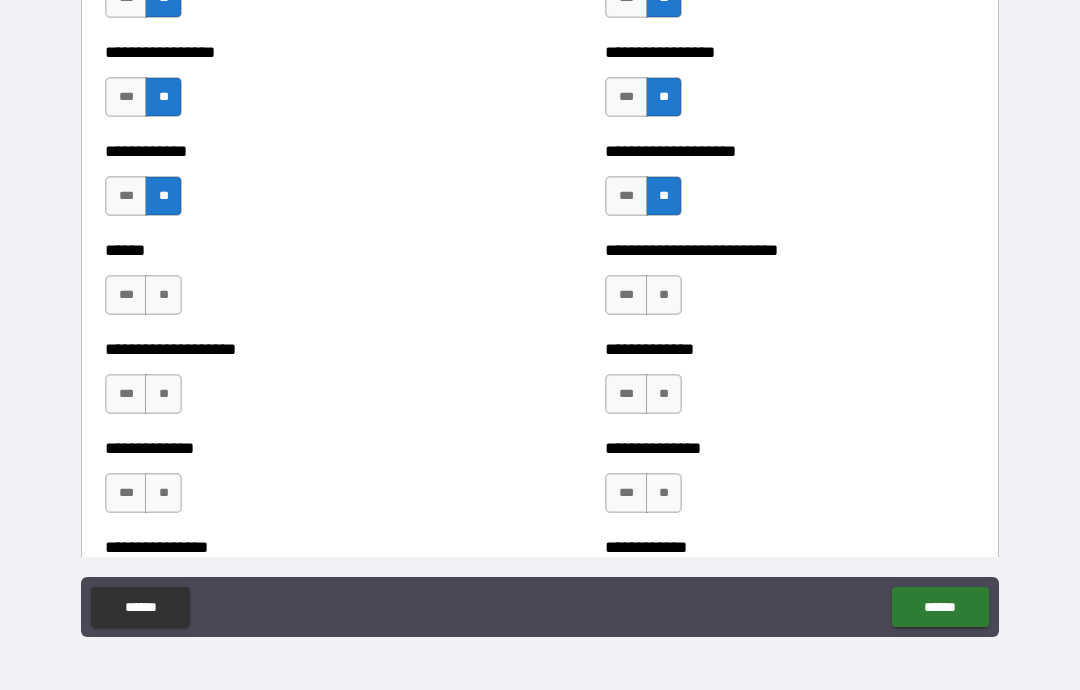 scroll, scrollTop: 3729, scrollLeft: 0, axis: vertical 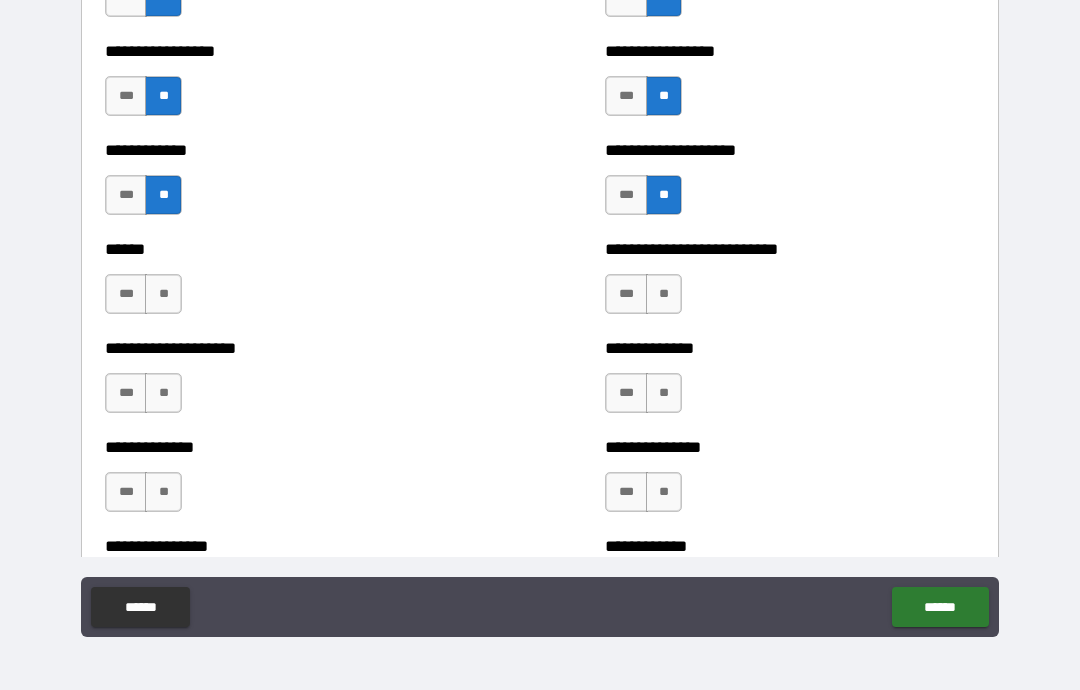 click on "**" at bounding box center [163, 294] 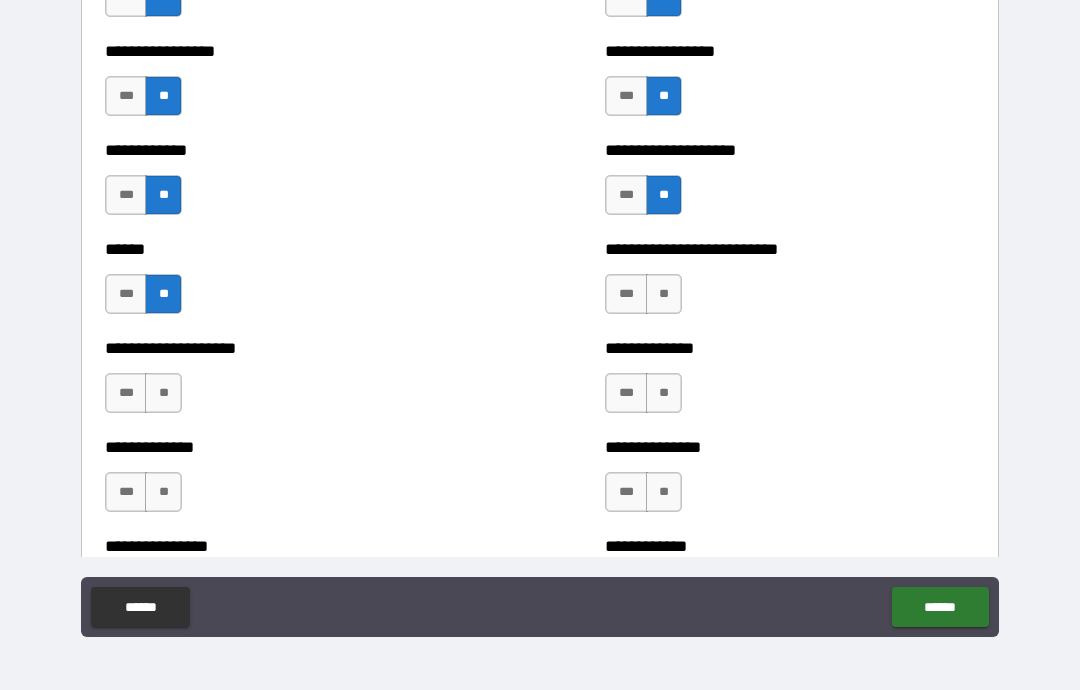 click on "**" at bounding box center (163, 393) 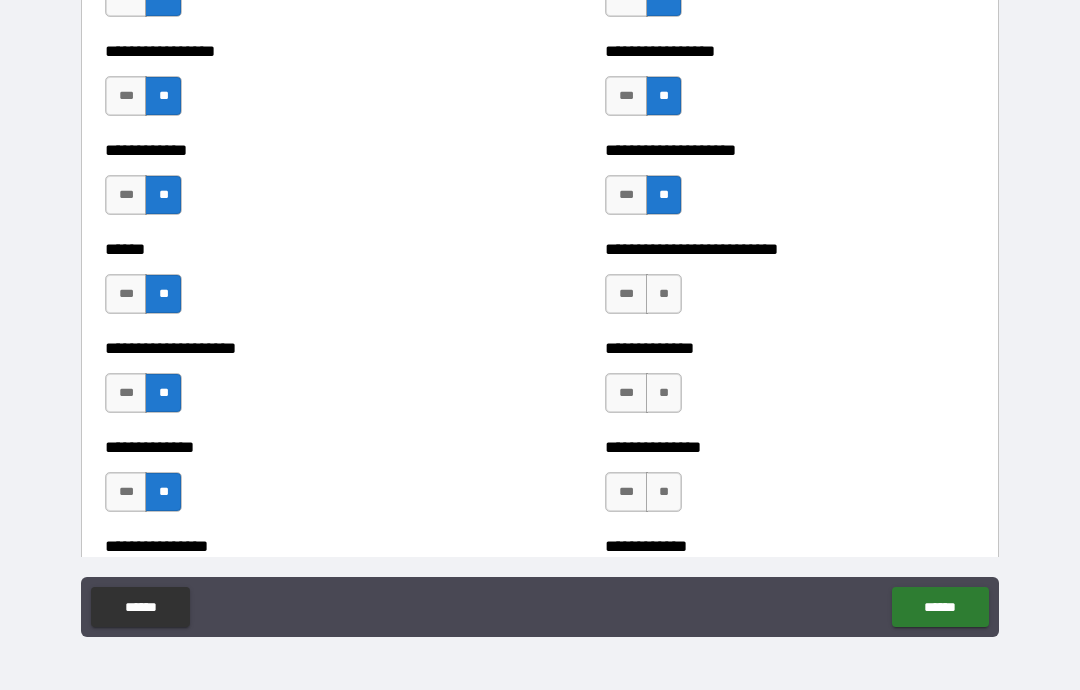 click on "**" at bounding box center [664, 393] 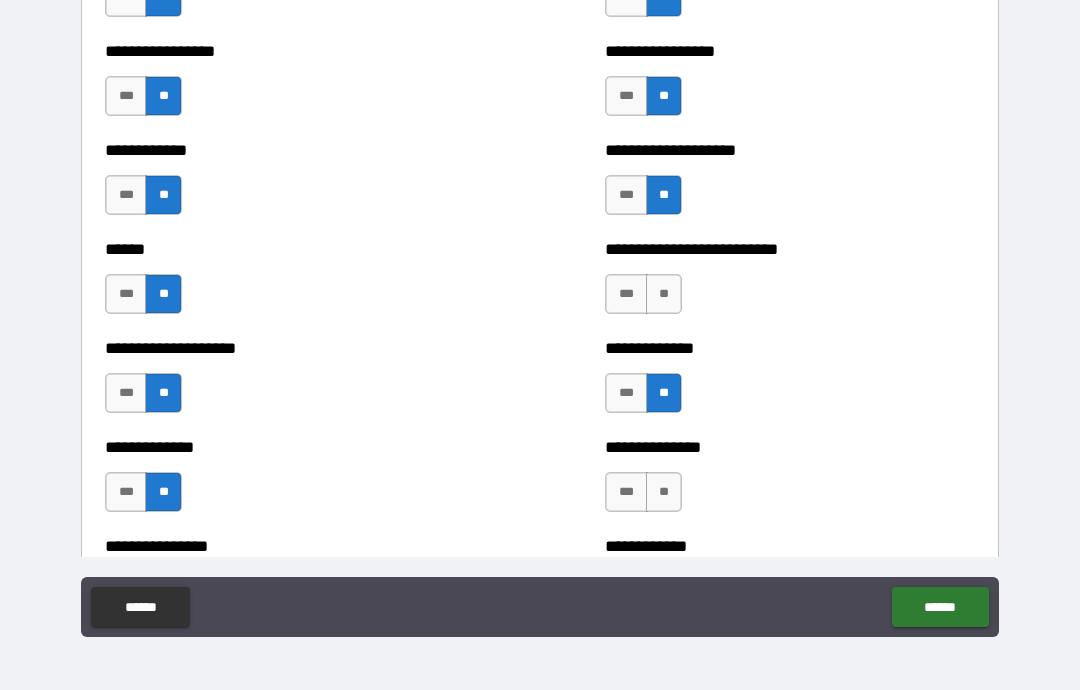 click on "**" at bounding box center (664, 492) 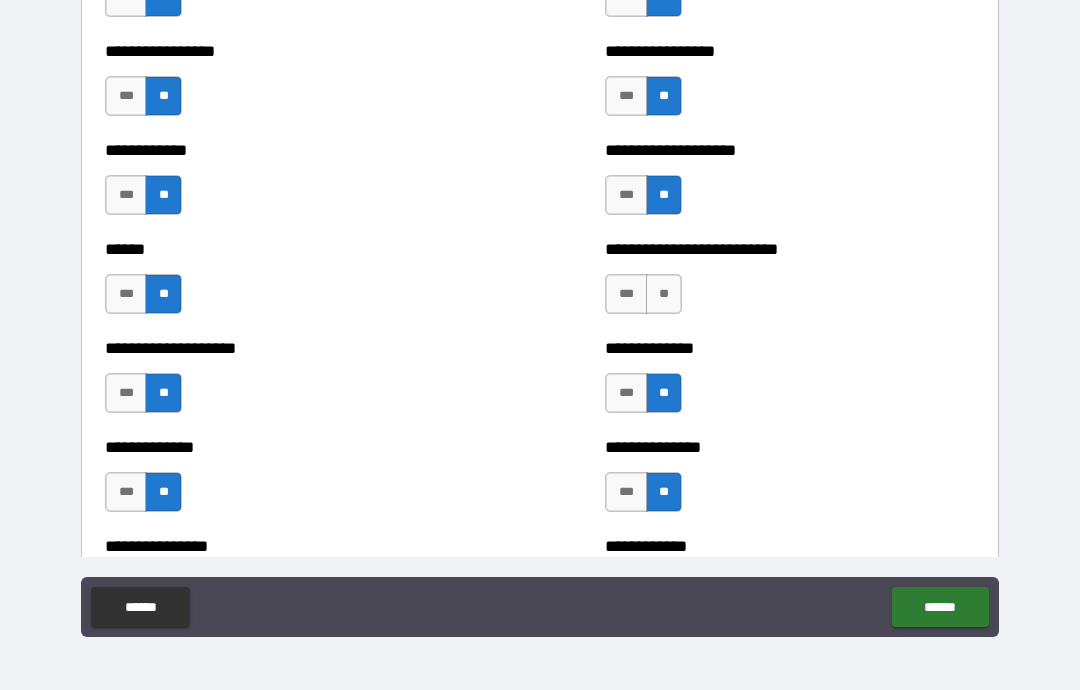 click on "**" at bounding box center [664, 294] 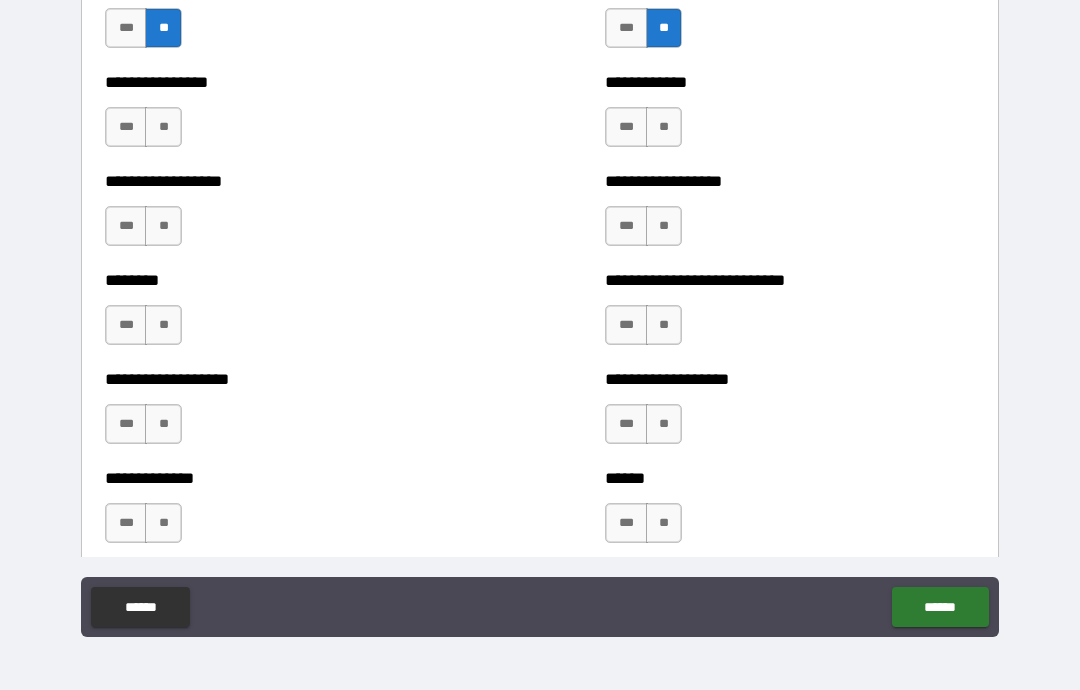 scroll, scrollTop: 4192, scrollLeft: 0, axis: vertical 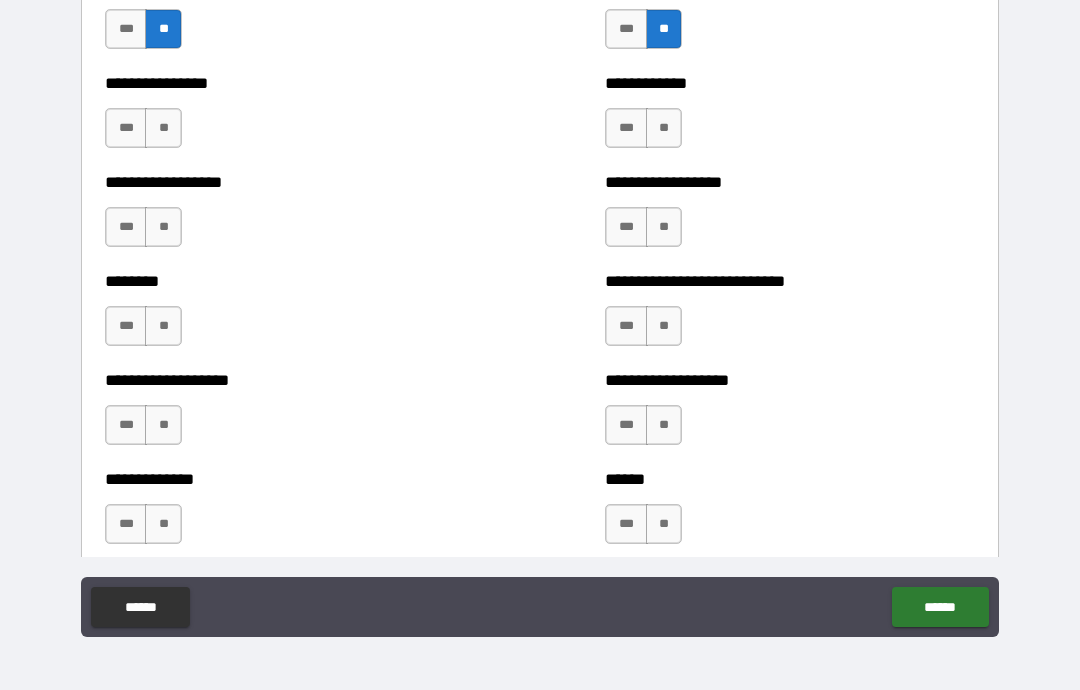 click on "**" at bounding box center (163, 128) 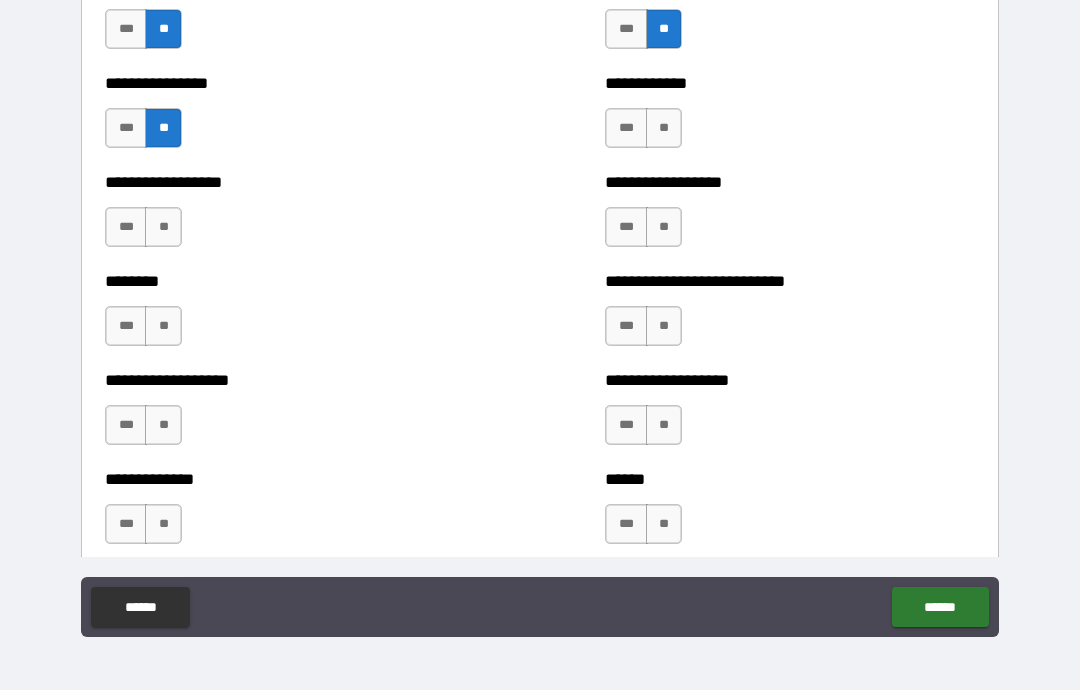 click on "**" at bounding box center (163, 227) 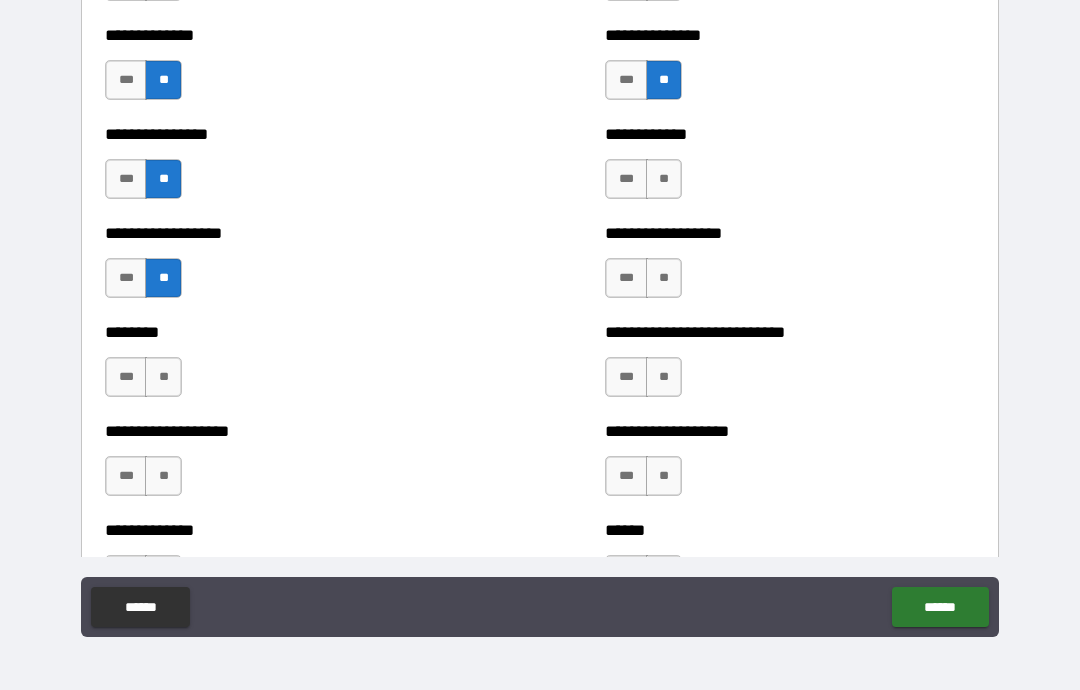 scroll, scrollTop: 4129, scrollLeft: 0, axis: vertical 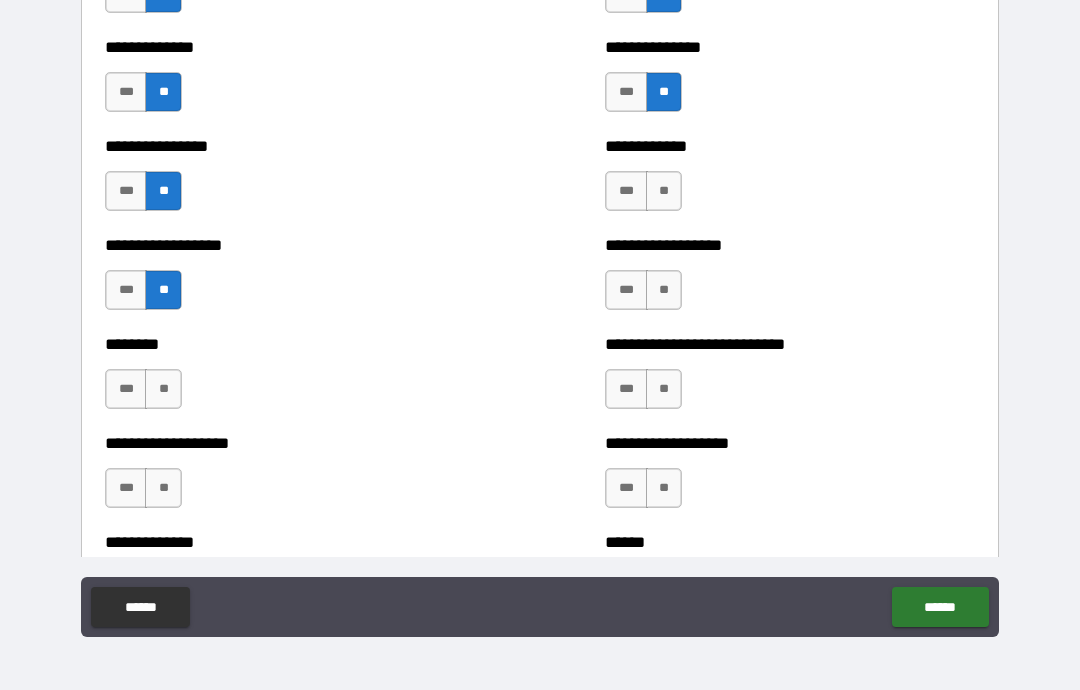 click on "**" at bounding box center [163, 488] 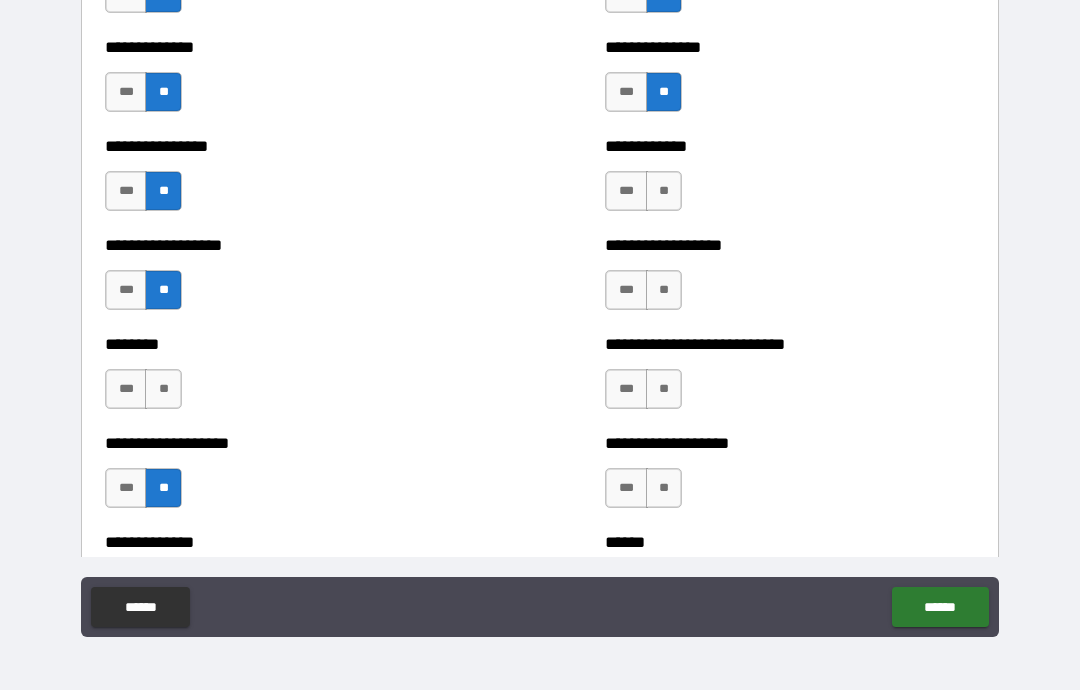 click on "**" at bounding box center (163, 389) 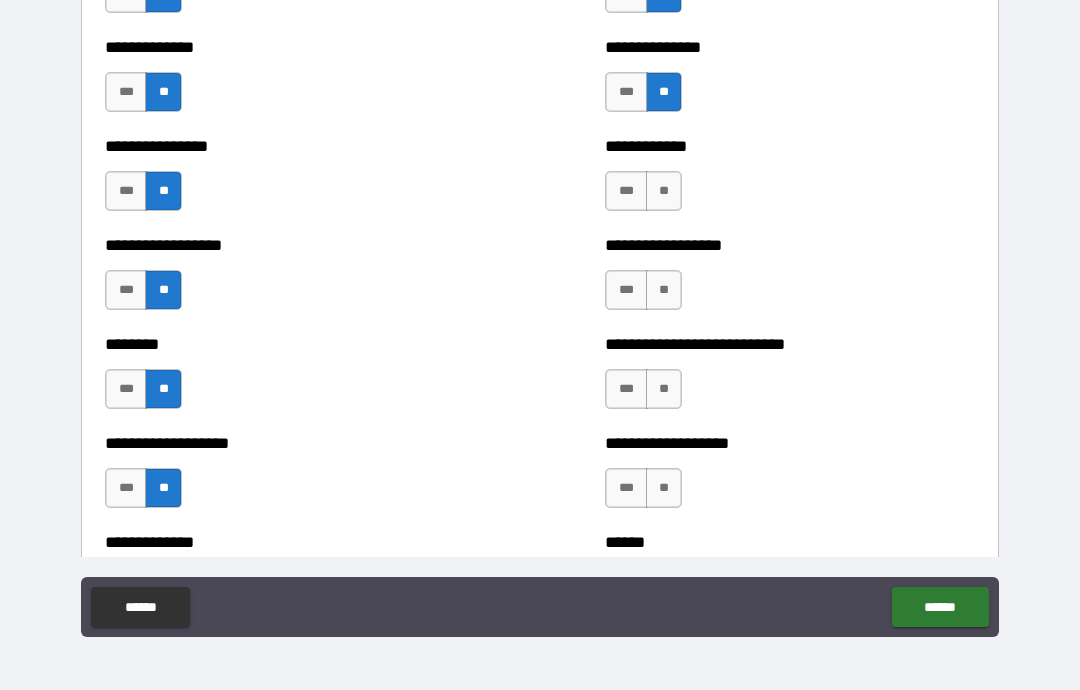 scroll, scrollTop: 4465, scrollLeft: 0, axis: vertical 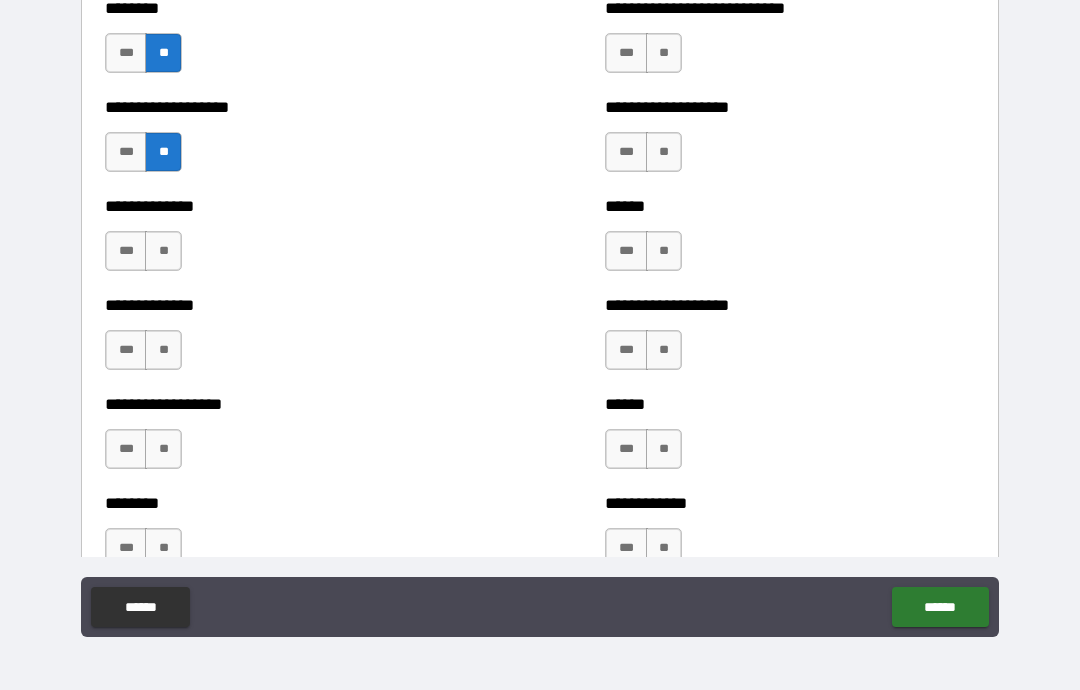 click on "**" at bounding box center [163, 251] 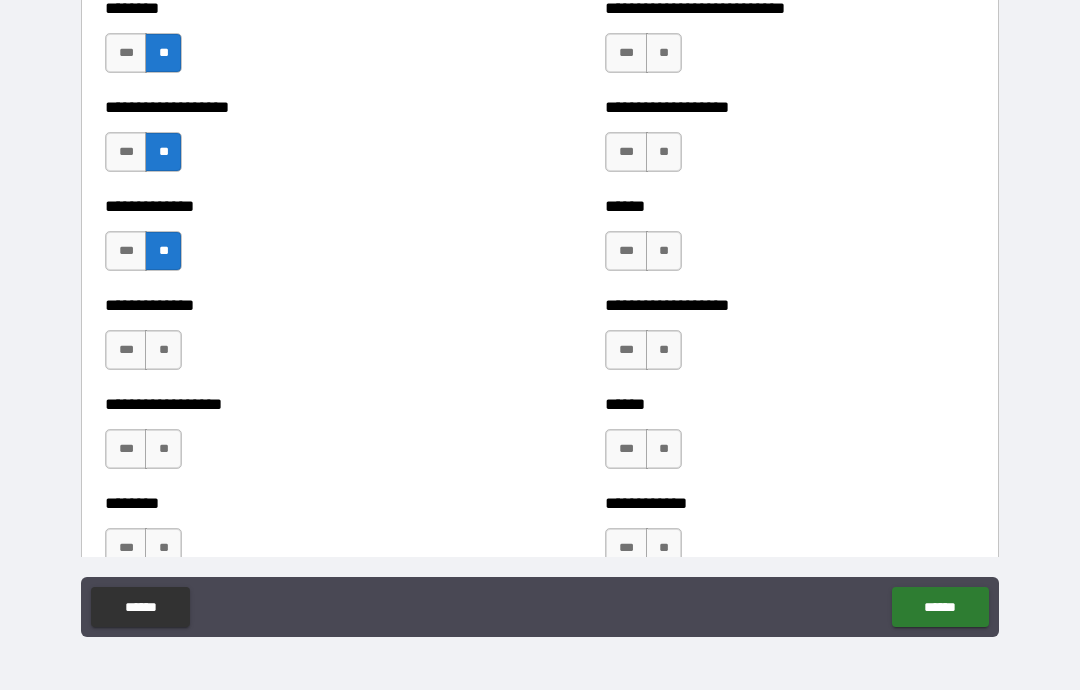 click on "**" at bounding box center [163, 350] 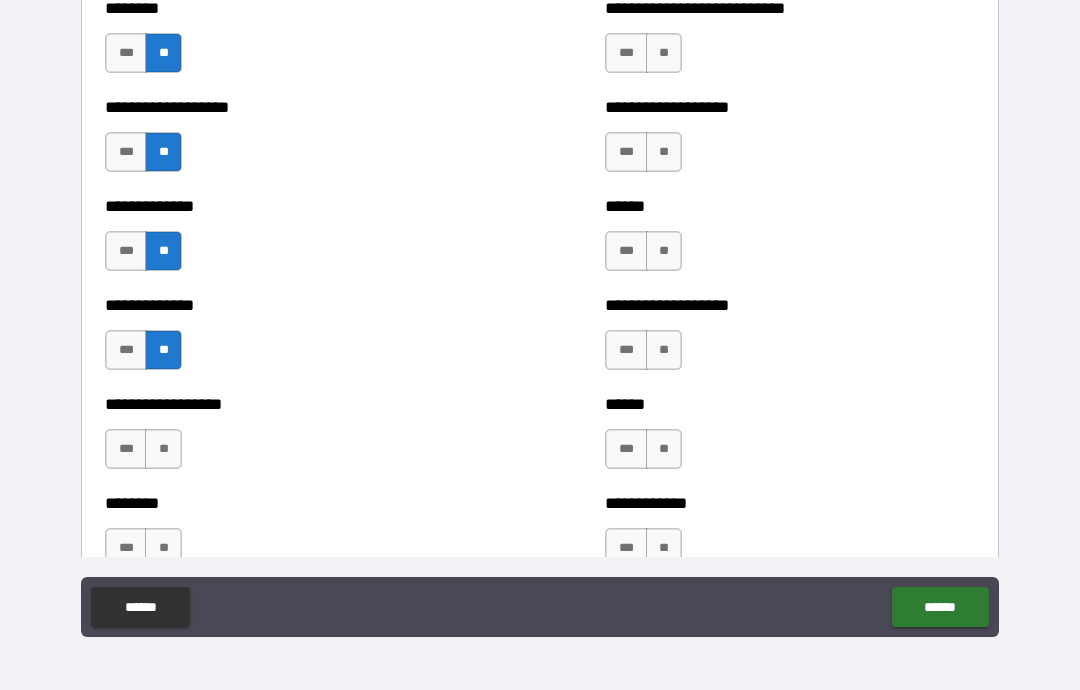 click on "**" at bounding box center [163, 449] 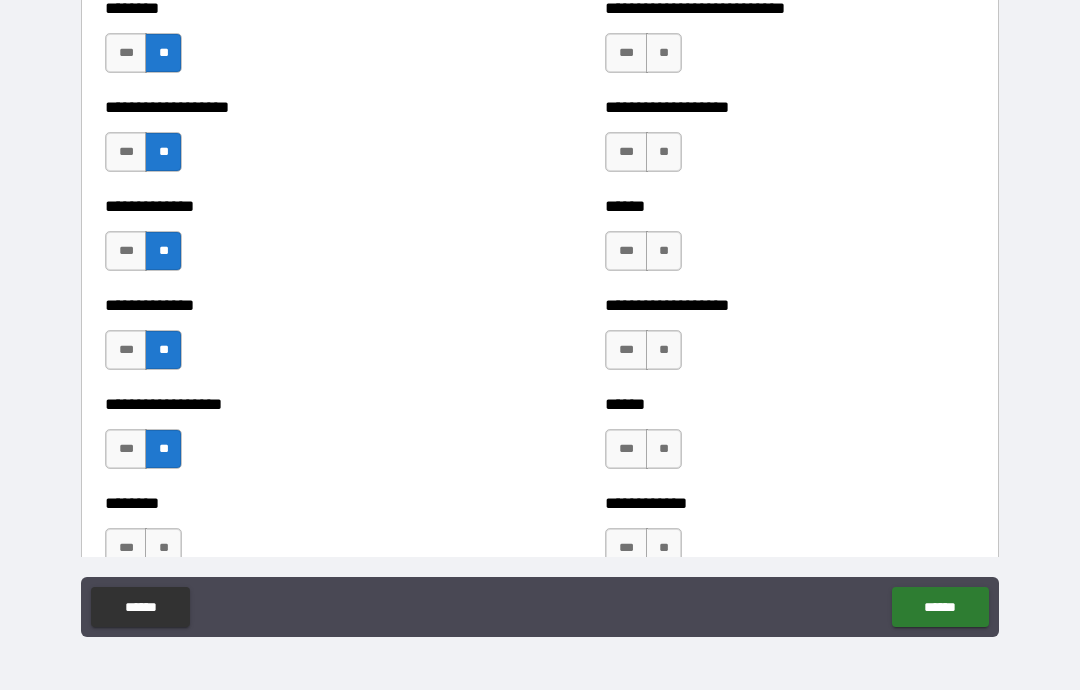 click on "**" at bounding box center [163, 548] 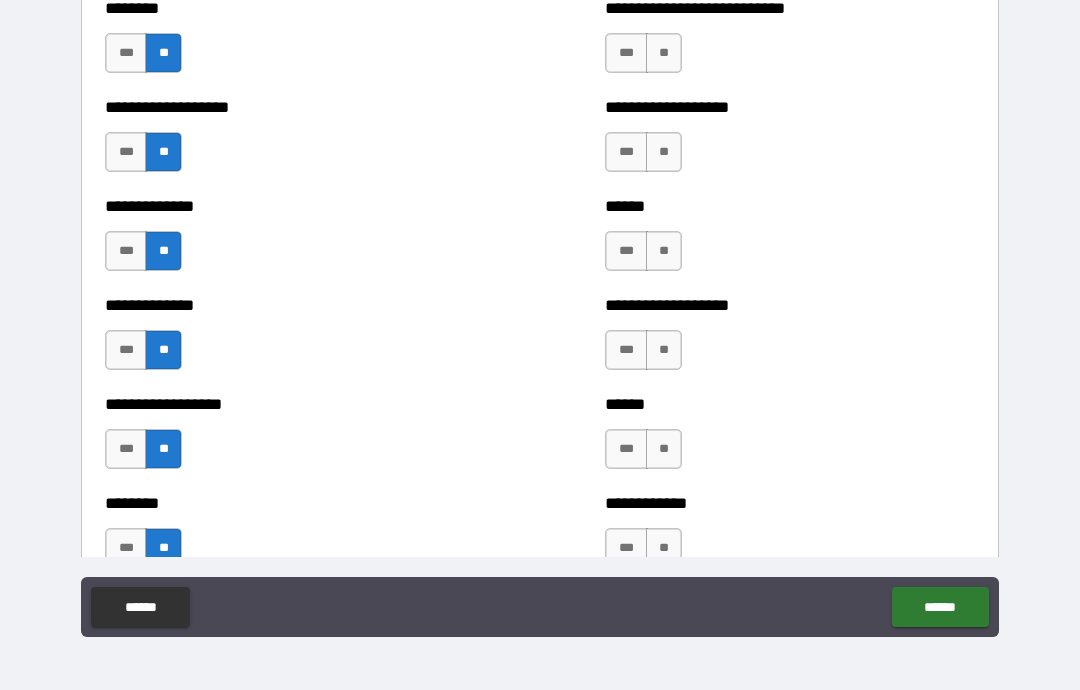 click on "**" at bounding box center [664, 53] 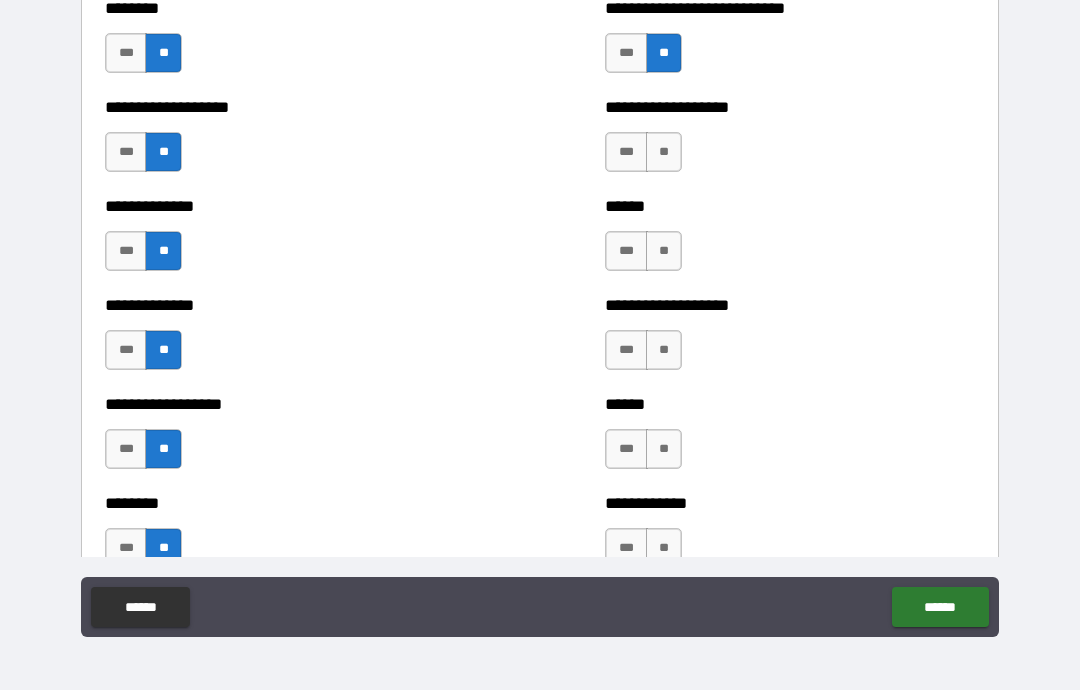 click on "**" at bounding box center [664, 152] 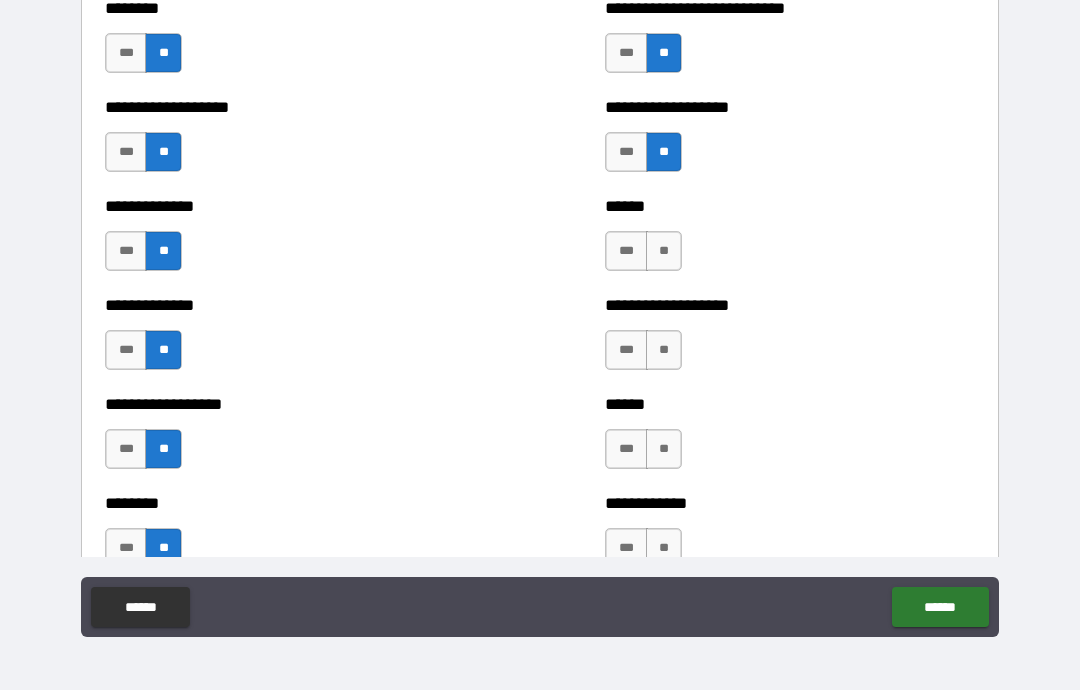 click on "**" at bounding box center (664, 251) 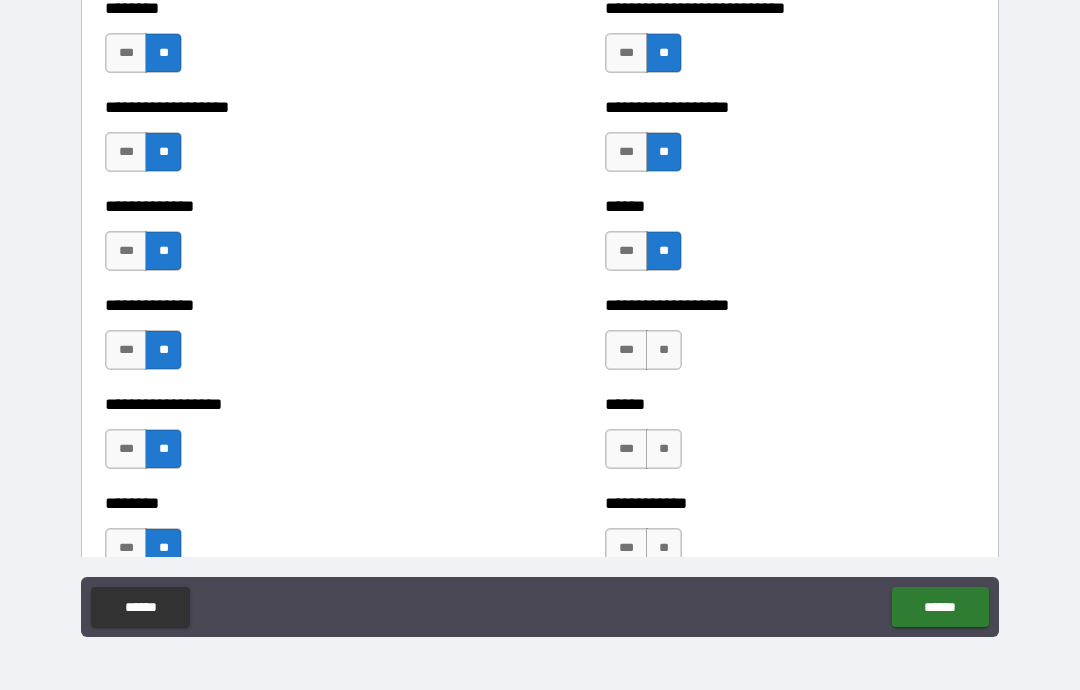 click on "**" at bounding box center [664, 350] 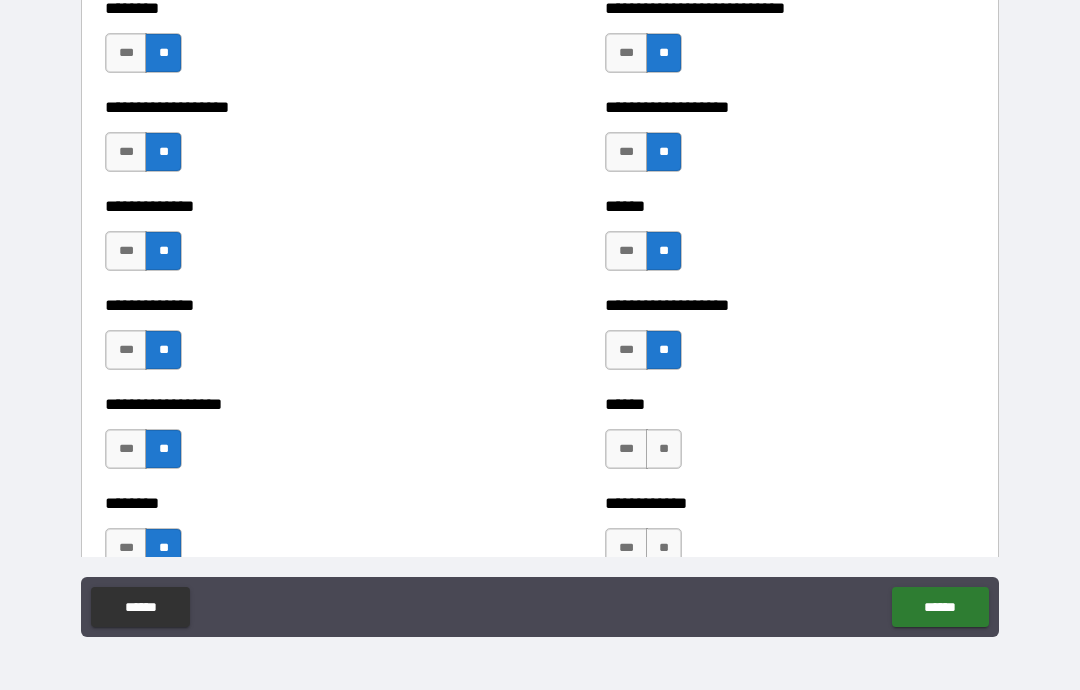 click on "**" at bounding box center [664, 449] 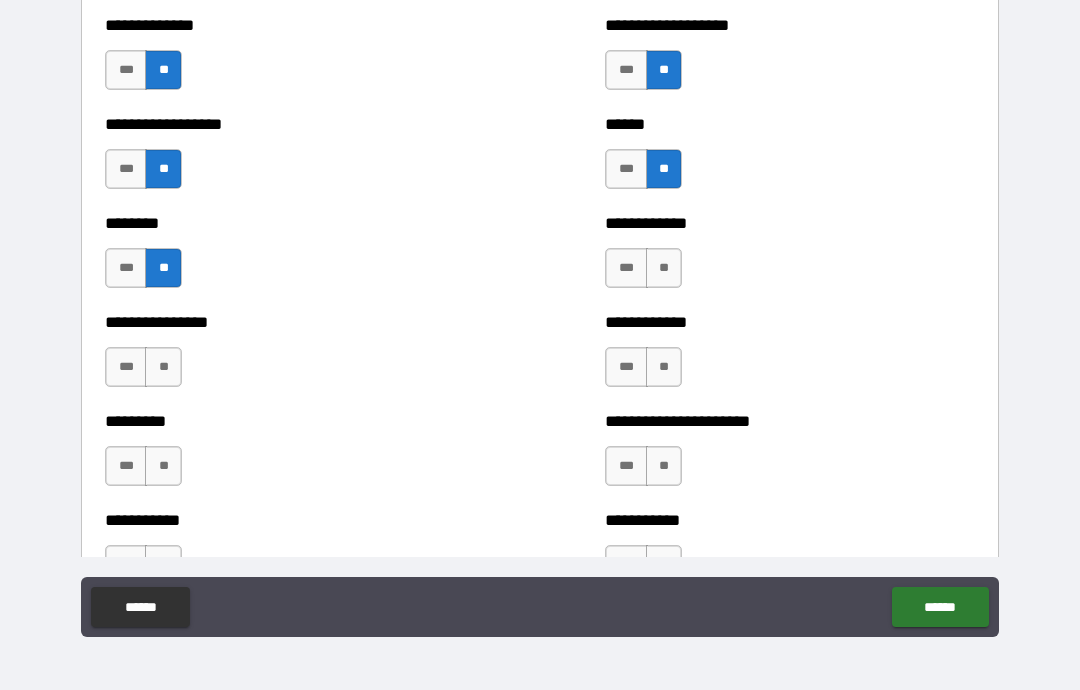 scroll, scrollTop: 4752, scrollLeft: 0, axis: vertical 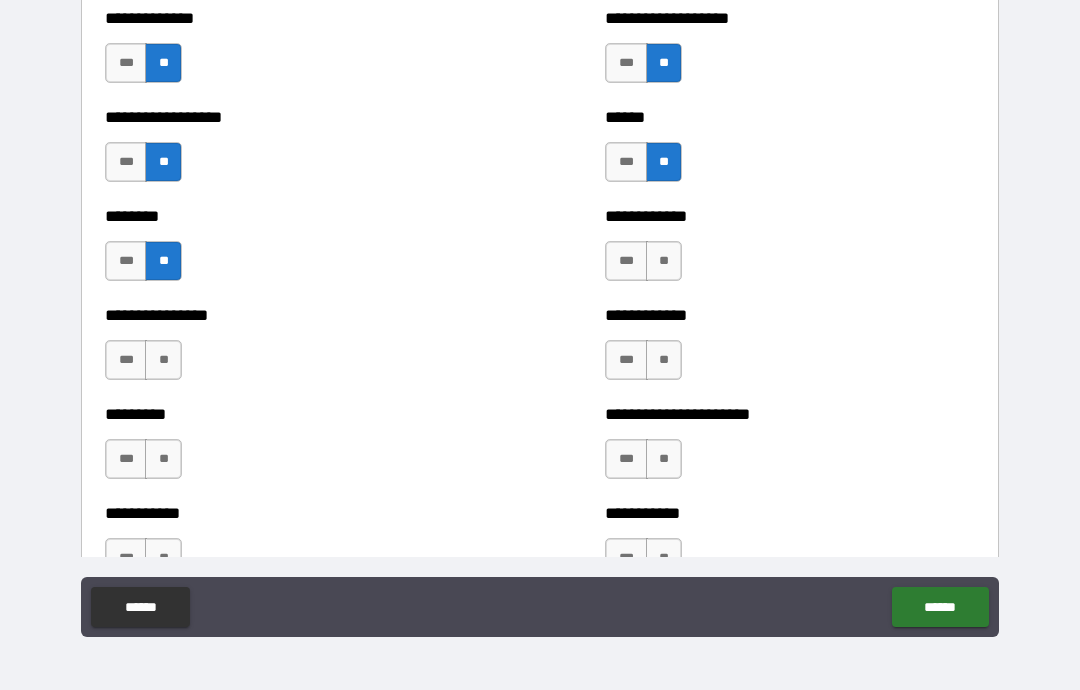 click on "**" at bounding box center (664, 261) 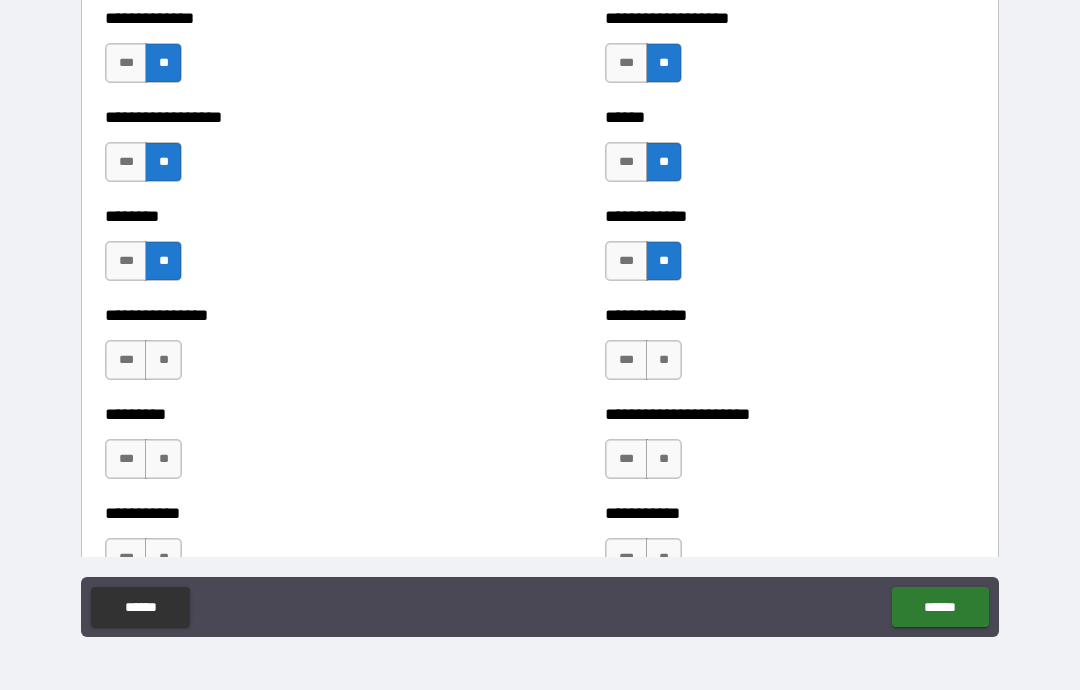 click on "**" at bounding box center (664, 360) 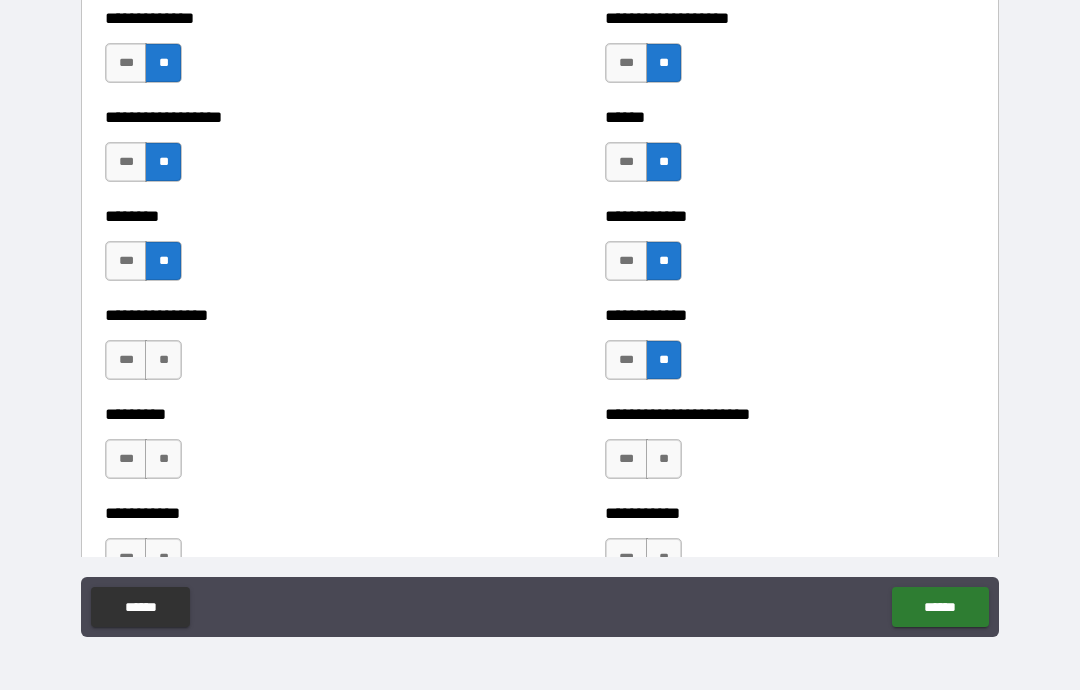 click on "**" at bounding box center (664, 459) 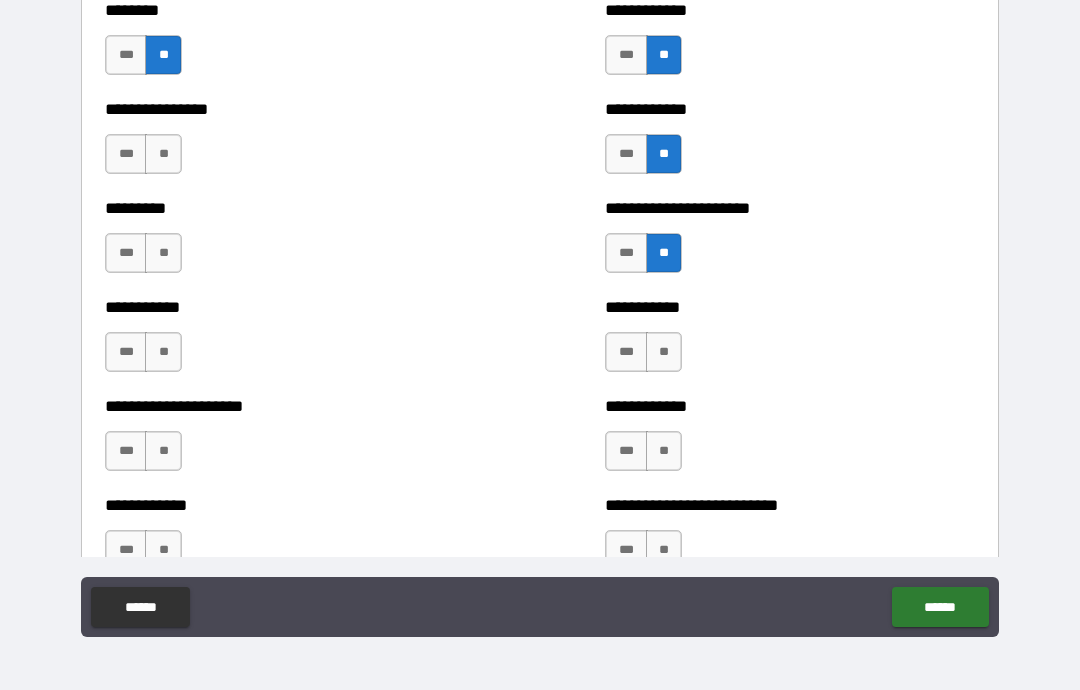 scroll, scrollTop: 4959, scrollLeft: 0, axis: vertical 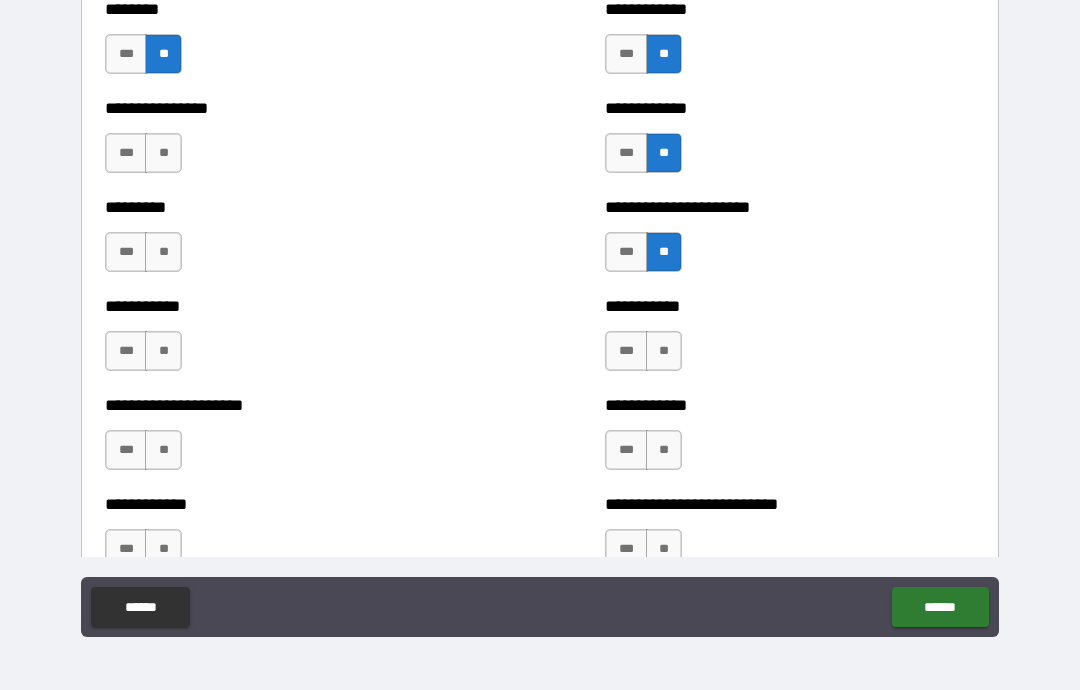 click on "**" at bounding box center [163, 153] 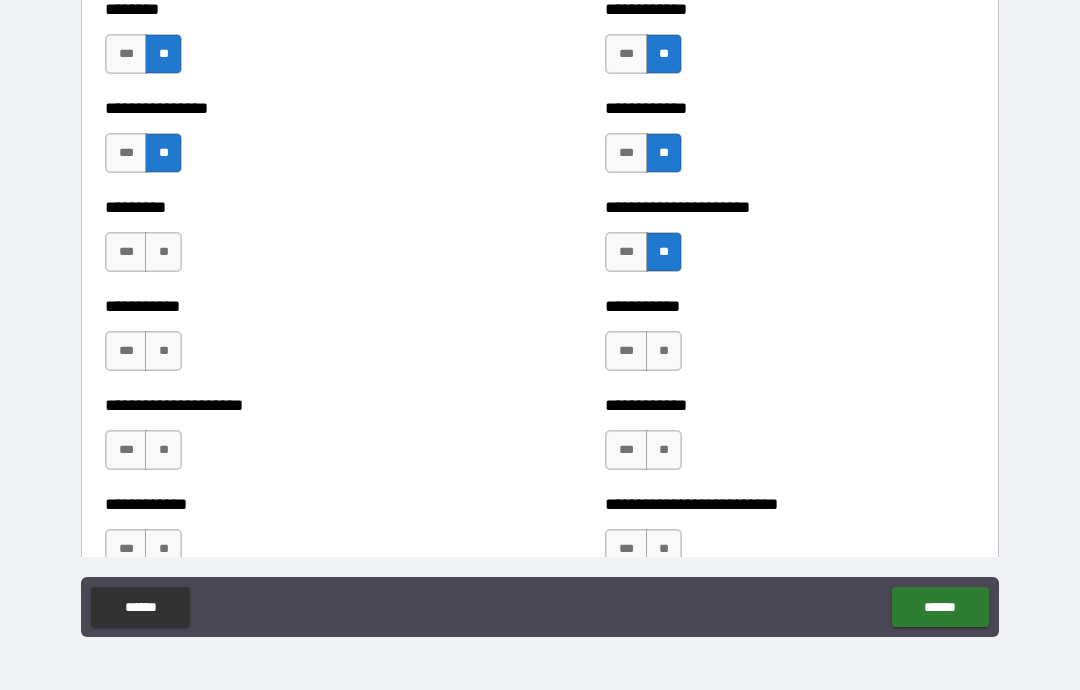 click on "**" at bounding box center (163, 252) 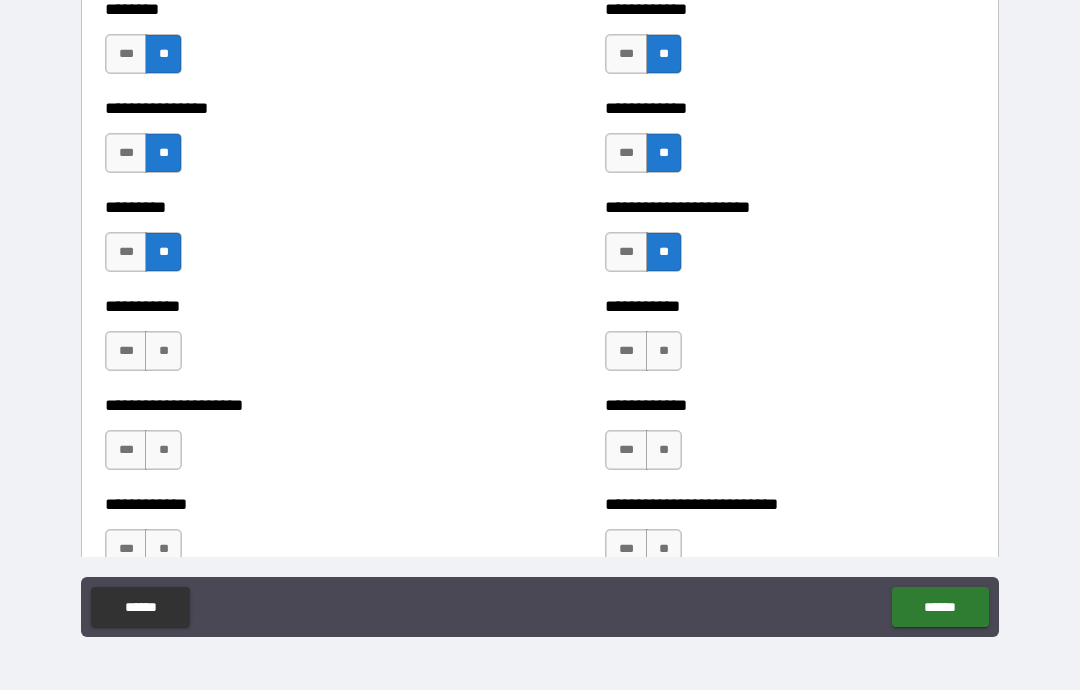click on "**" at bounding box center [163, 351] 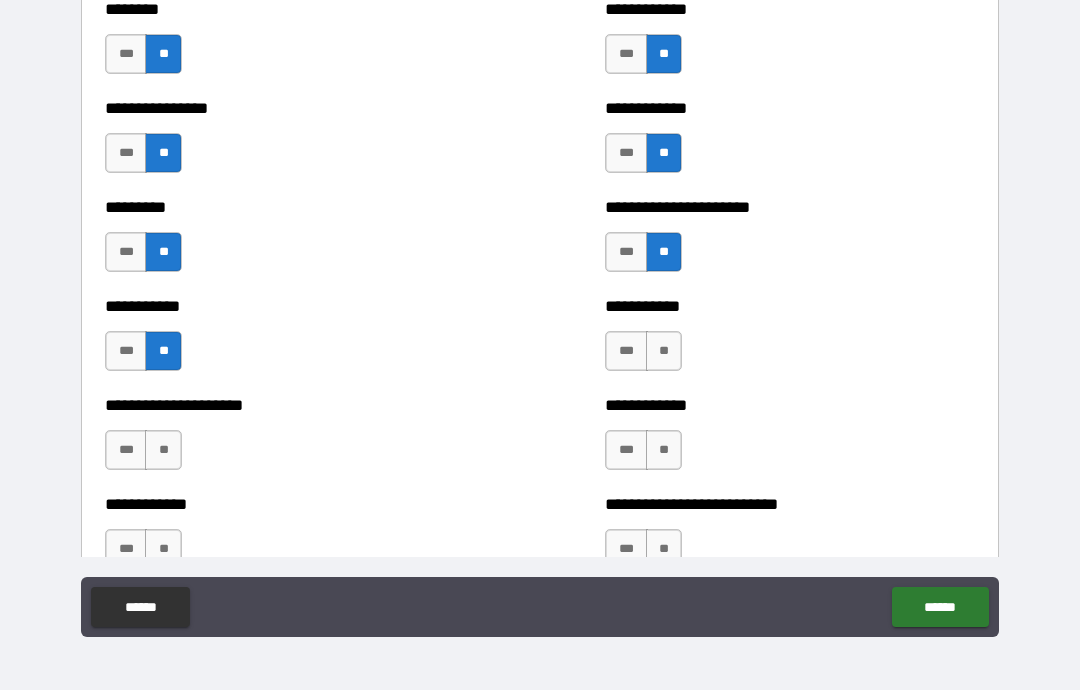 click on "**" at bounding box center [163, 450] 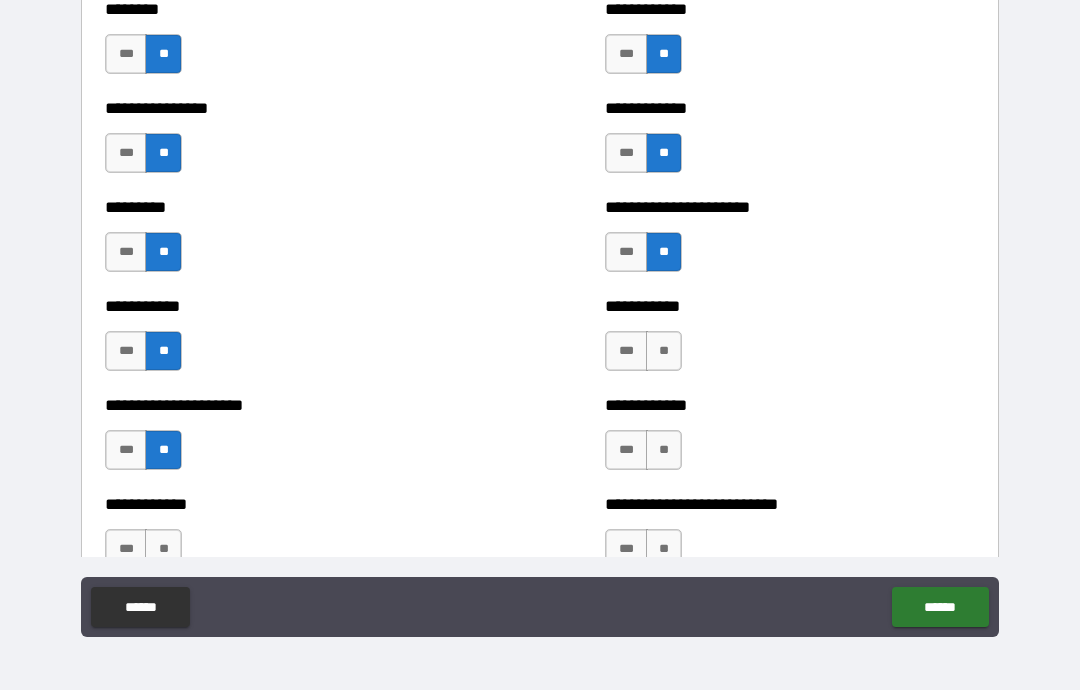 click on "**" at bounding box center [163, 549] 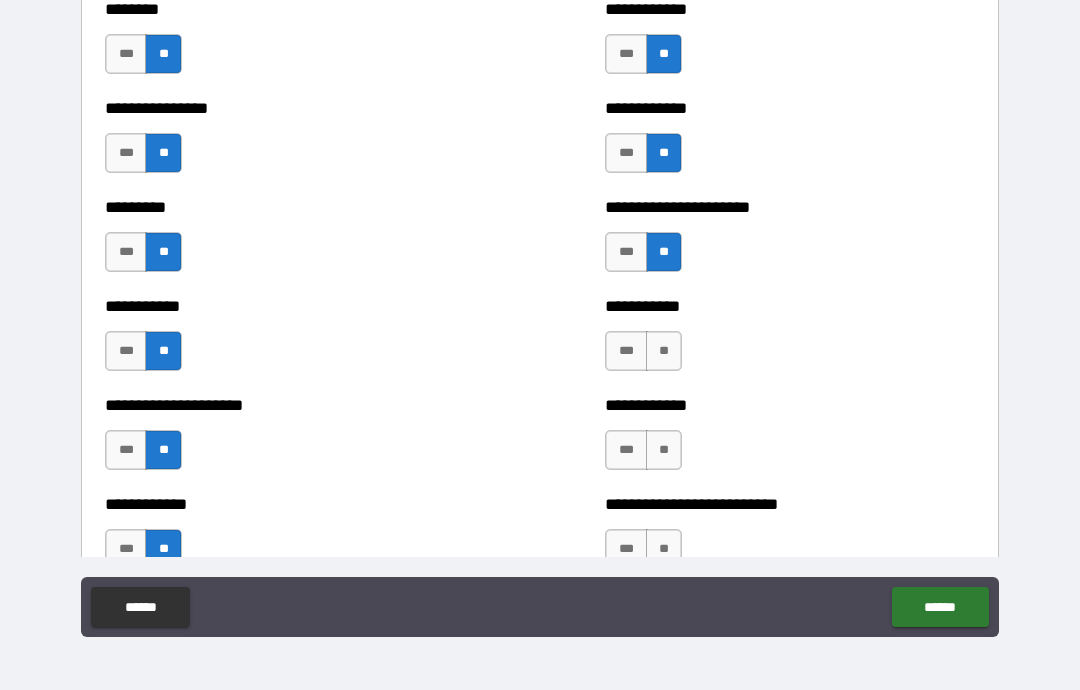 click on "**" at bounding box center (664, 351) 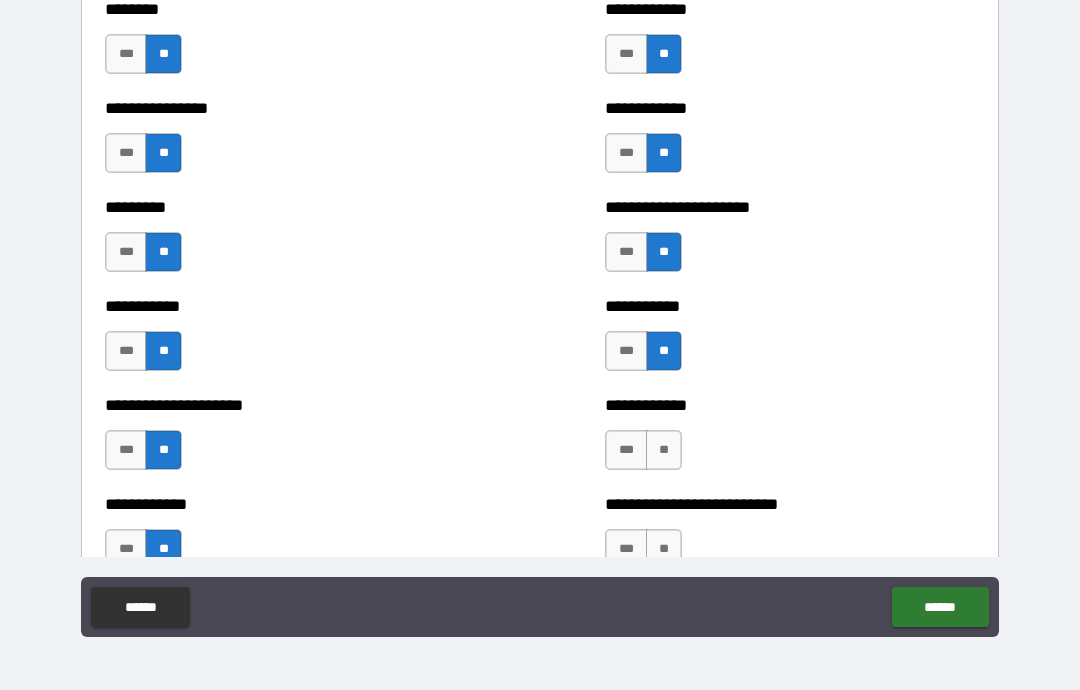 click on "**" at bounding box center [664, 450] 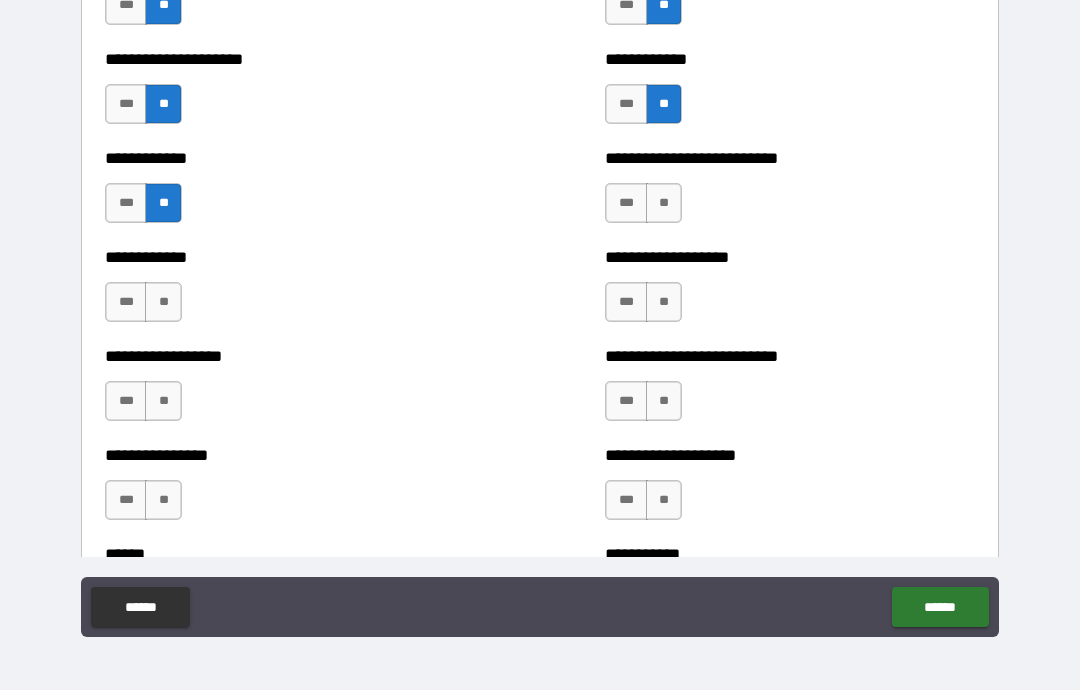 scroll, scrollTop: 5308, scrollLeft: 0, axis: vertical 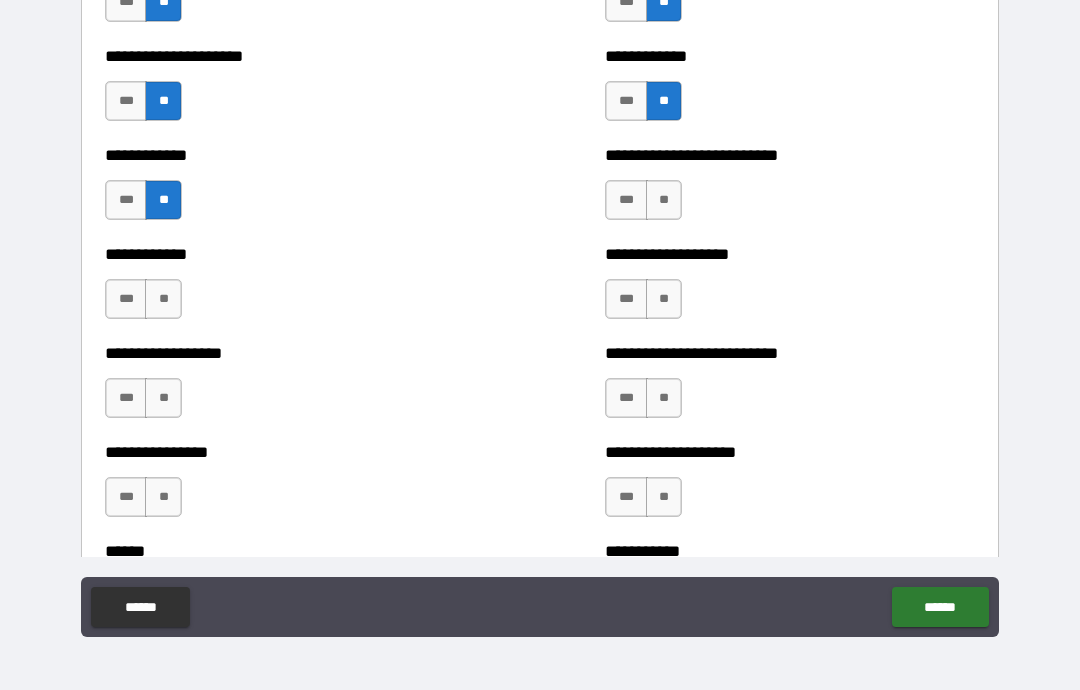 click on "**" at bounding box center (163, 299) 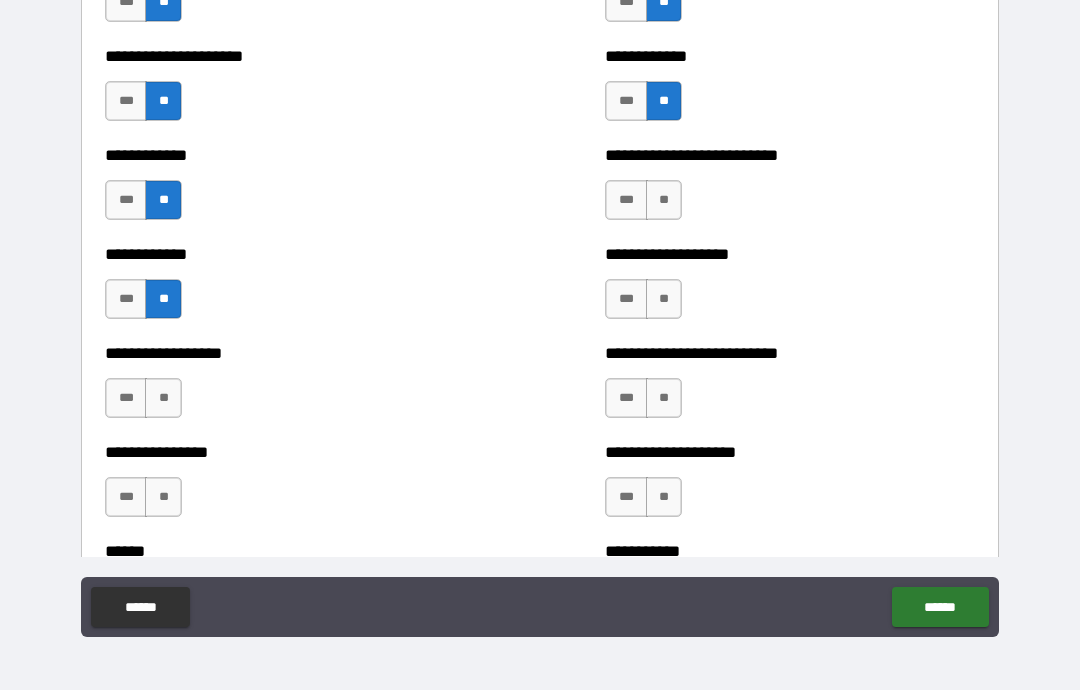 click on "**" at bounding box center (163, 398) 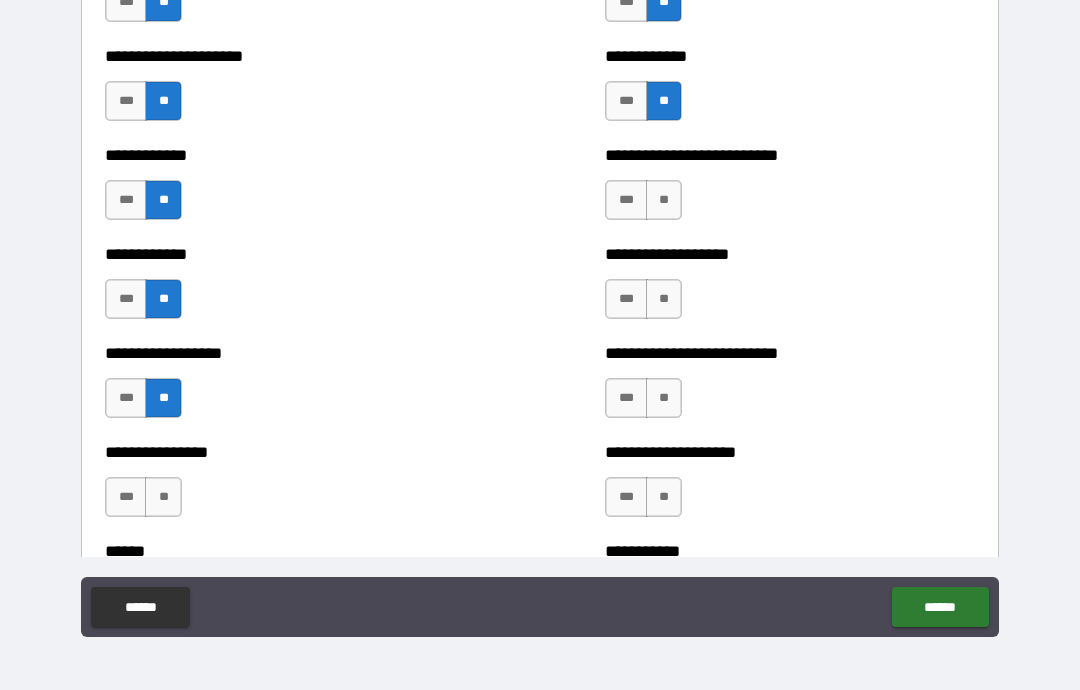click on "**" at bounding box center [163, 497] 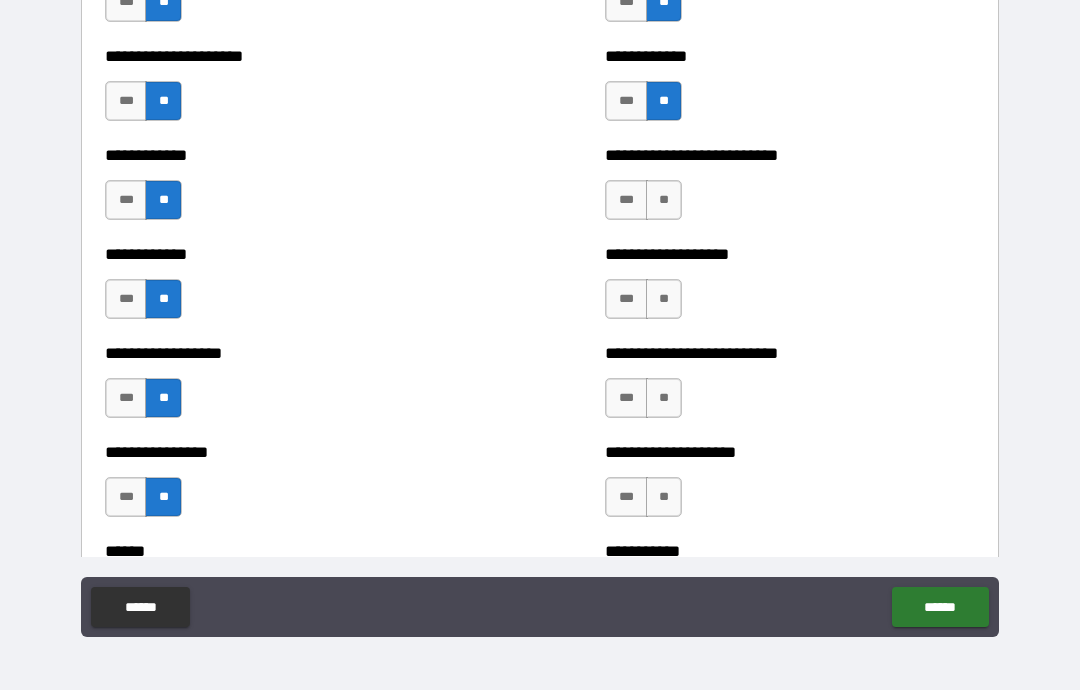 click on "**" at bounding box center [664, 200] 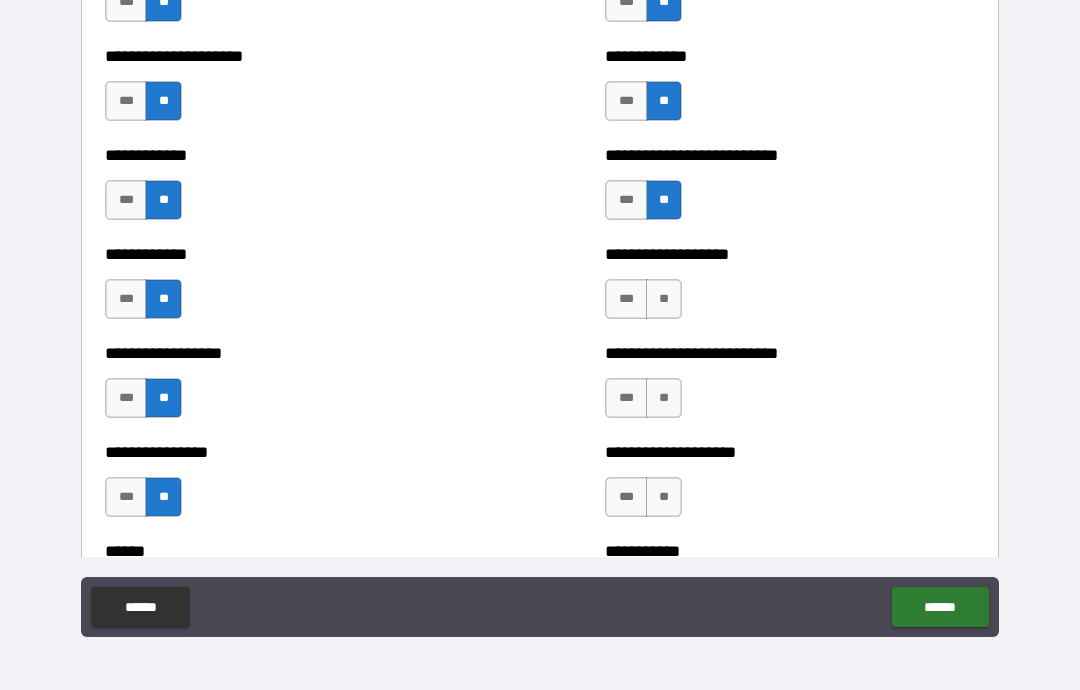 click on "**" at bounding box center (664, 299) 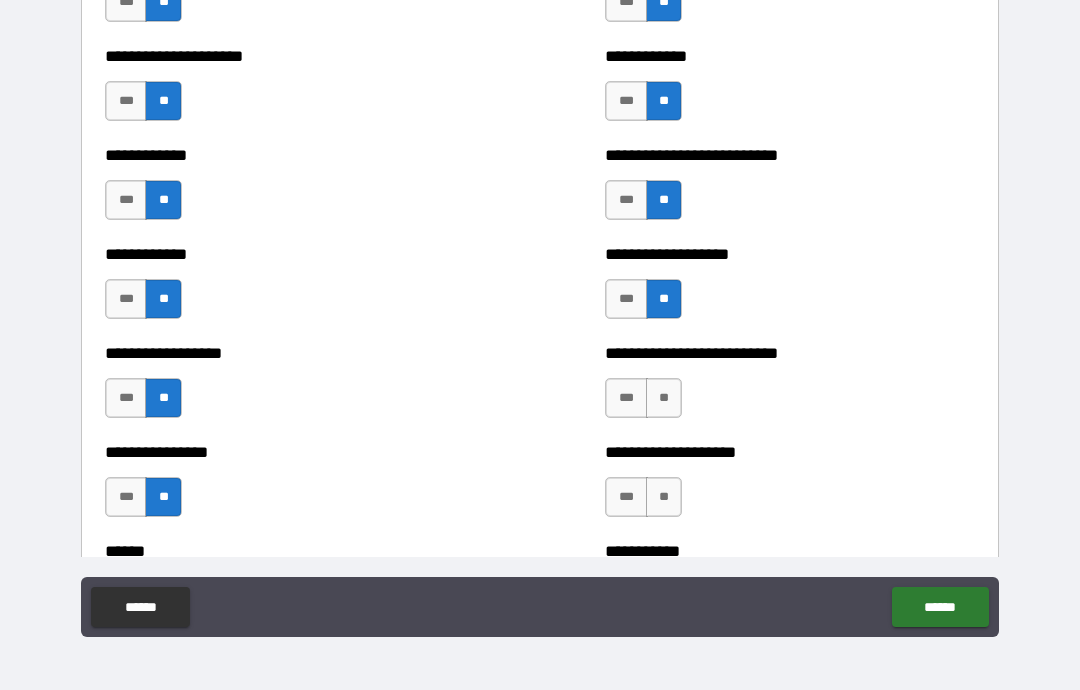 click on "**" at bounding box center (664, 398) 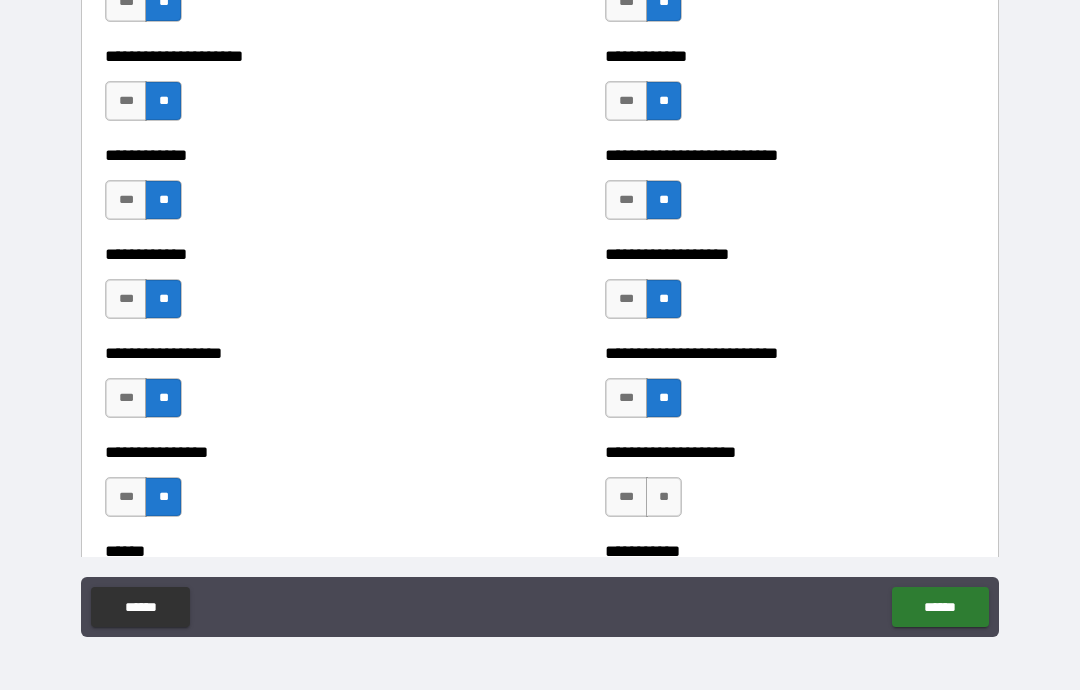 click on "**" at bounding box center (664, 497) 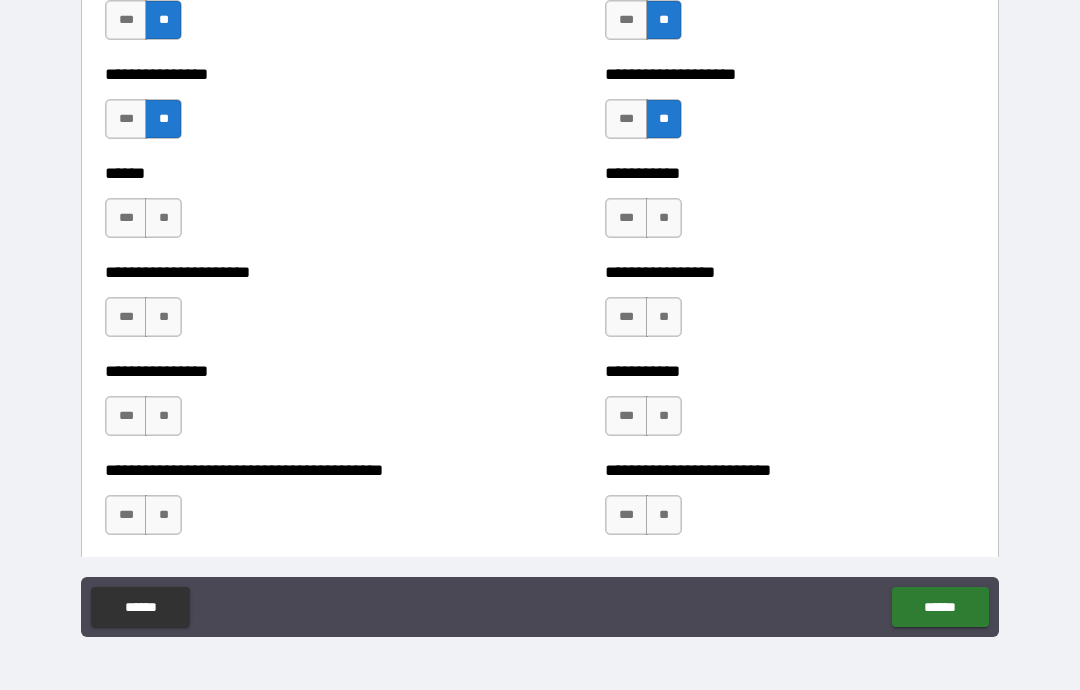 scroll, scrollTop: 5690, scrollLeft: 0, axis: vertical 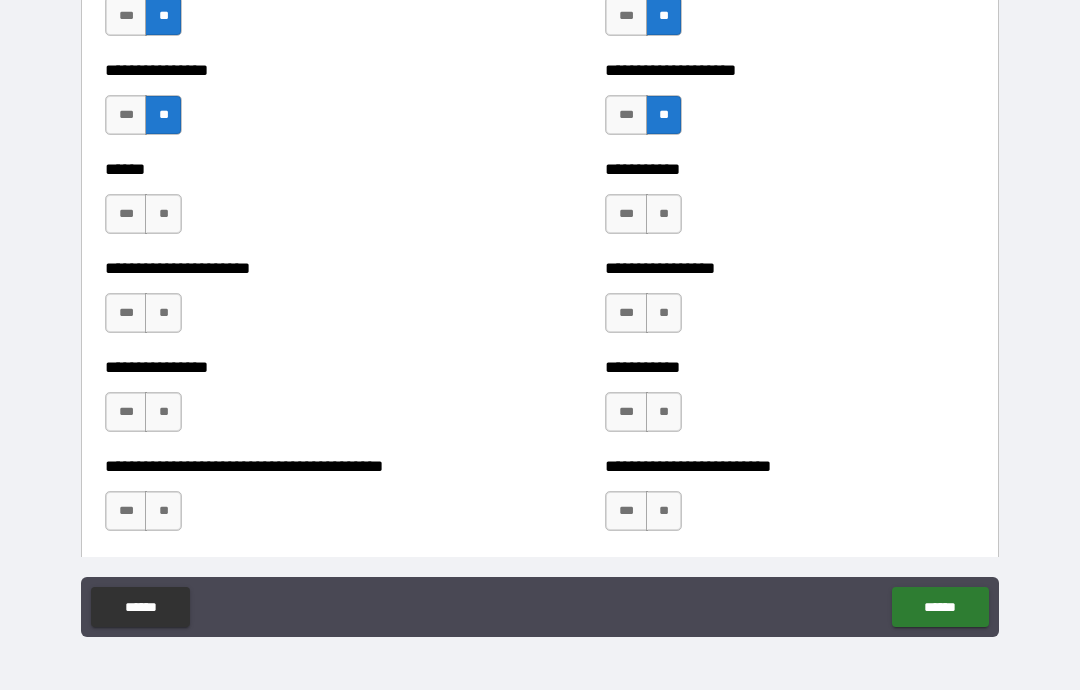 click on "**" at bounding box center (163, 214) 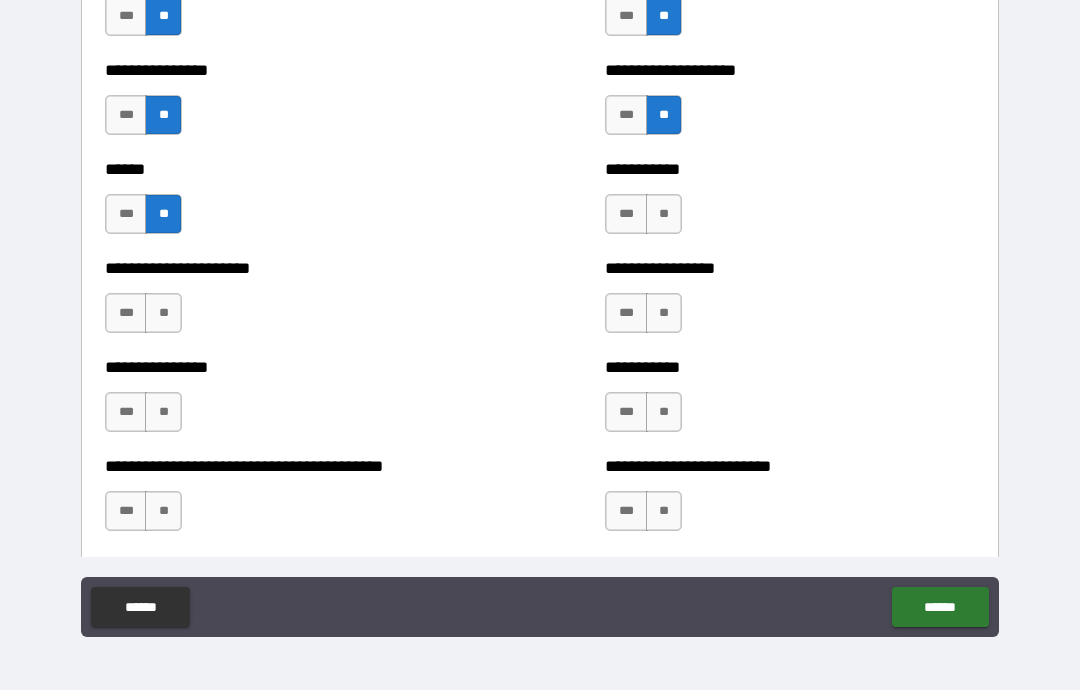 click on "**" at bounding box center (163, 313) 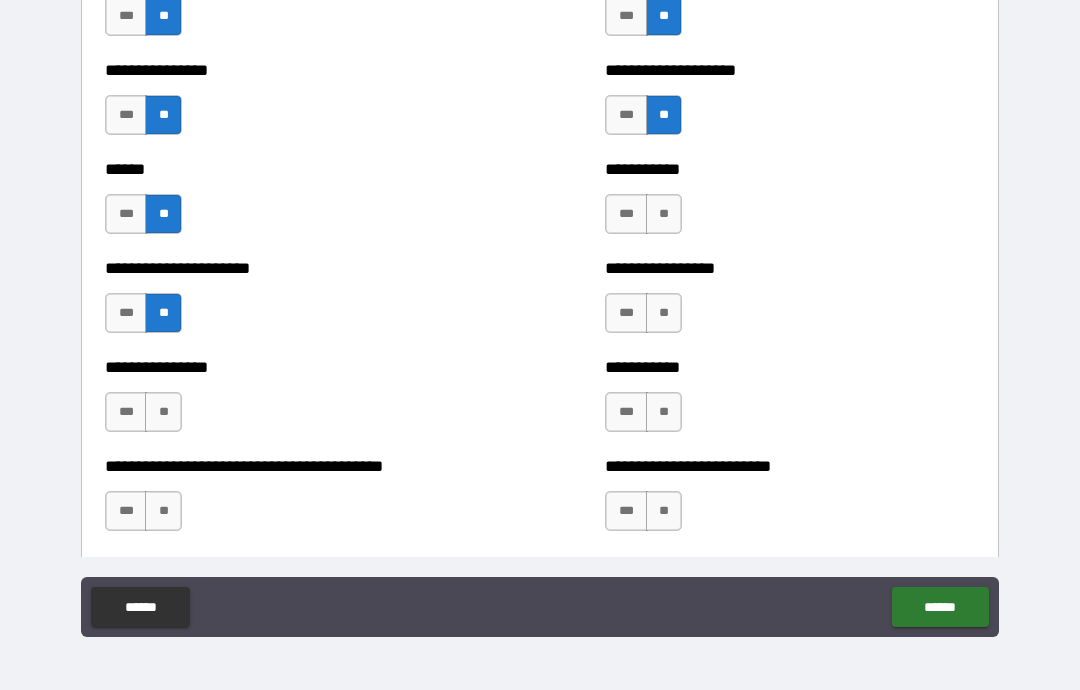 click on "**" at bounding box center [163, 412] 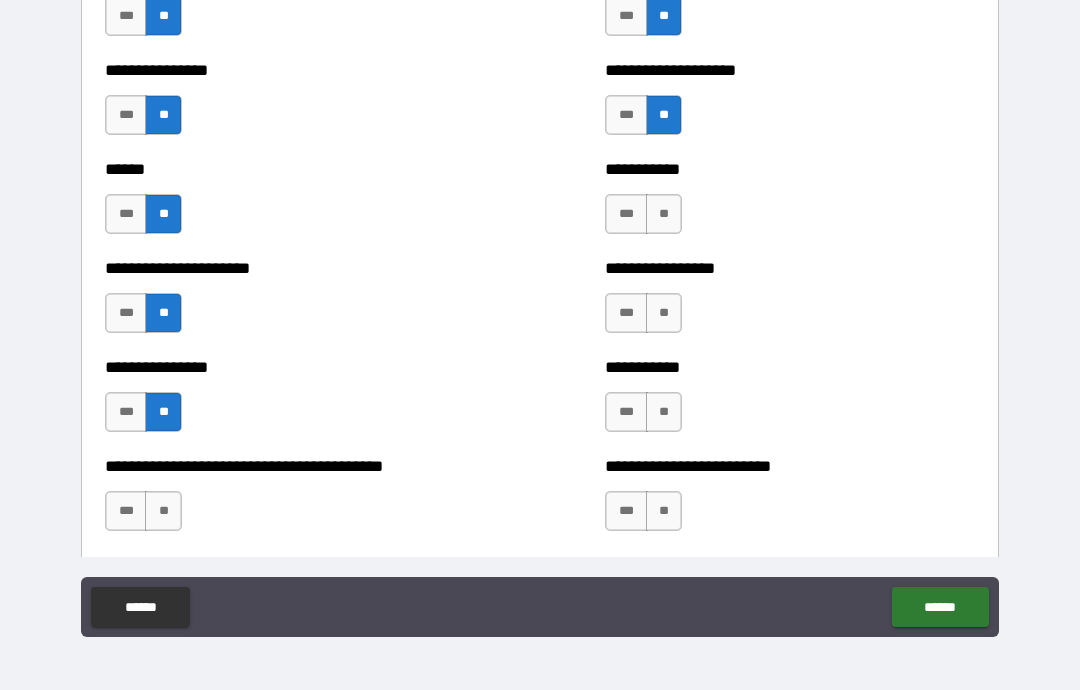 click on "**" at bounding box center (163, 511) 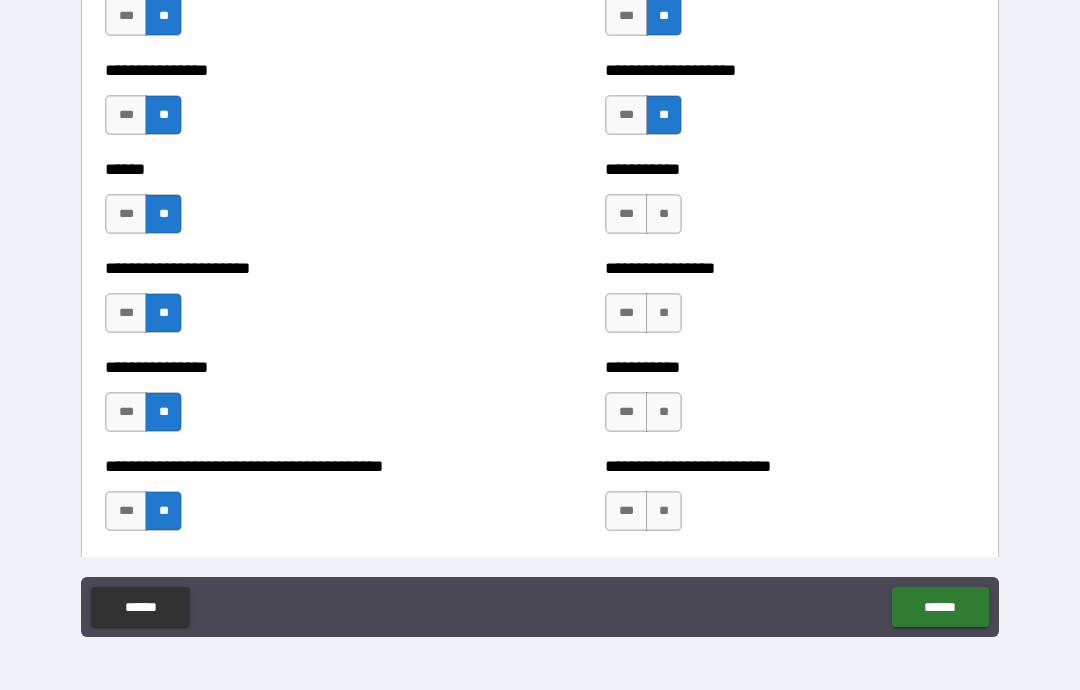 click on "**" at bounding box center (664, 214) 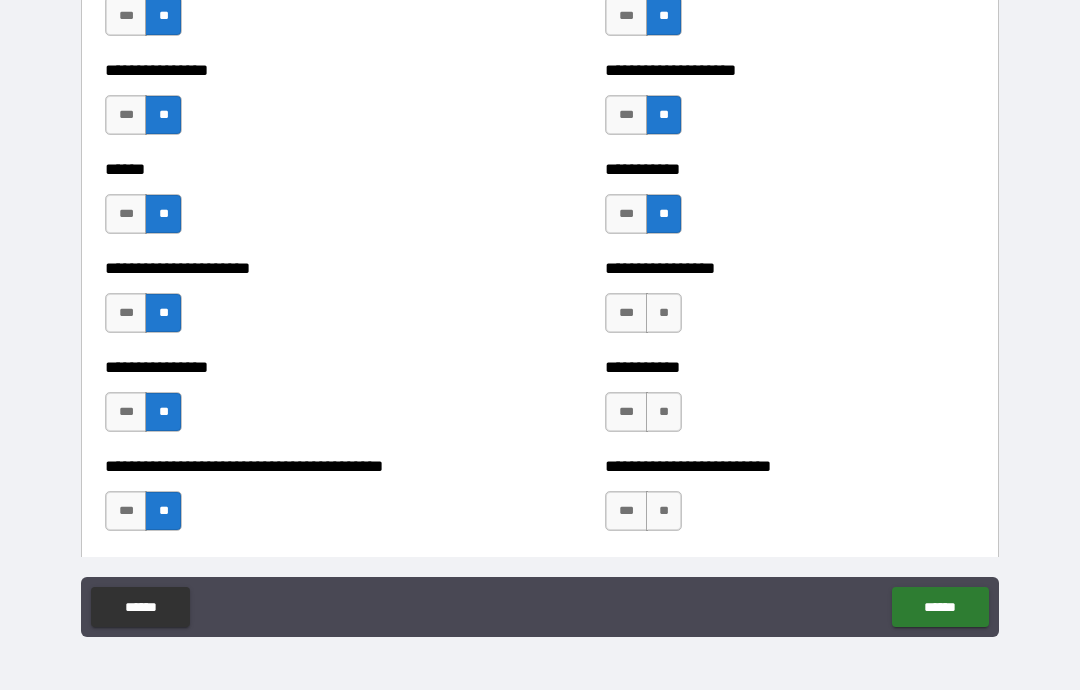 click on "**" at bounding box center [664, 313] 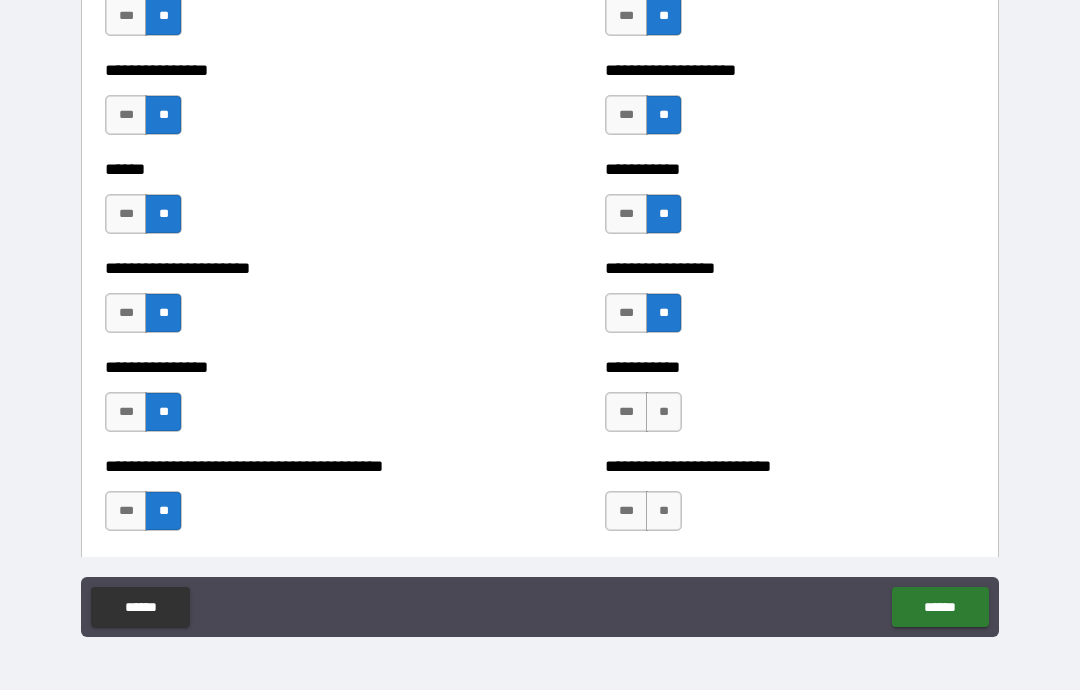 click on "**" at bounding box center [664, 412] 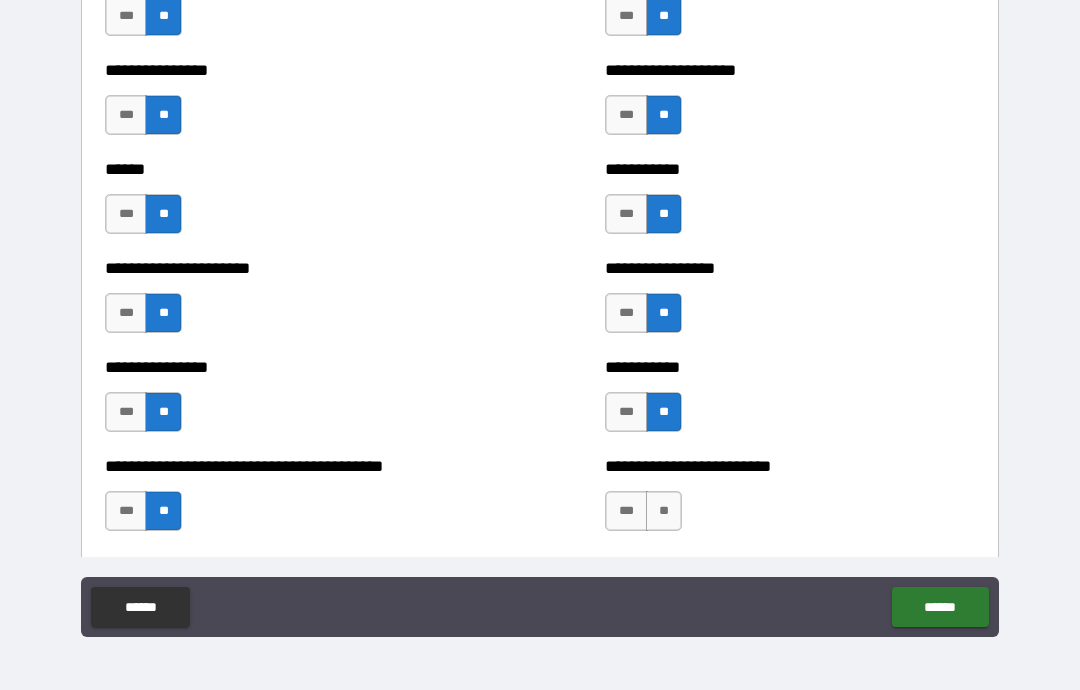 click on "**" at bounding box center [664, 511] 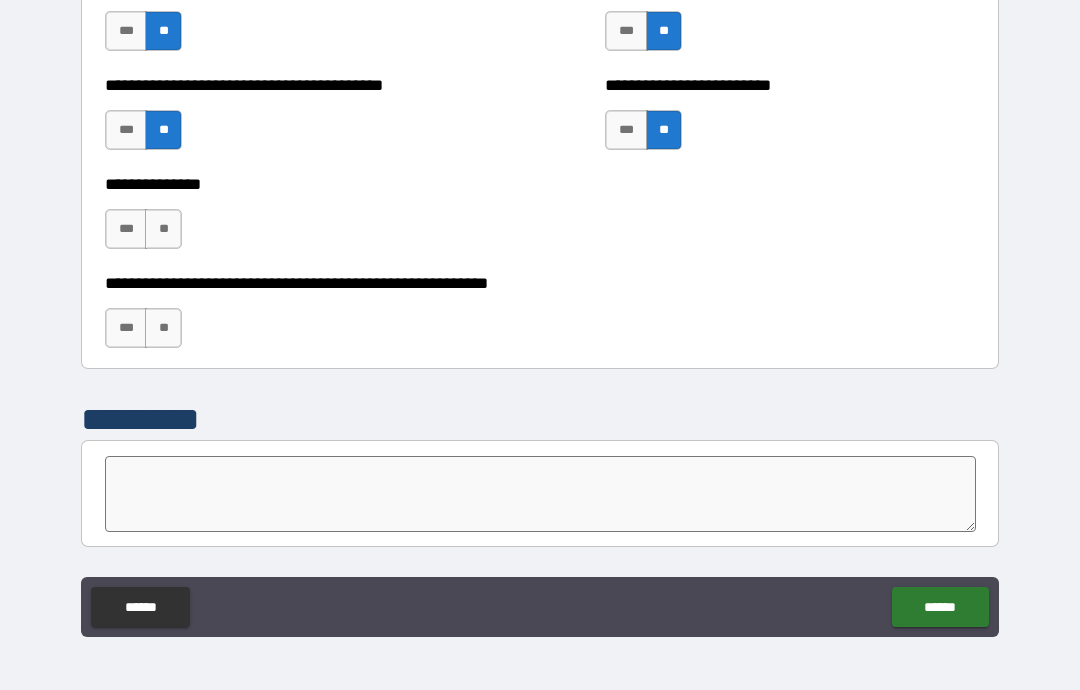 scroll, scrollTop: 6109, scrollLeft: 0, axis: vertical 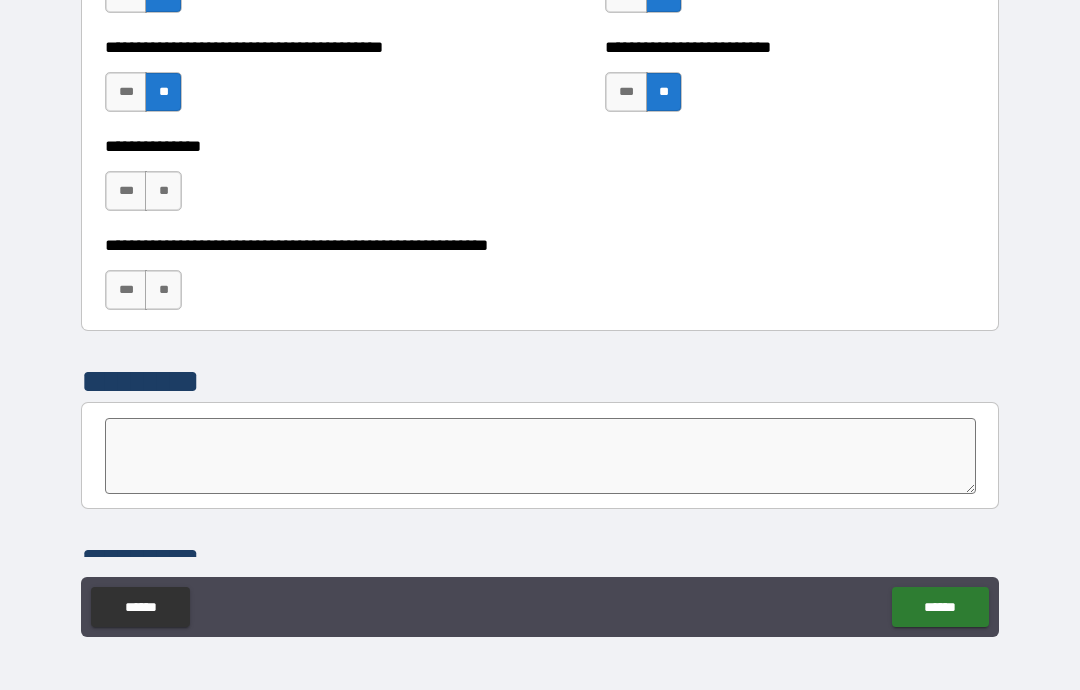 click on "**" at bounding box center (163, 191) 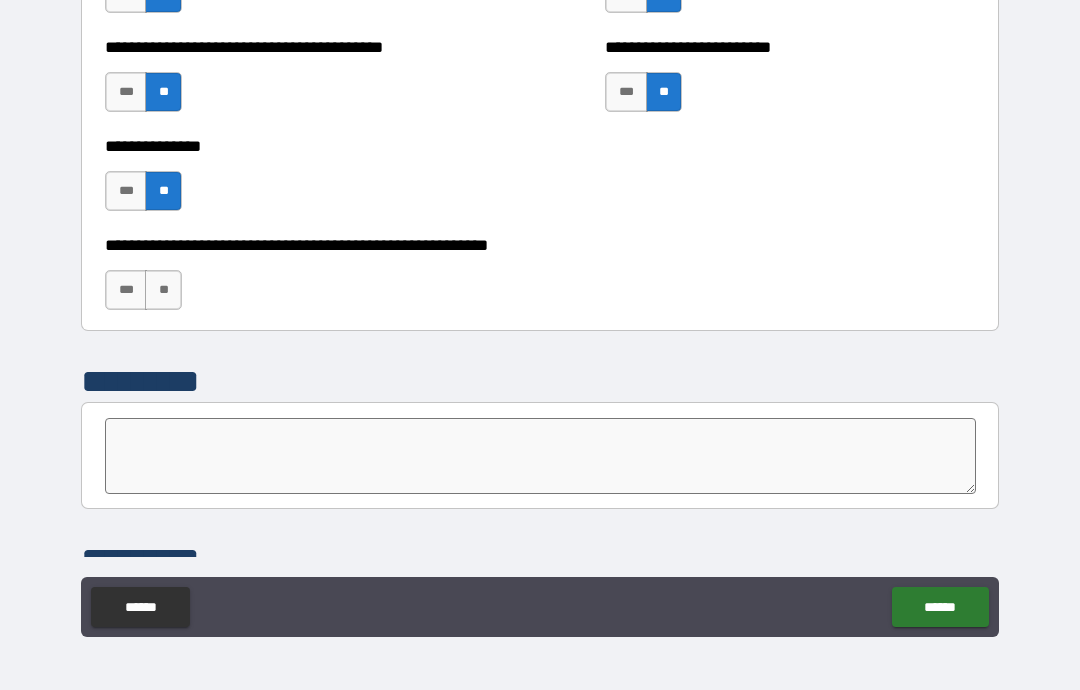 click on "**" at bounding box center (163, 290) 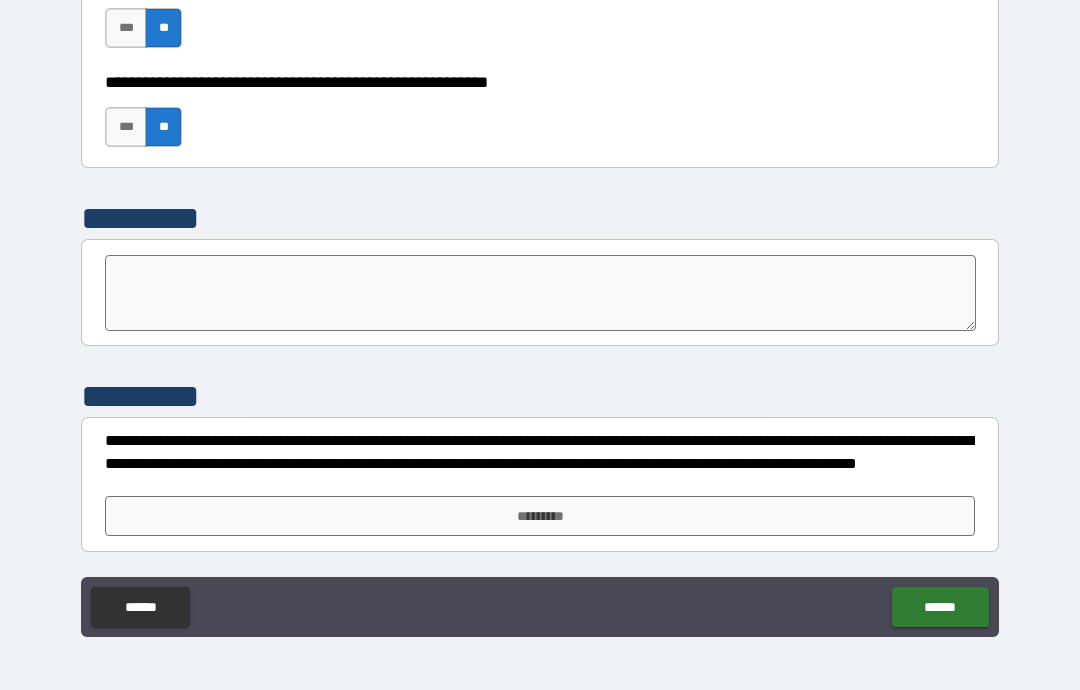 scroll, scrollTop: 6272, scrollLeft: 0, axis: vertical 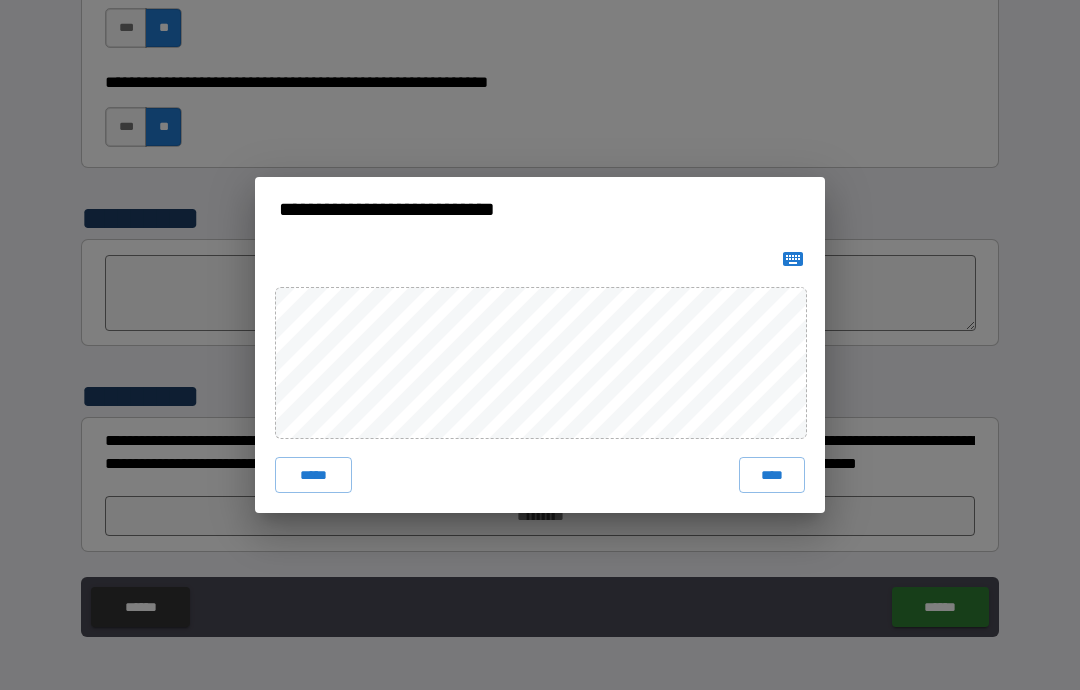 click on "****" at bounding box center (772, 475) 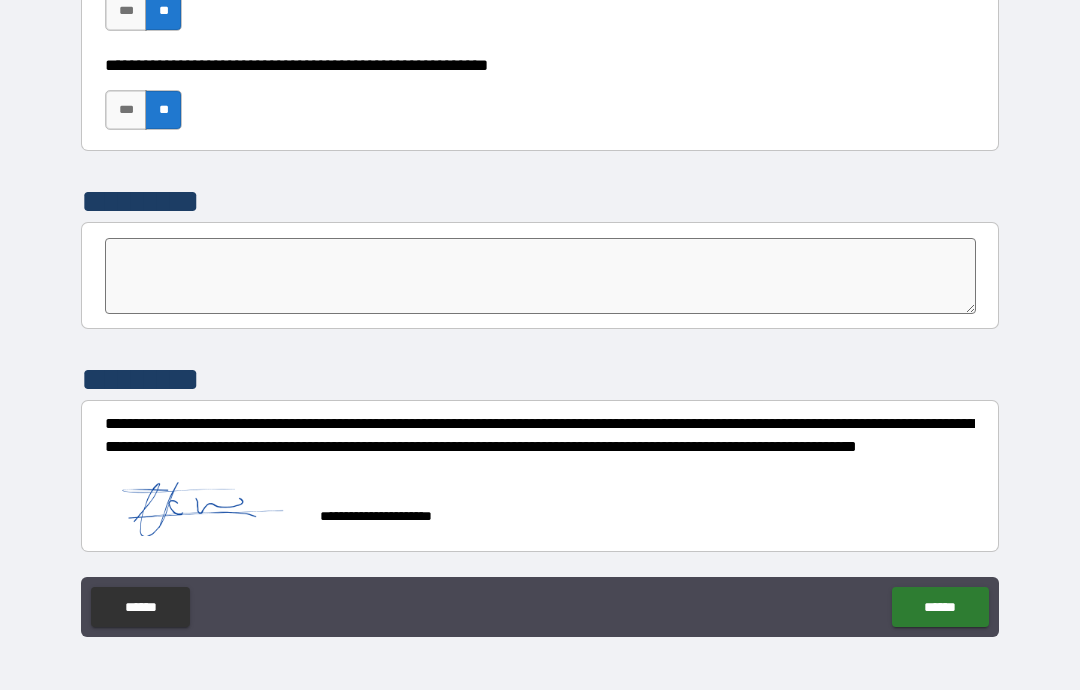 scroll, scrollTop: 6289, scrollLeft: 0, axis: vertical 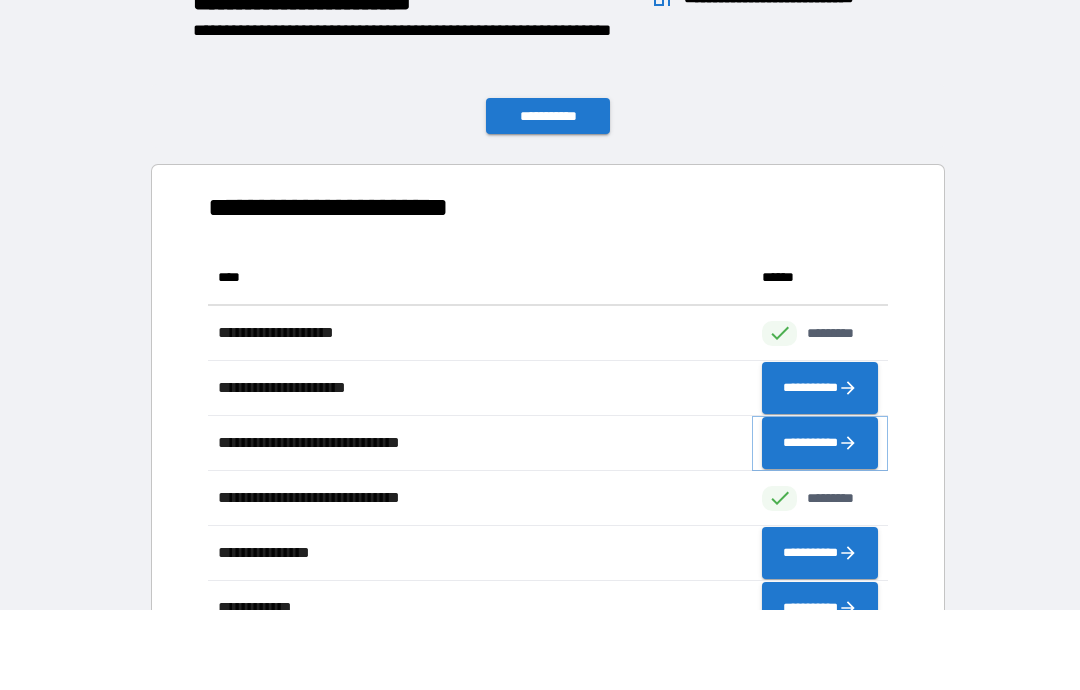 click on "**********" at bounding box center (820, 443) 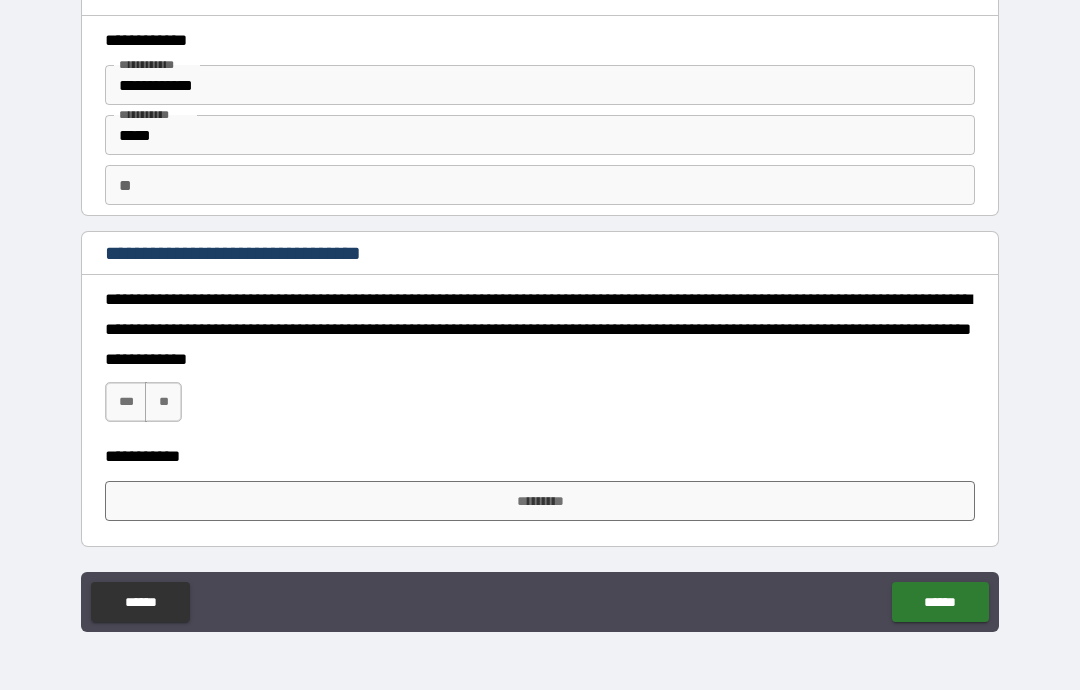 click on "***" at bounding box center [126, 402] 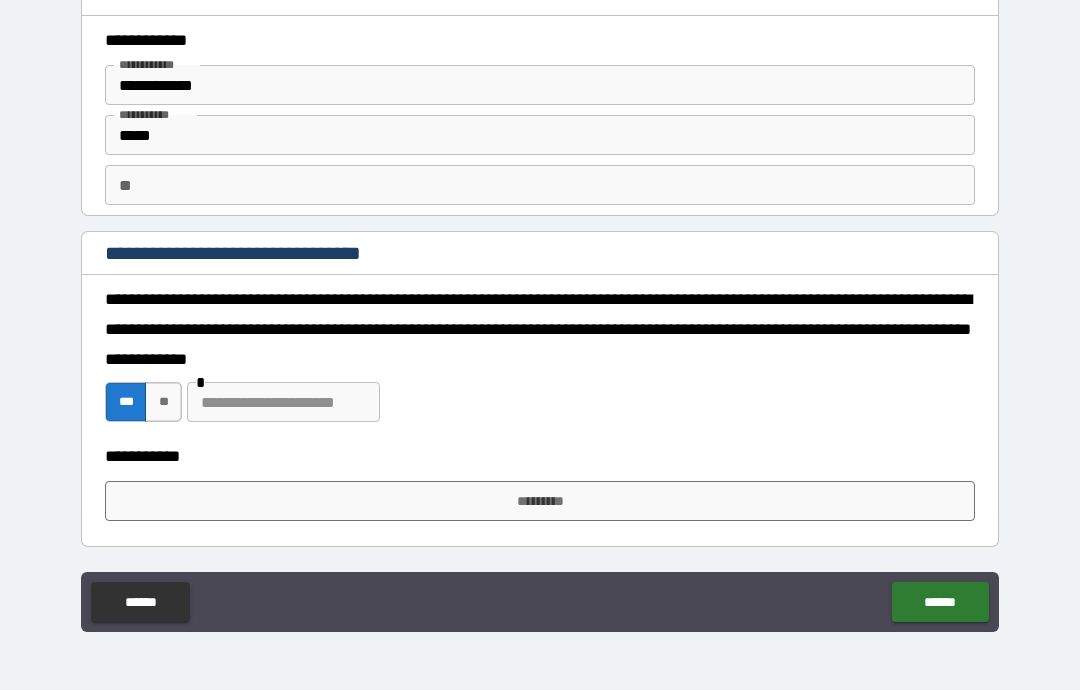 click on "*********" at bounding box center (540, 501) 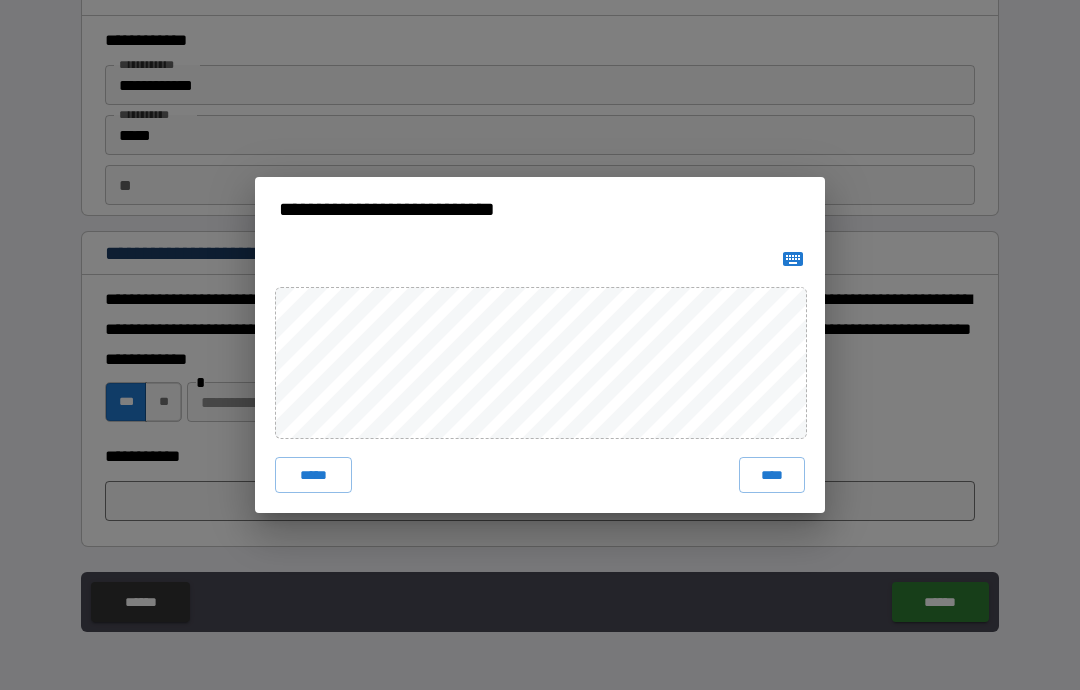 click on "****" at bounding box center (772, 475) 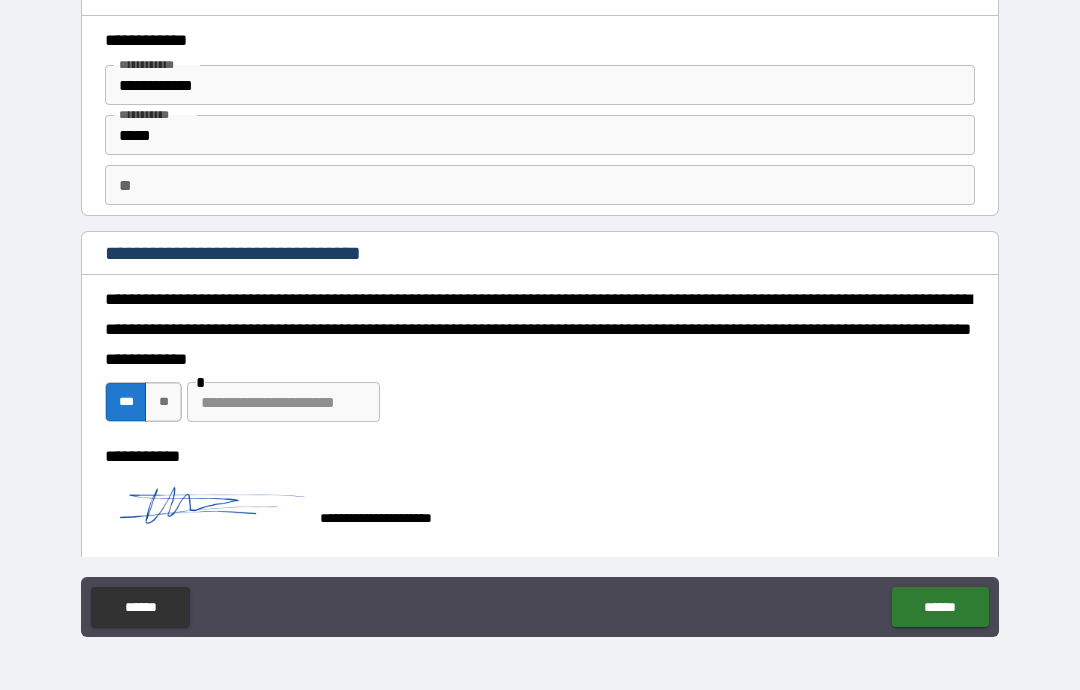 click on "******" at bounding box center [940, 607] 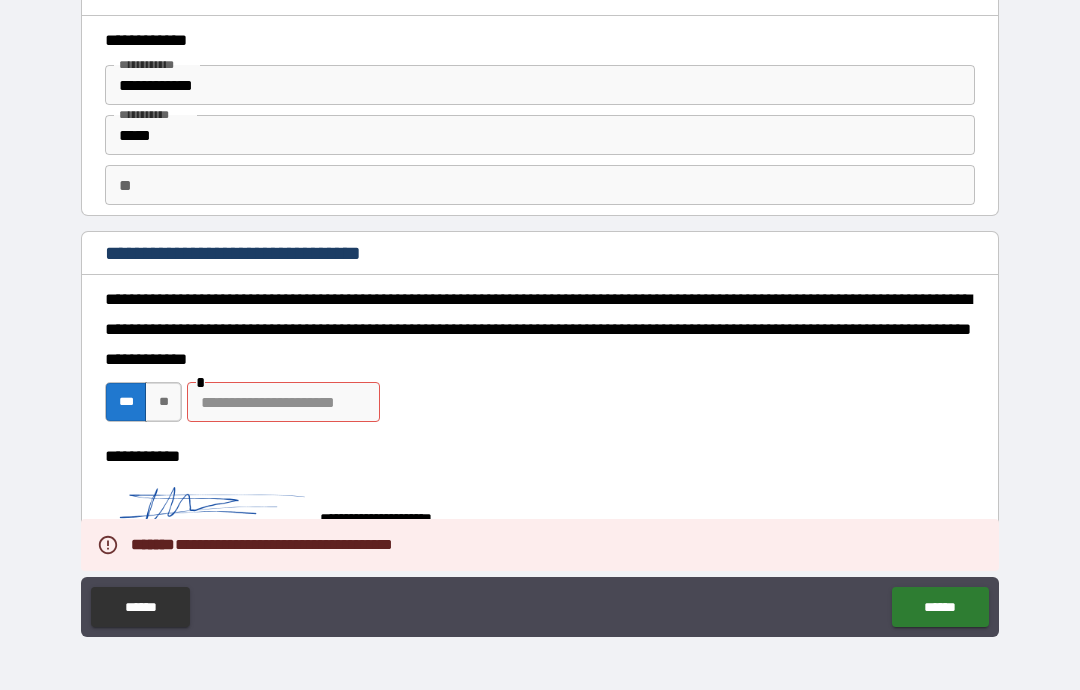 click on "**" at bounding box center [163, 402] 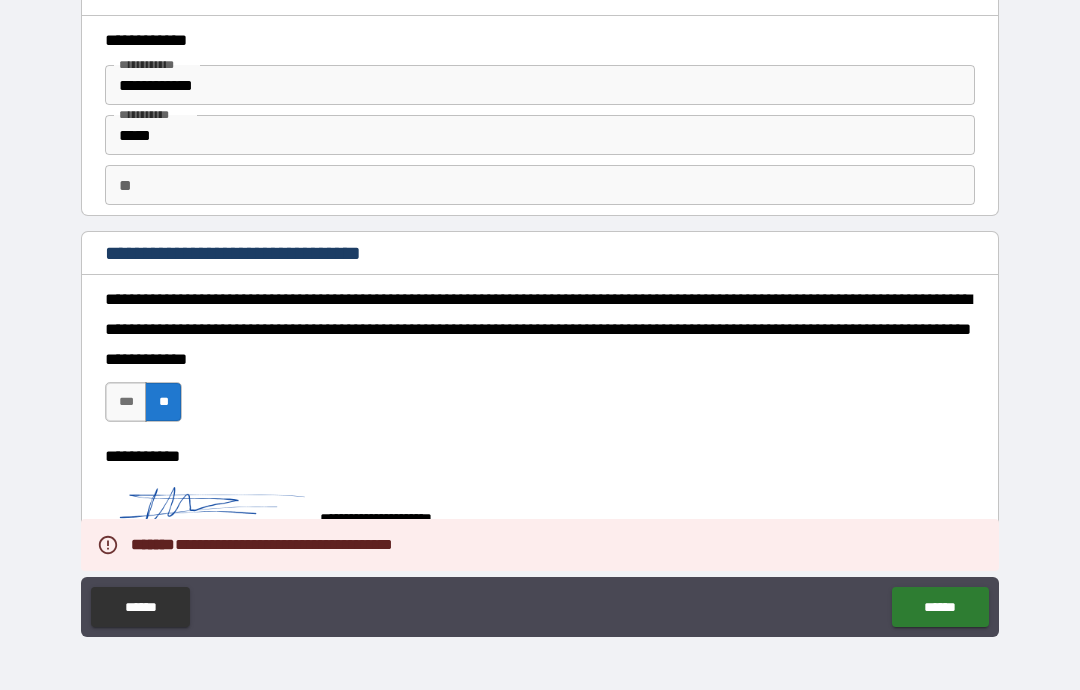 click on "******" at bounding box center [940, 607] 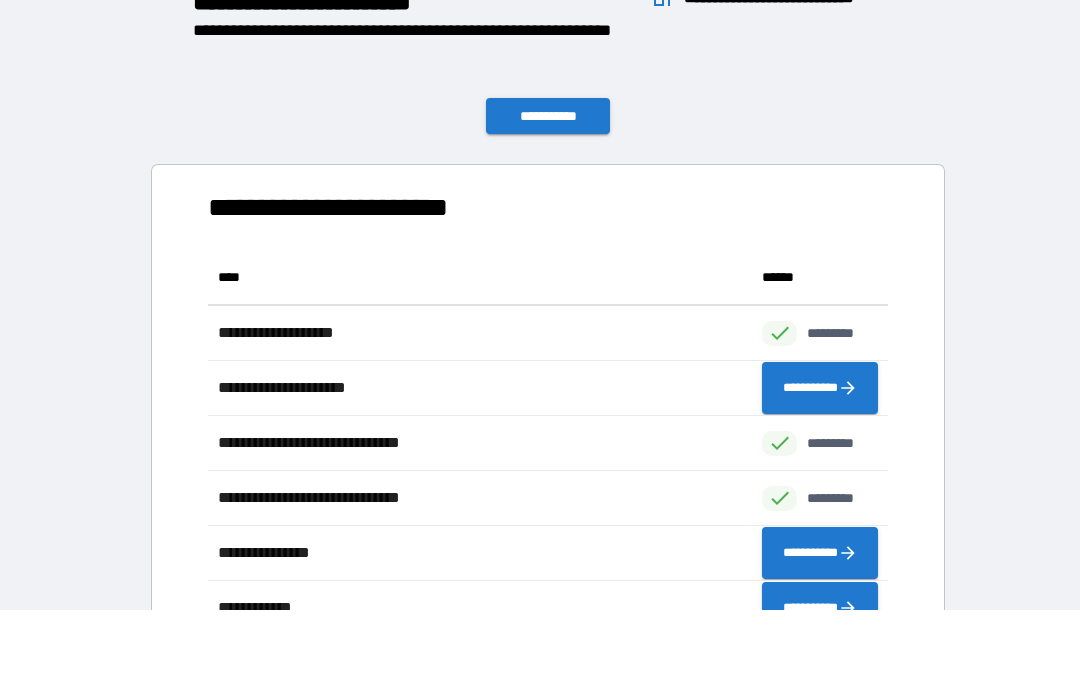 scroll, scrollTop: 551, scrollLeft: 680, axis: both 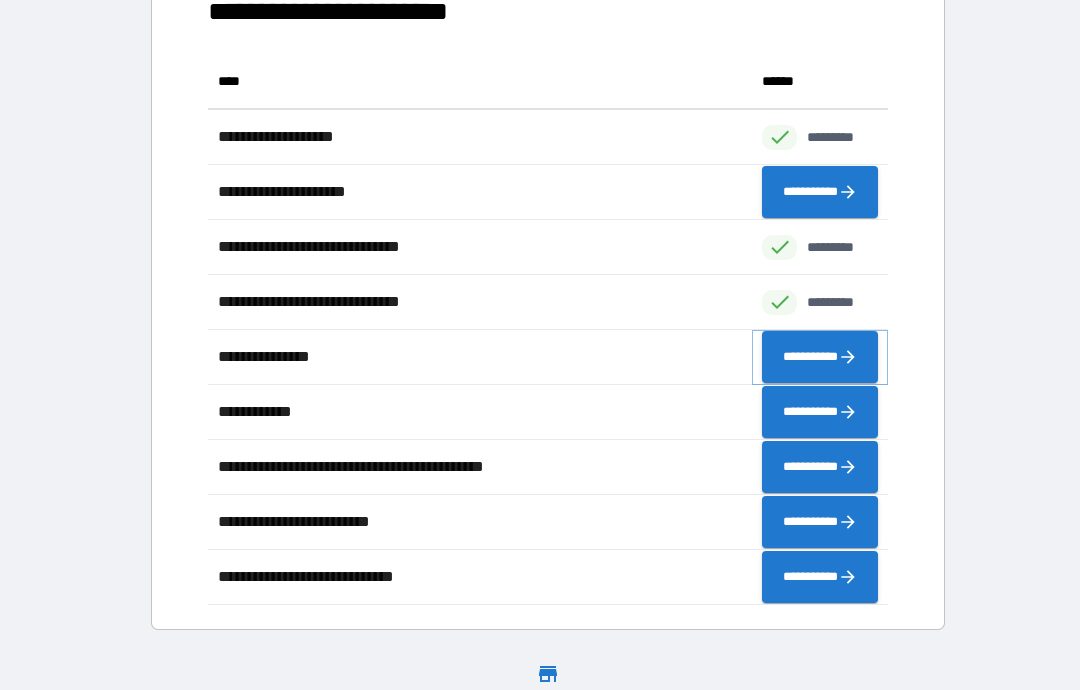 click on "**********" at bounding box center (820, 357) 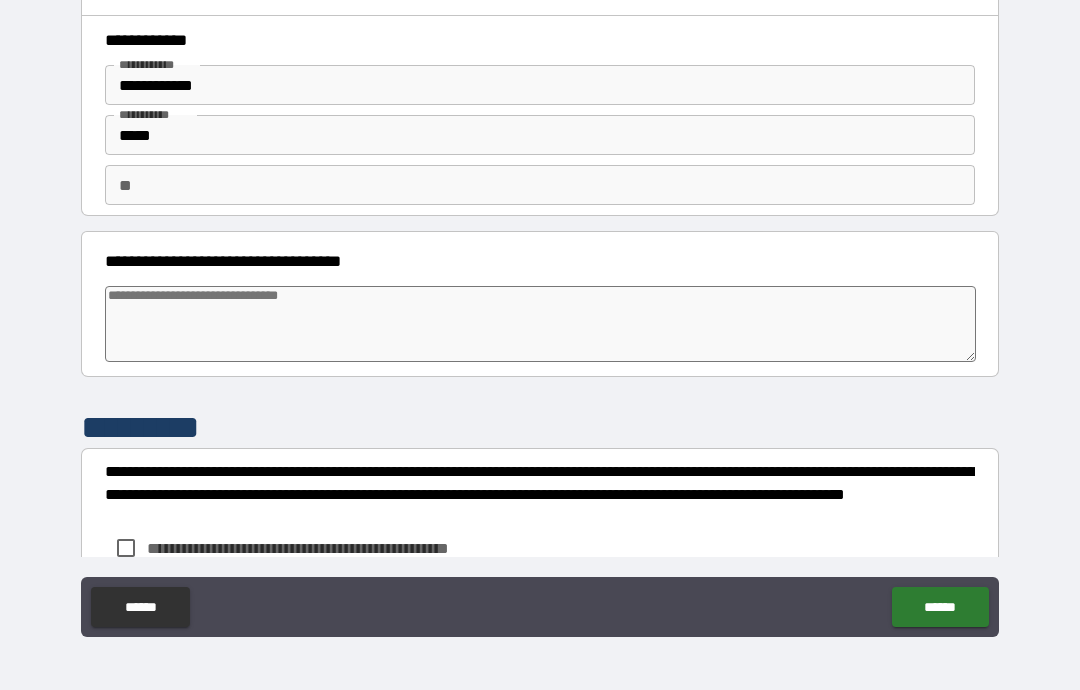 type on "*" 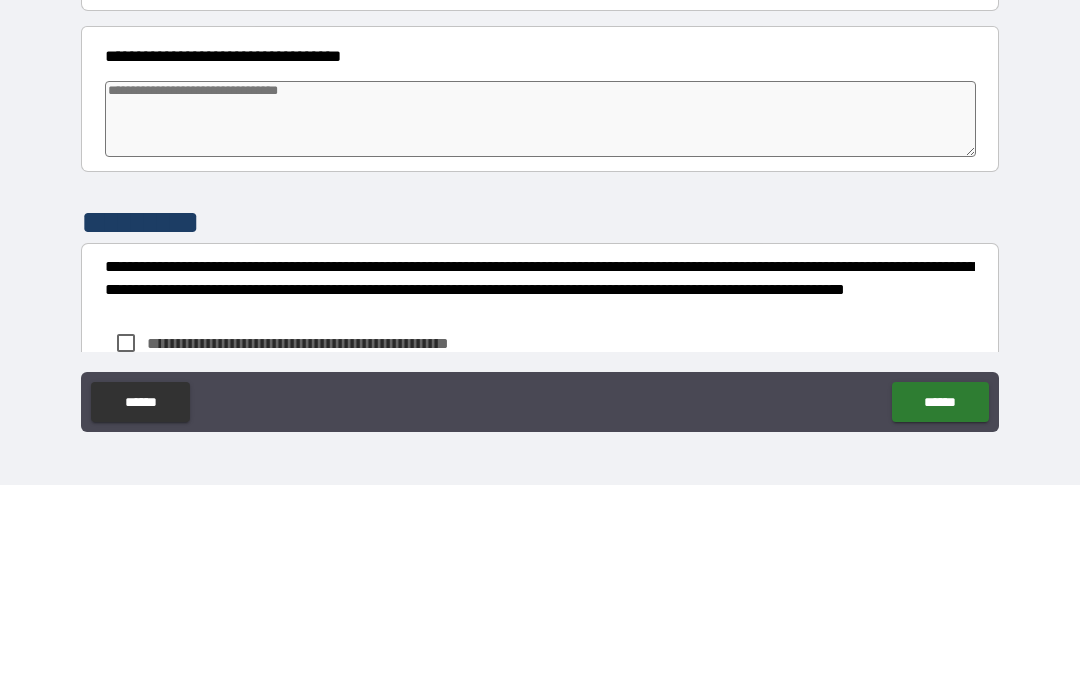 type on "*" 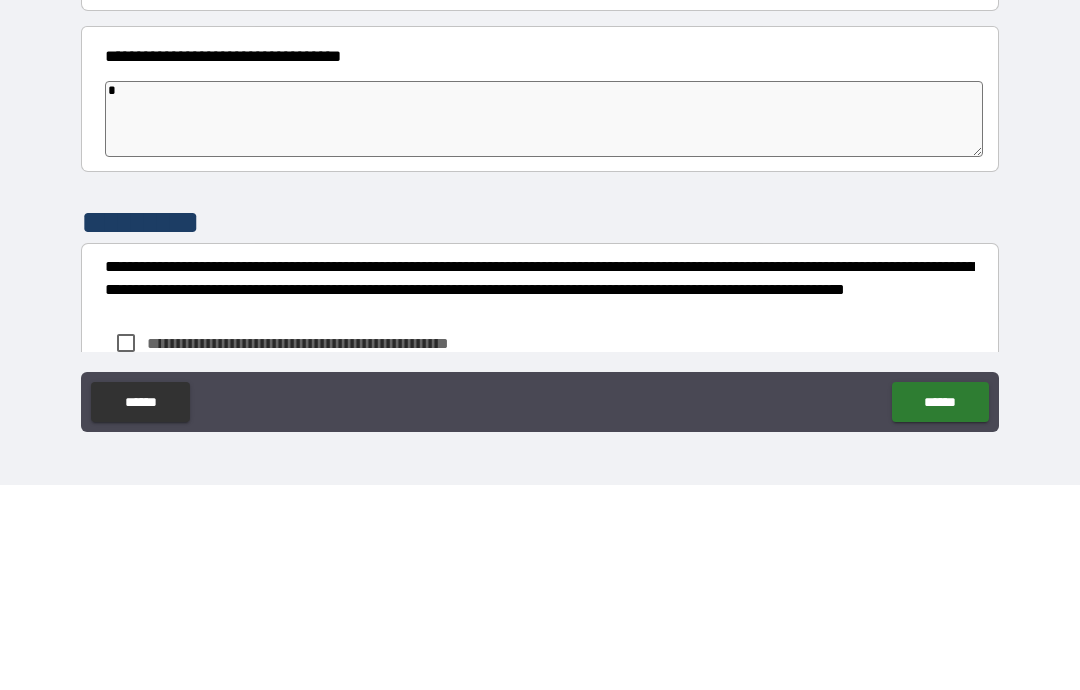 type on "*" 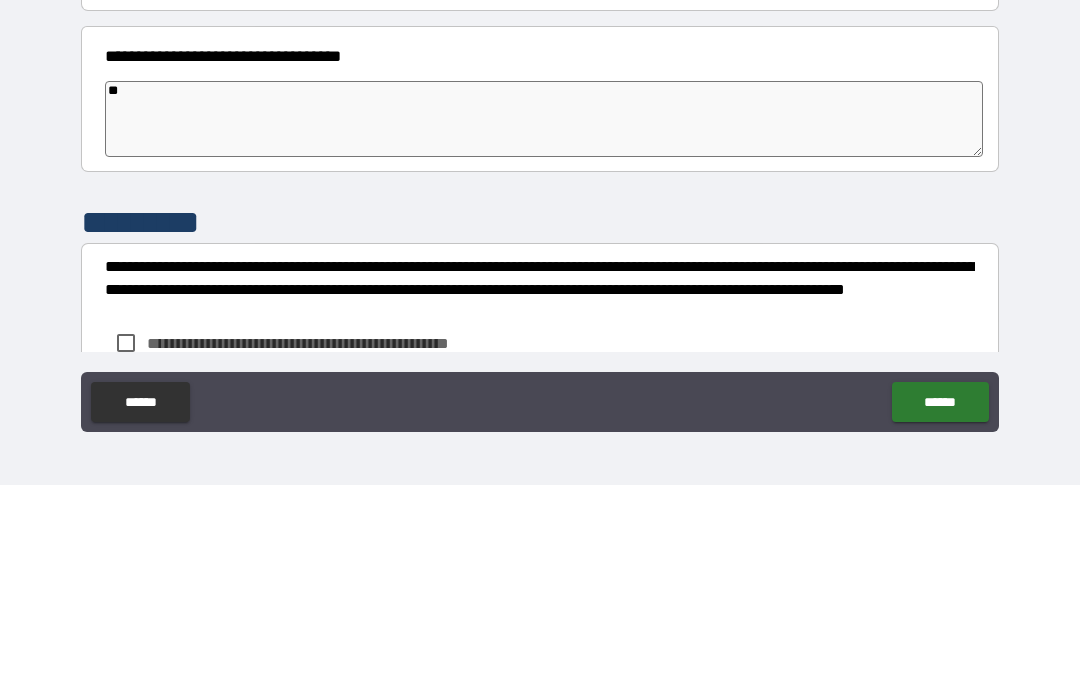 type on "*" 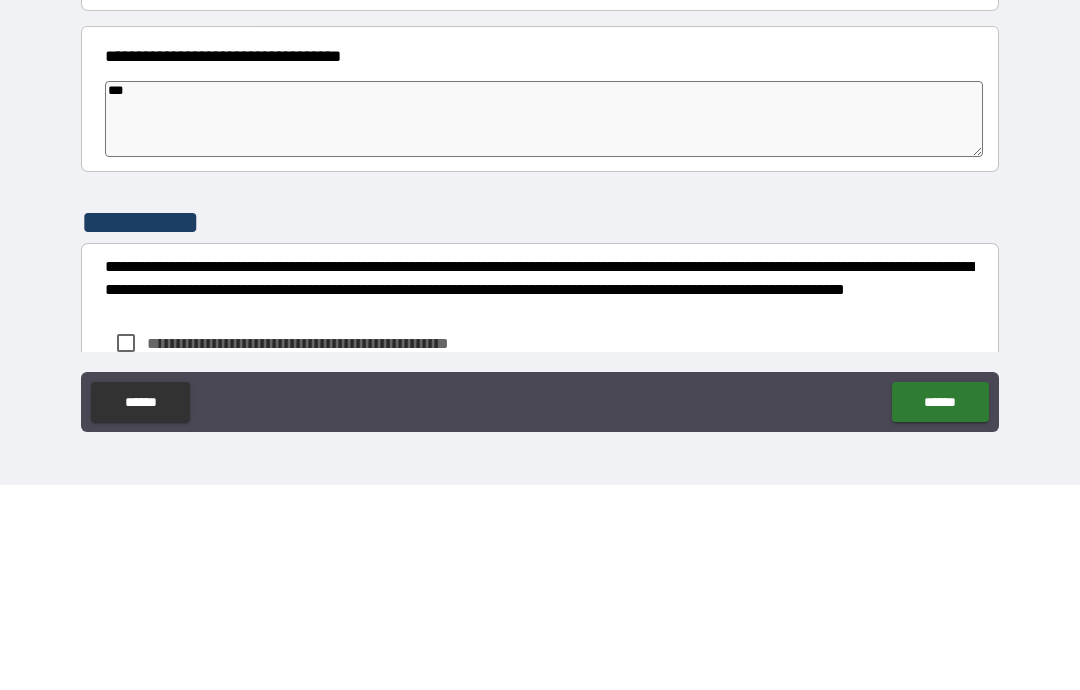 type on "*" 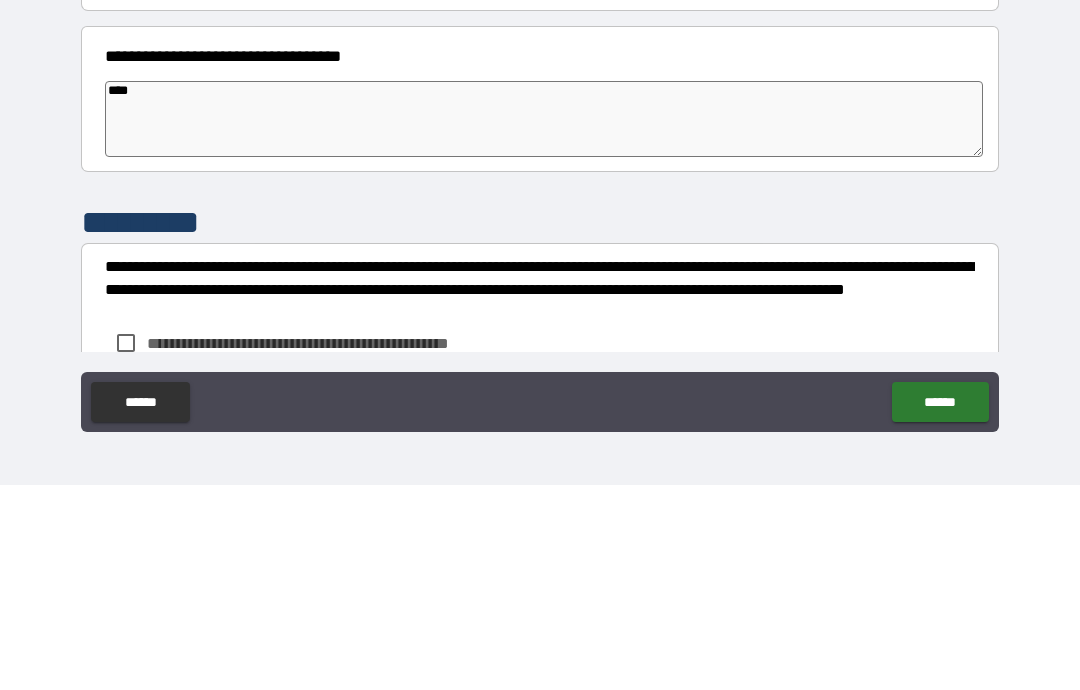 type on "*" 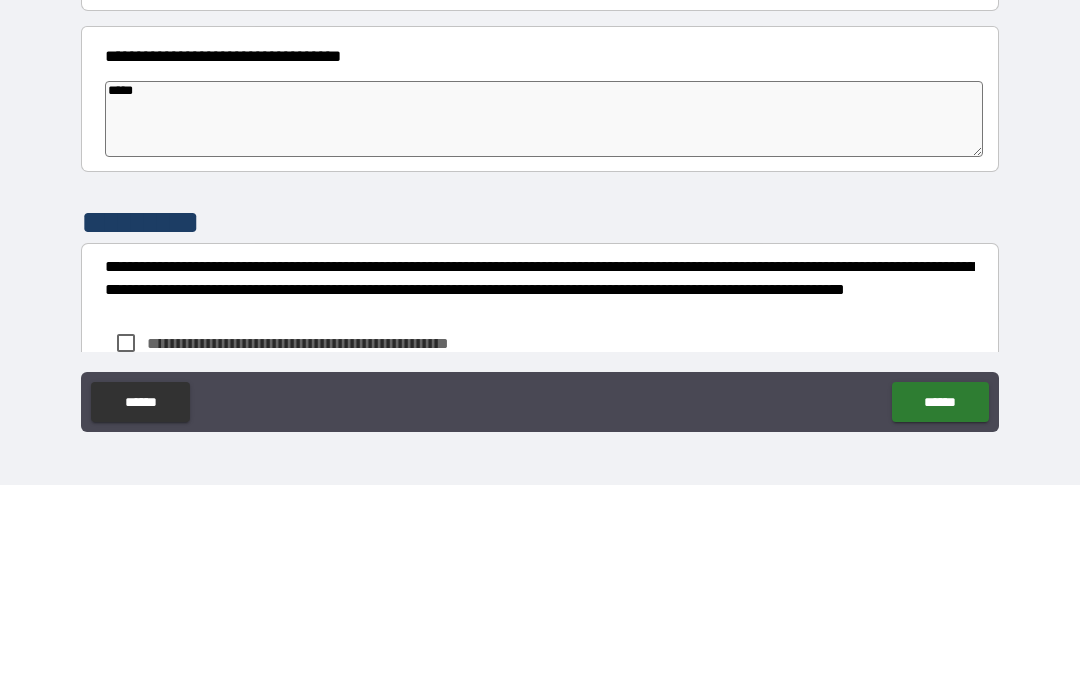 type on "*" 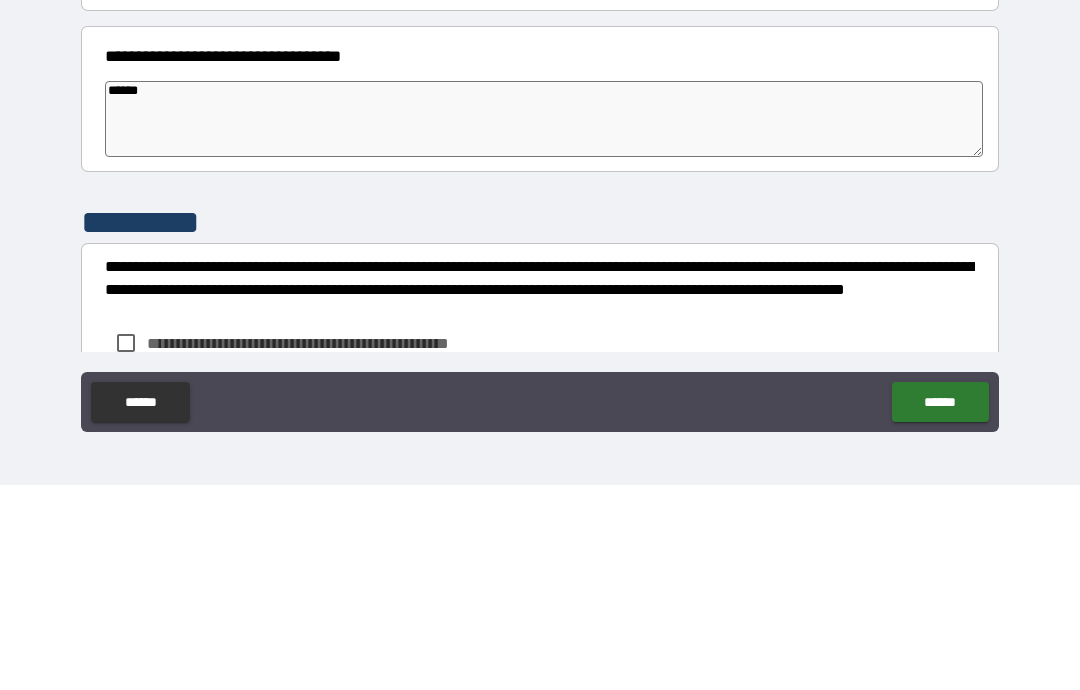 type on "*" 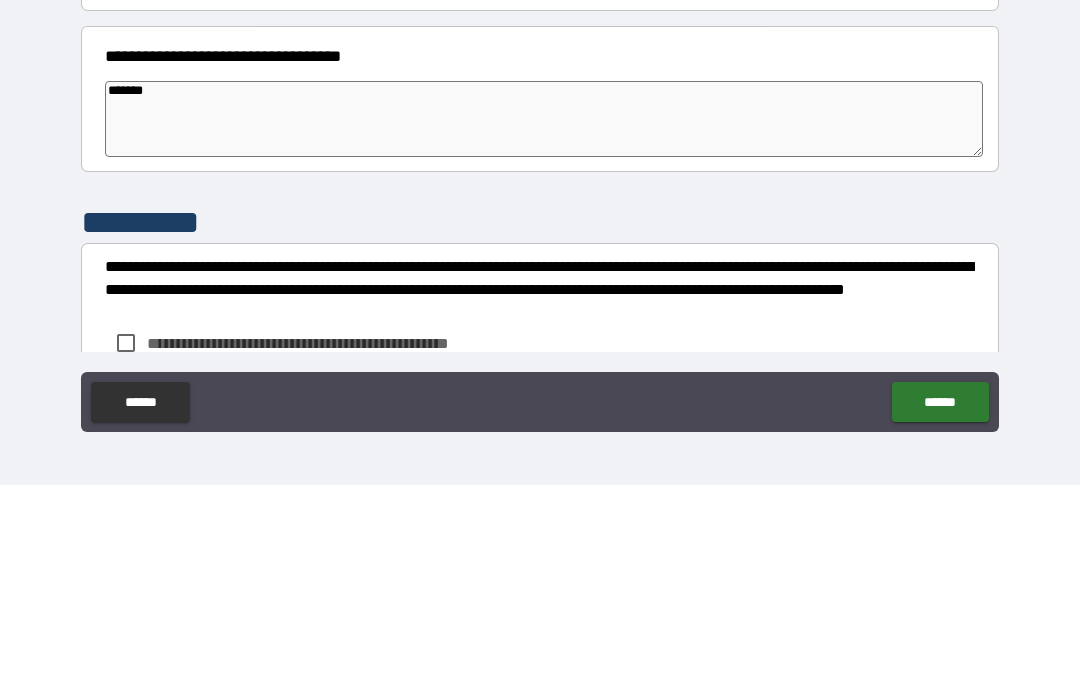 type on "*" 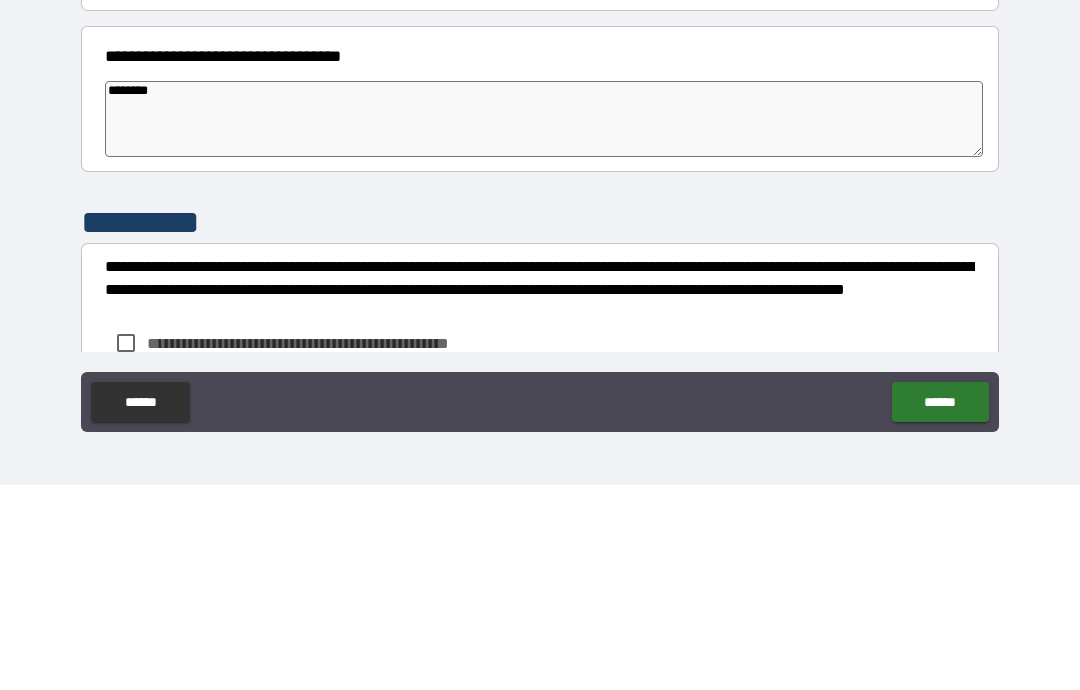 type on "*" 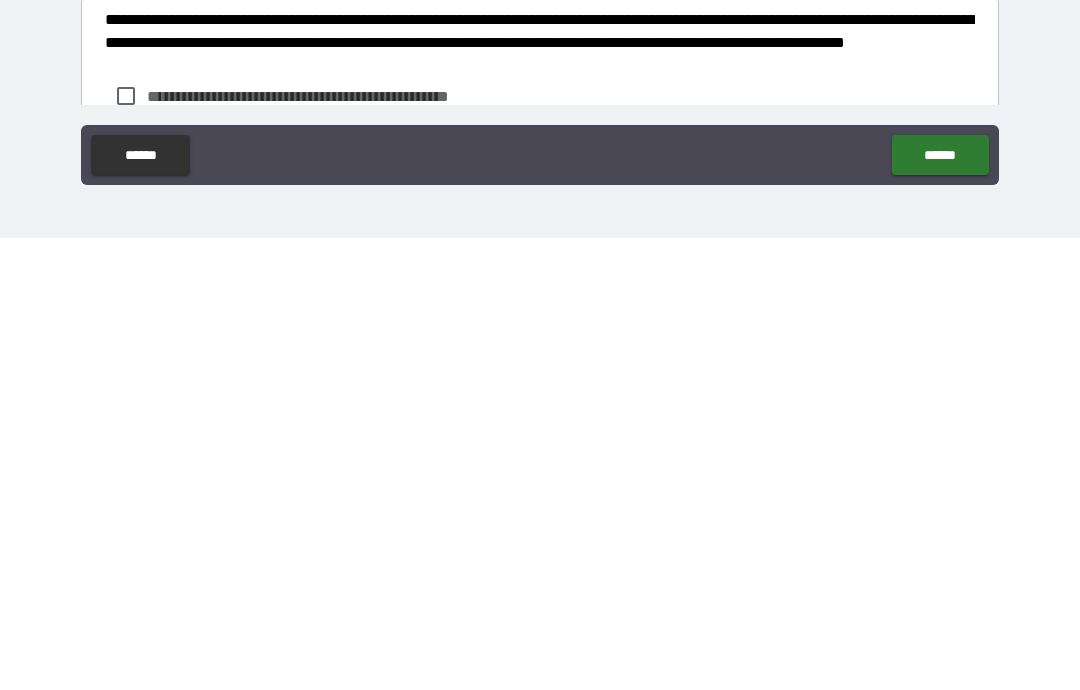 type on "********" 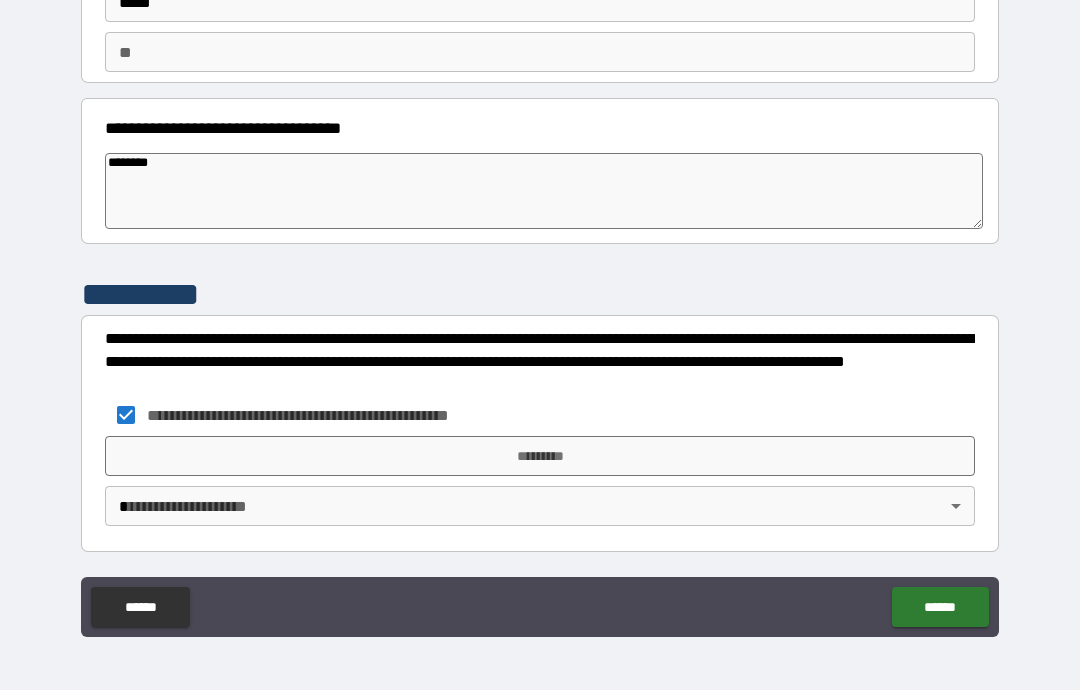 scroll, scrollTop: 133, scrollLeft: 0, axis: vertical 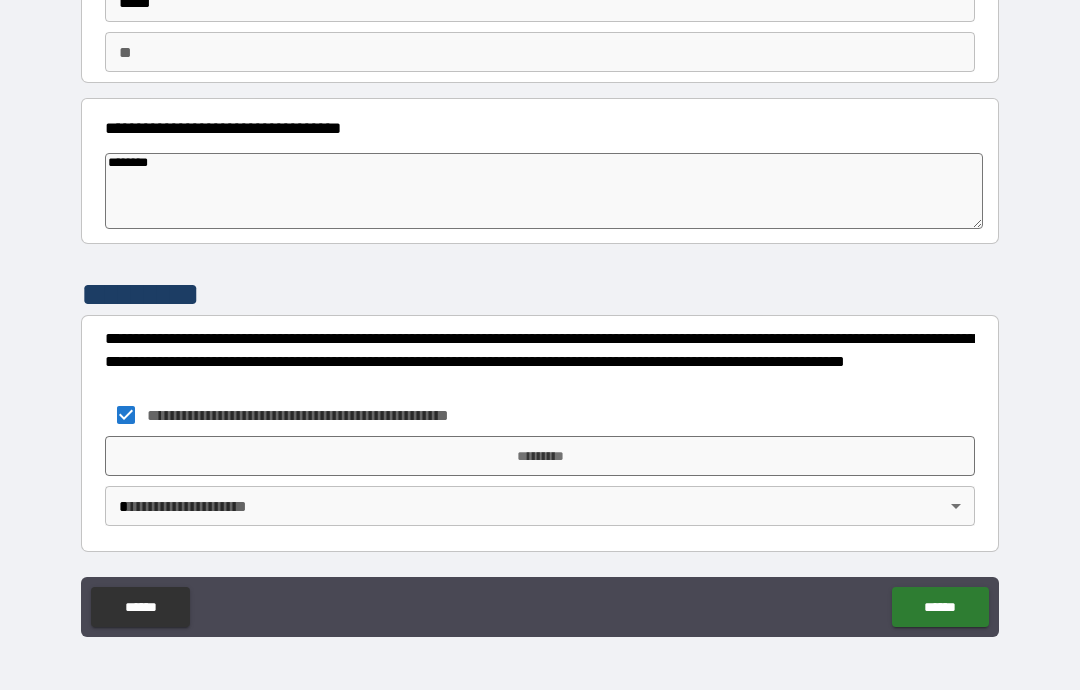 click on "*********" at bounding box center [540, 456] 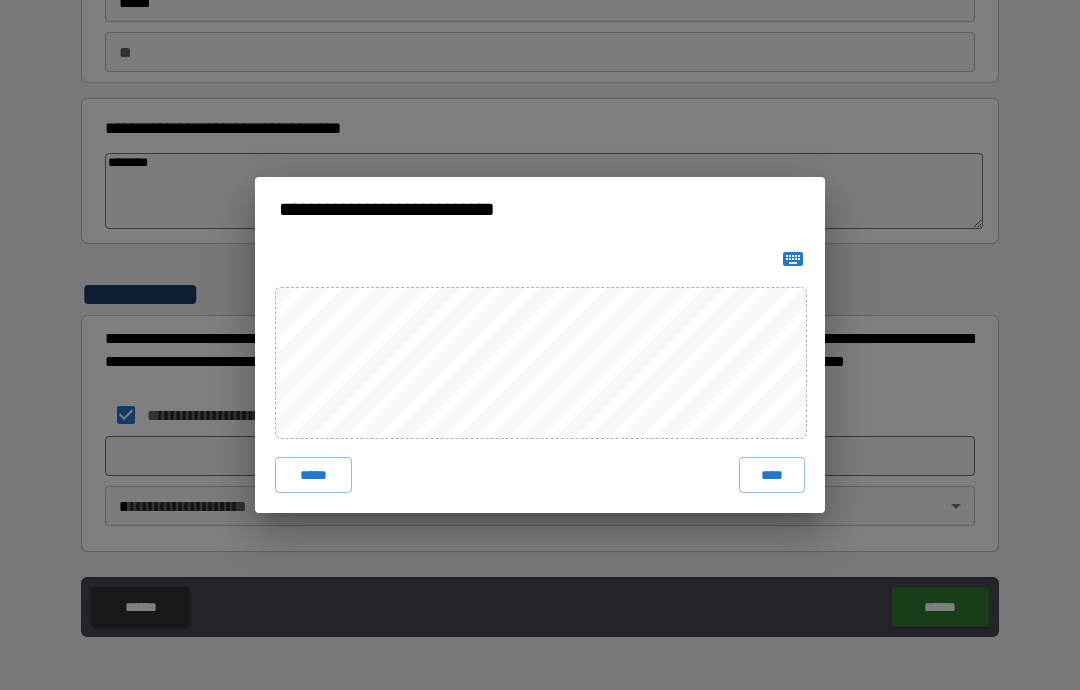 click on "**********" at bounding box center [540, 345] 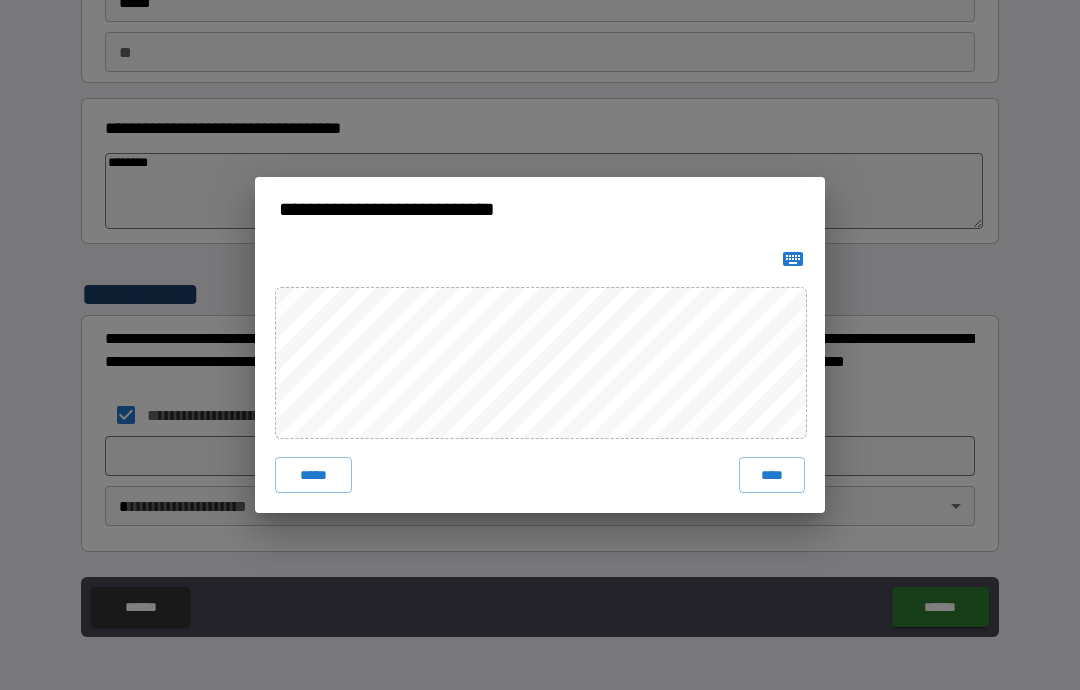 scroll, scrollTop: 123, scrollLeft: 0, axis: vertical 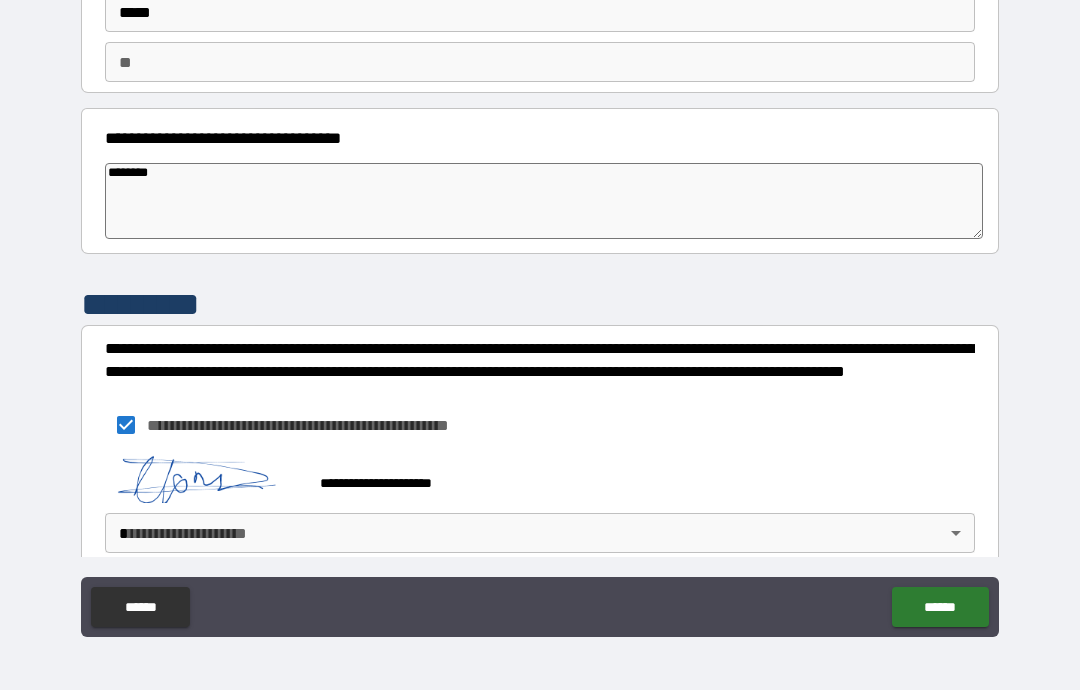 click on "**********" at bounding box center (540, 305) 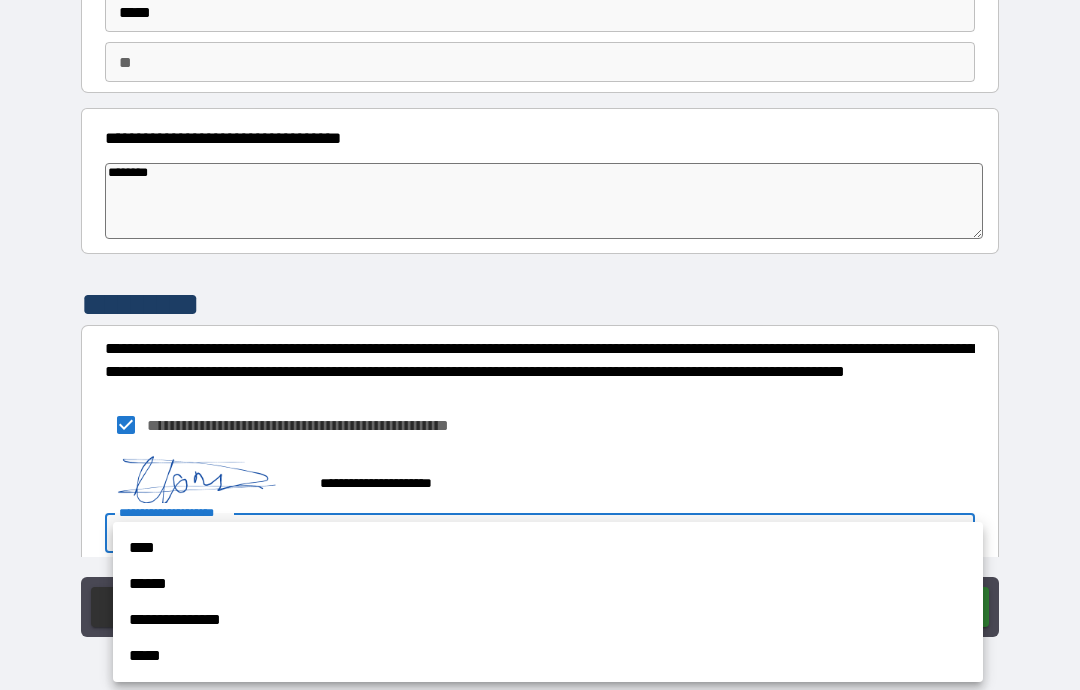 click on "****" at bounding box center (548, 548) 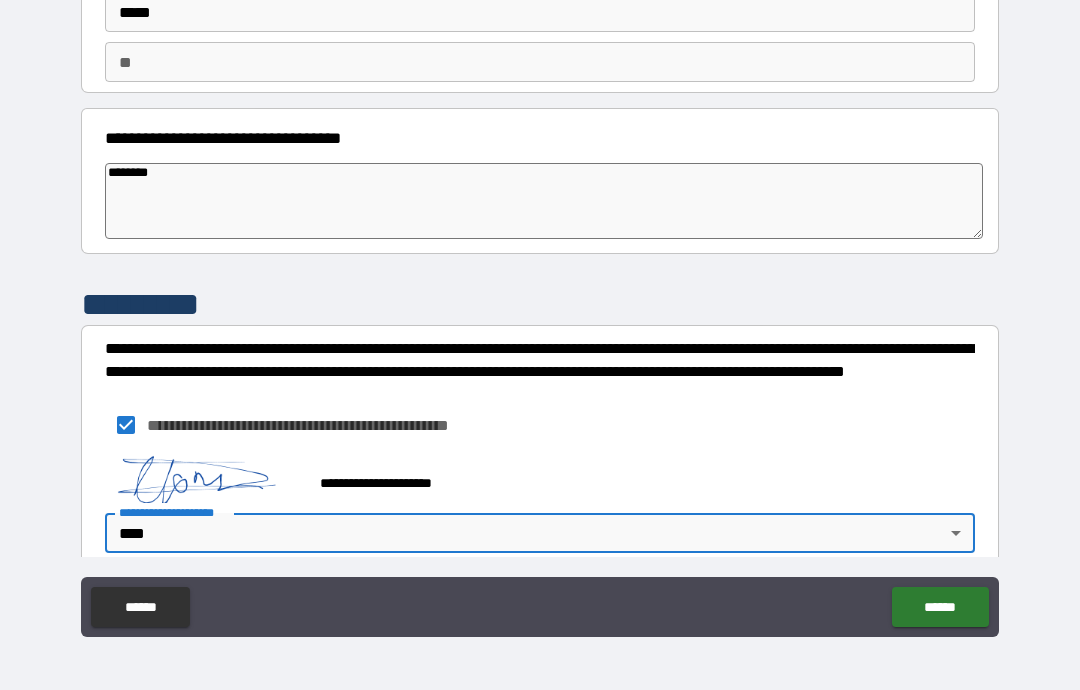 type on "*" 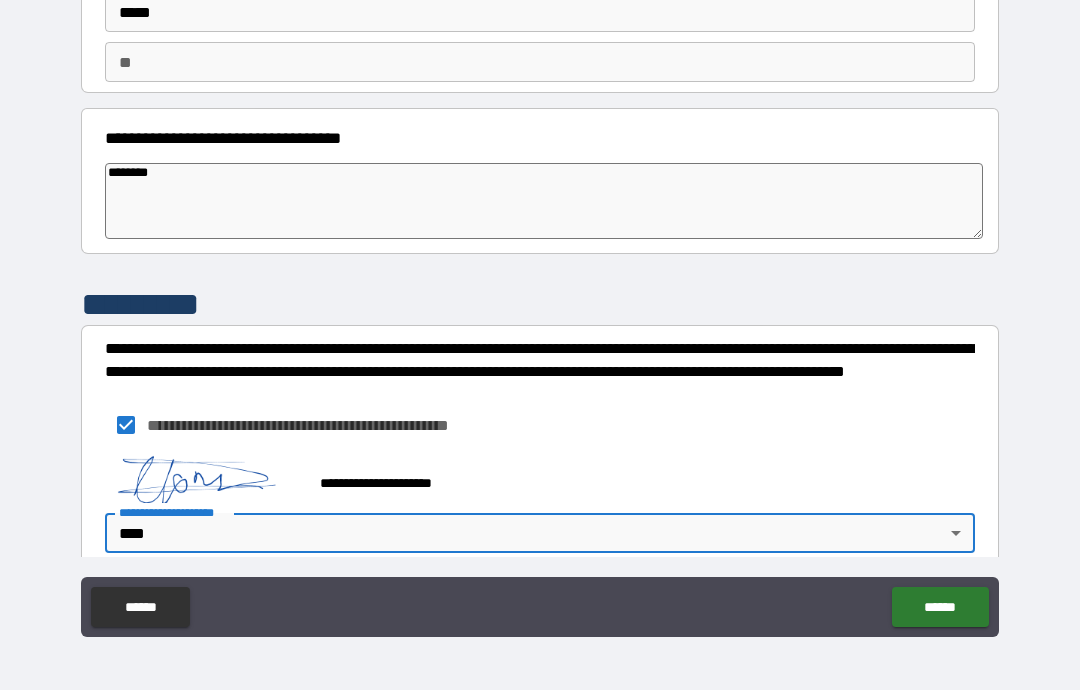 type on "****" 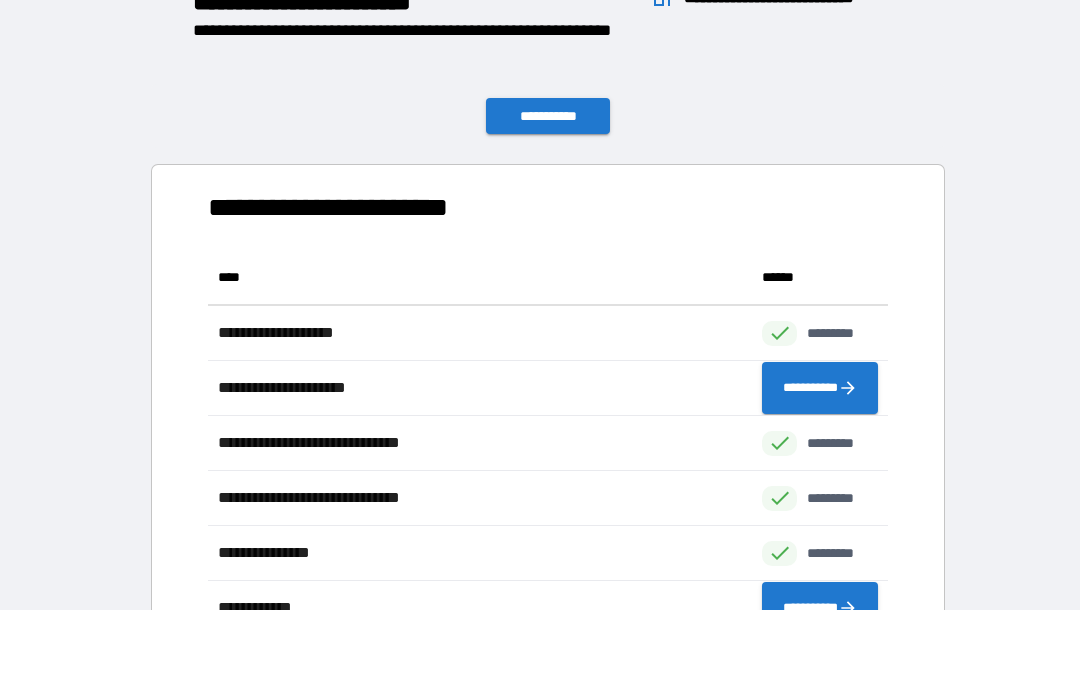 scroll, scrollTop: 551, scrollLeft: 680, axis: both 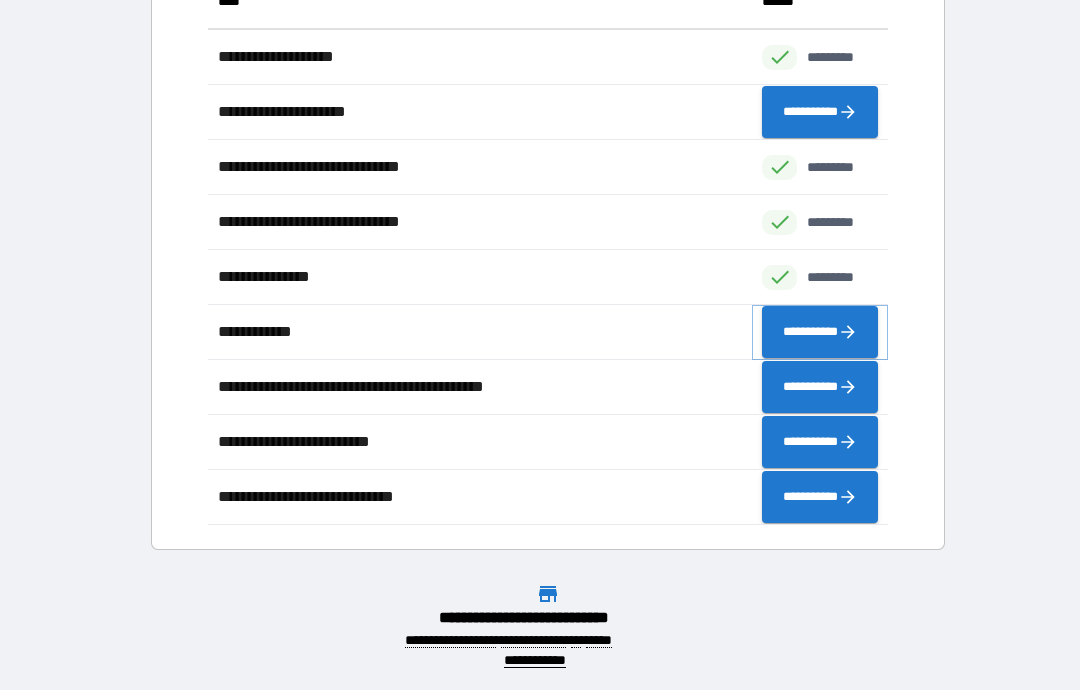 click on "**********" at bounding box center (820, 332) 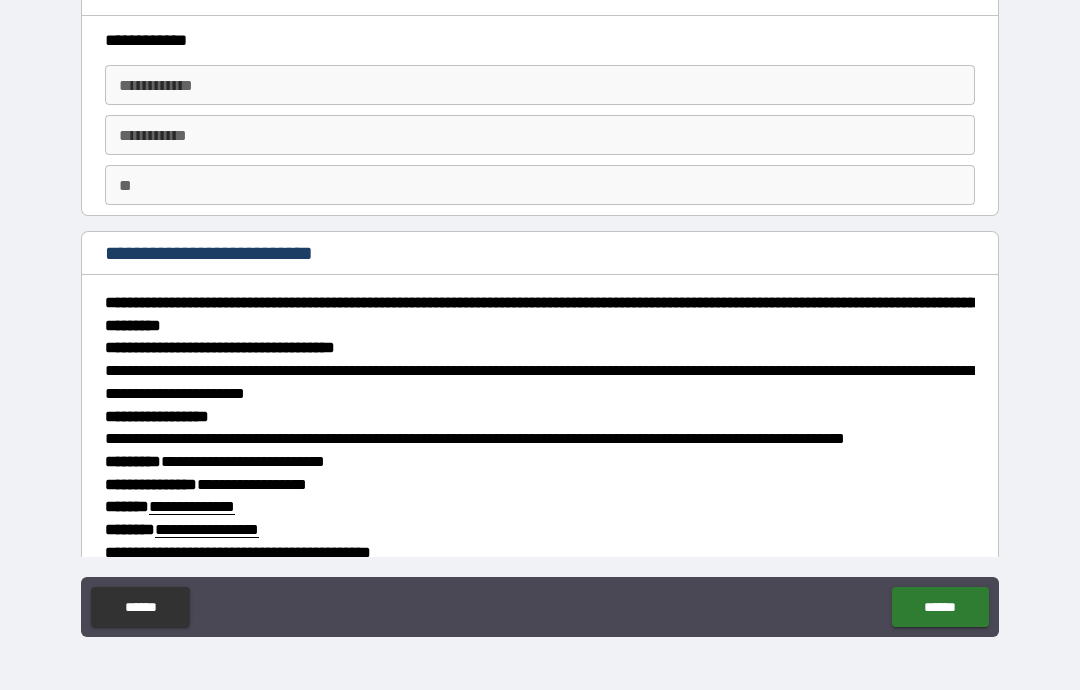 scroll, scrollTop: 0, scrollLeft: 0, axis: both 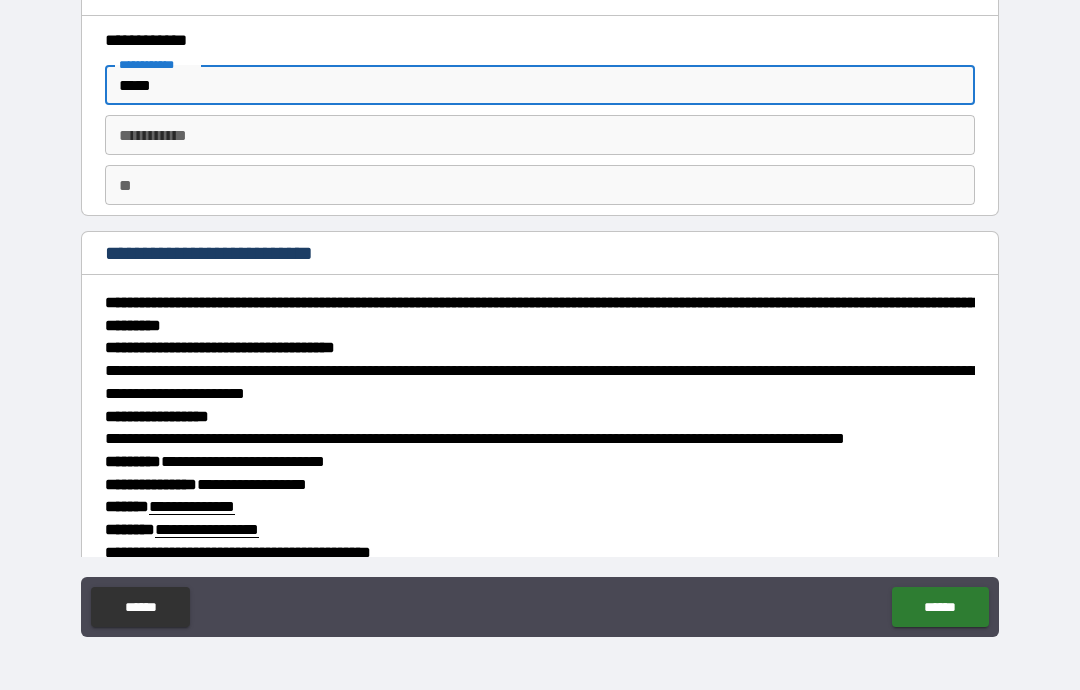 type on "*****" 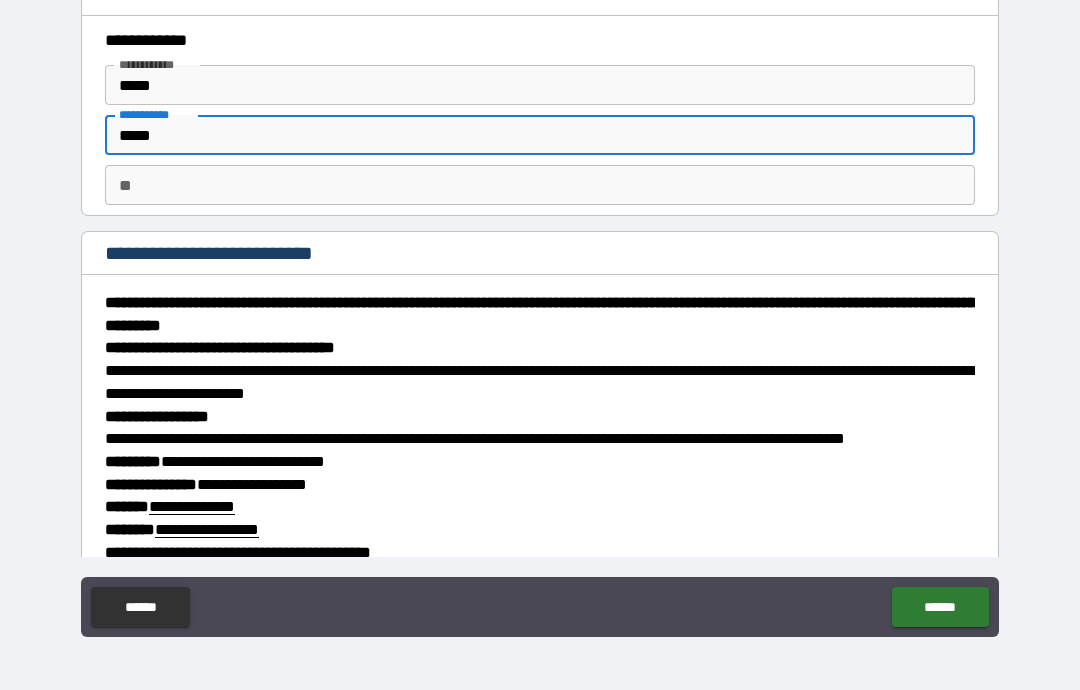 type on "*****" 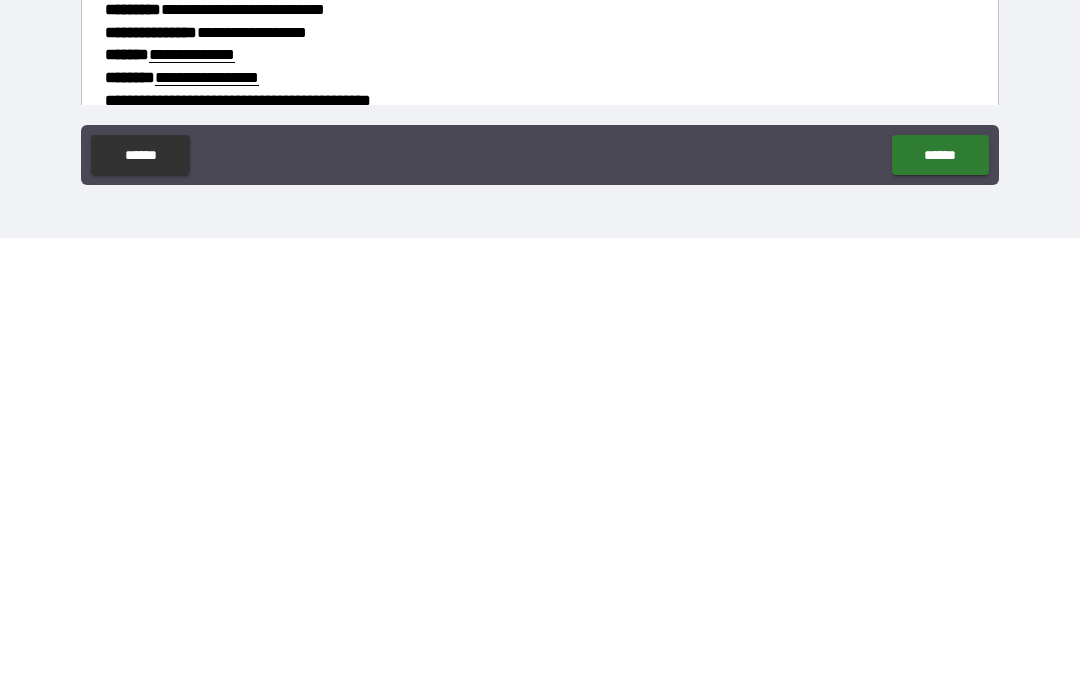 type on "******" 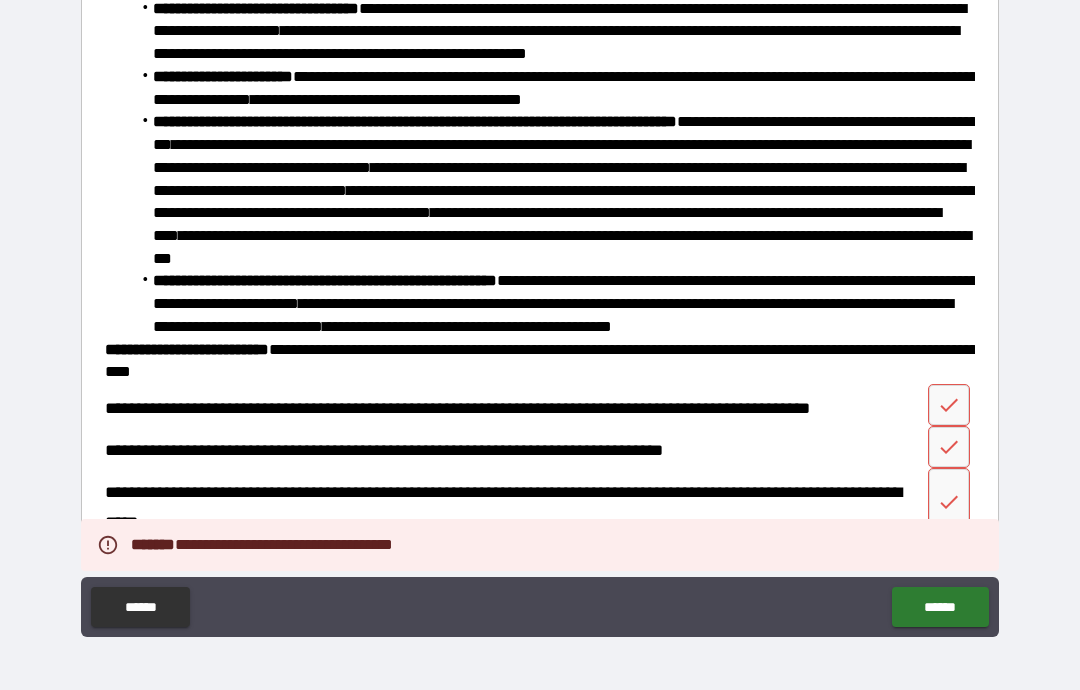 scroll, scrollTop: 2064, scrollLeft: 0, axis: vertical 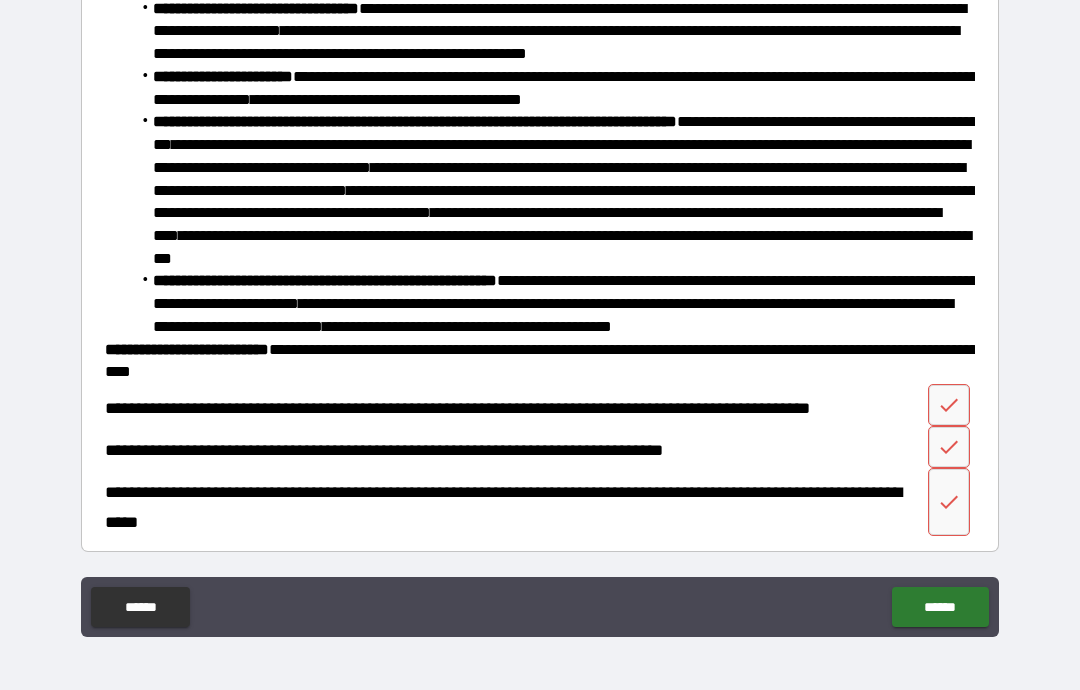 click at bounding box center [949, 405] 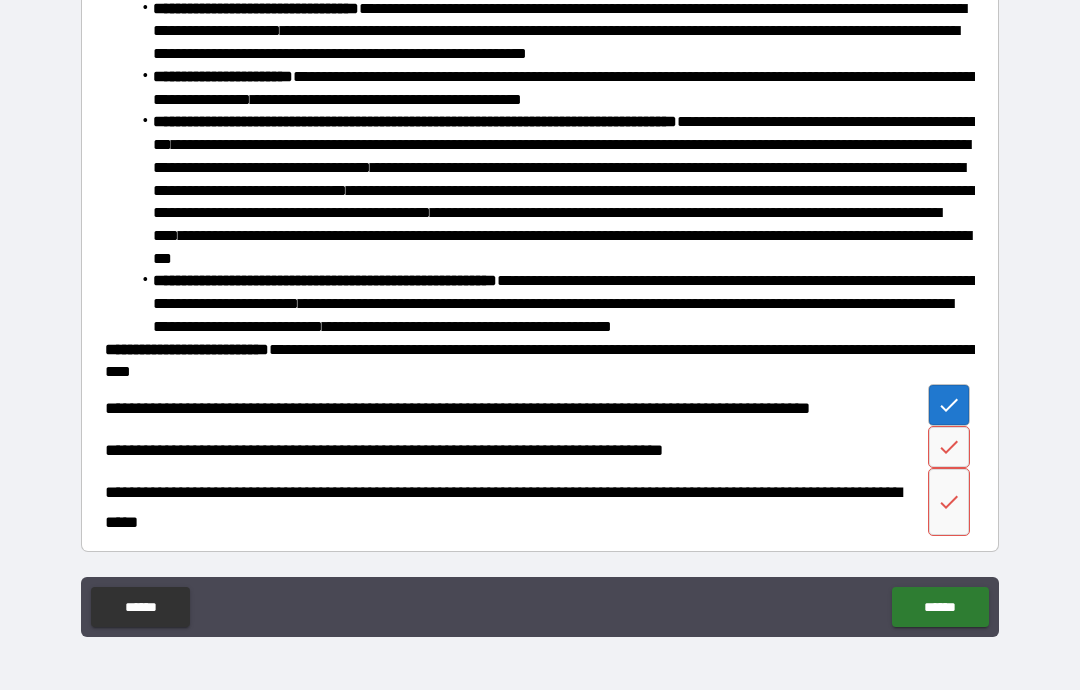 click 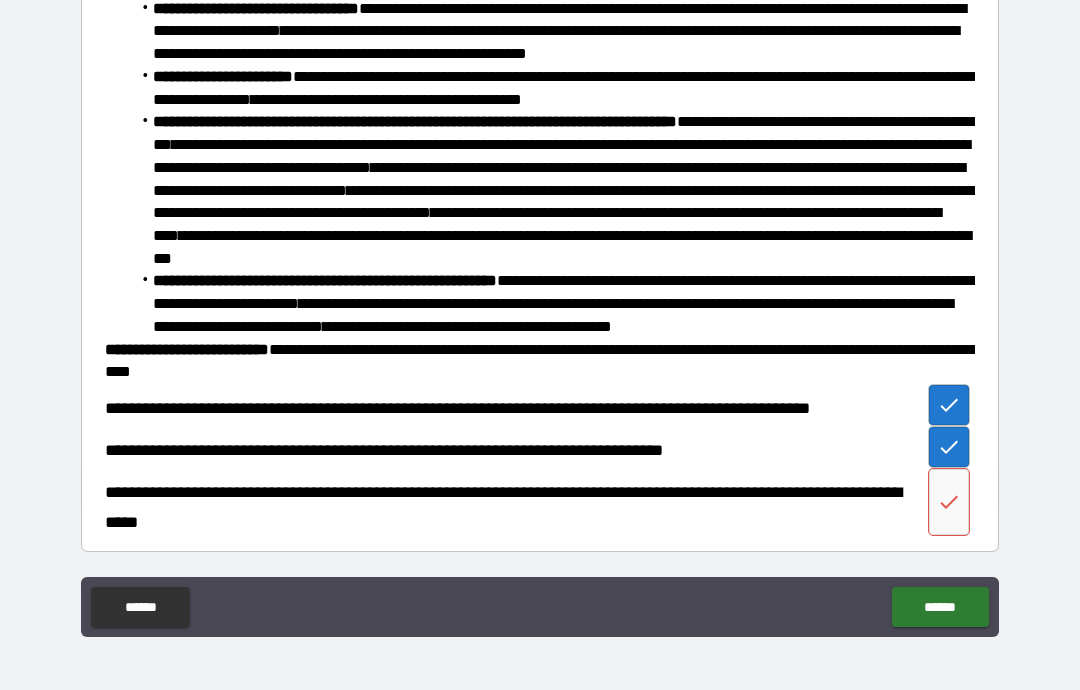 click 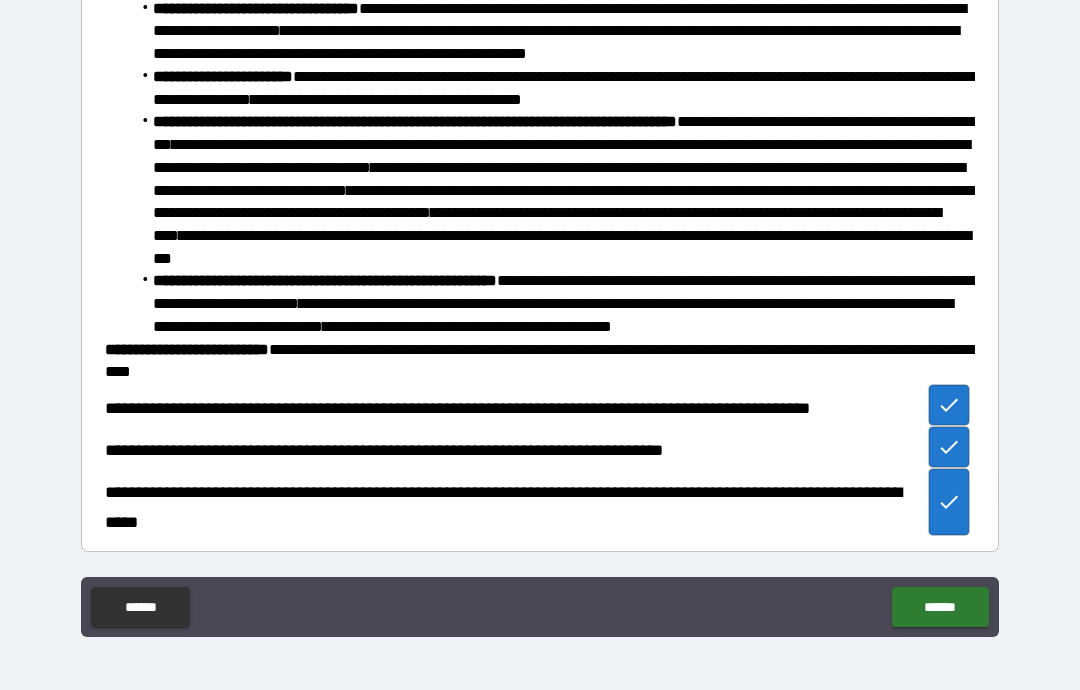click on "******" at bounding box center [940, 607] 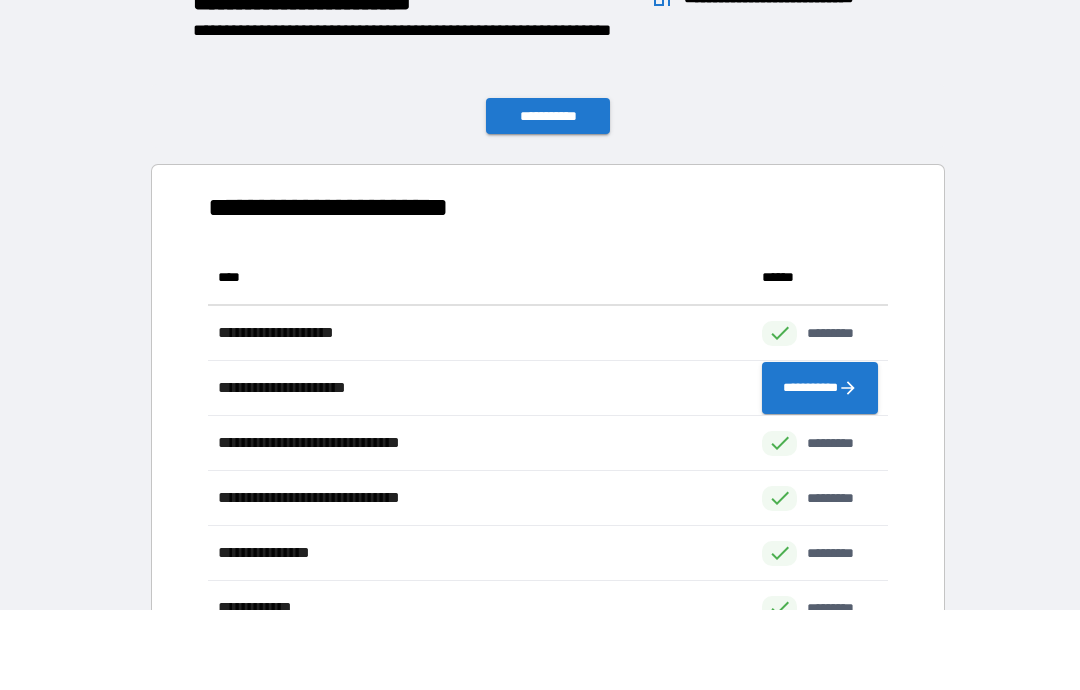 scroll, scrollTop: 1, scrollLeft: 1, axis: both 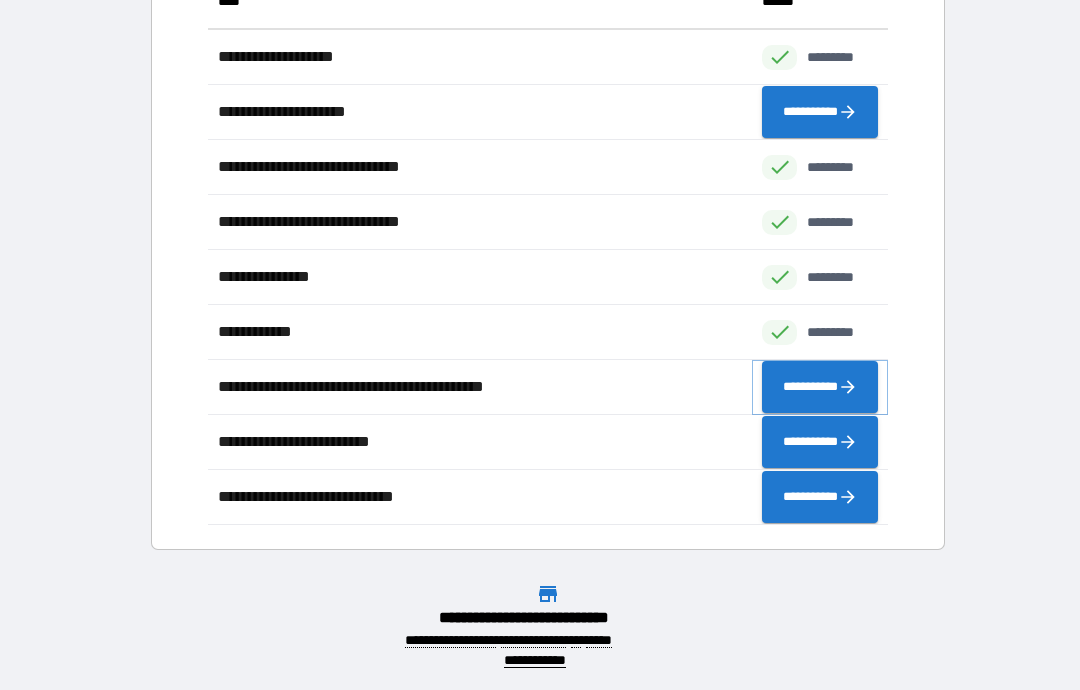 click on "**********" at bounding box center [820, 387] 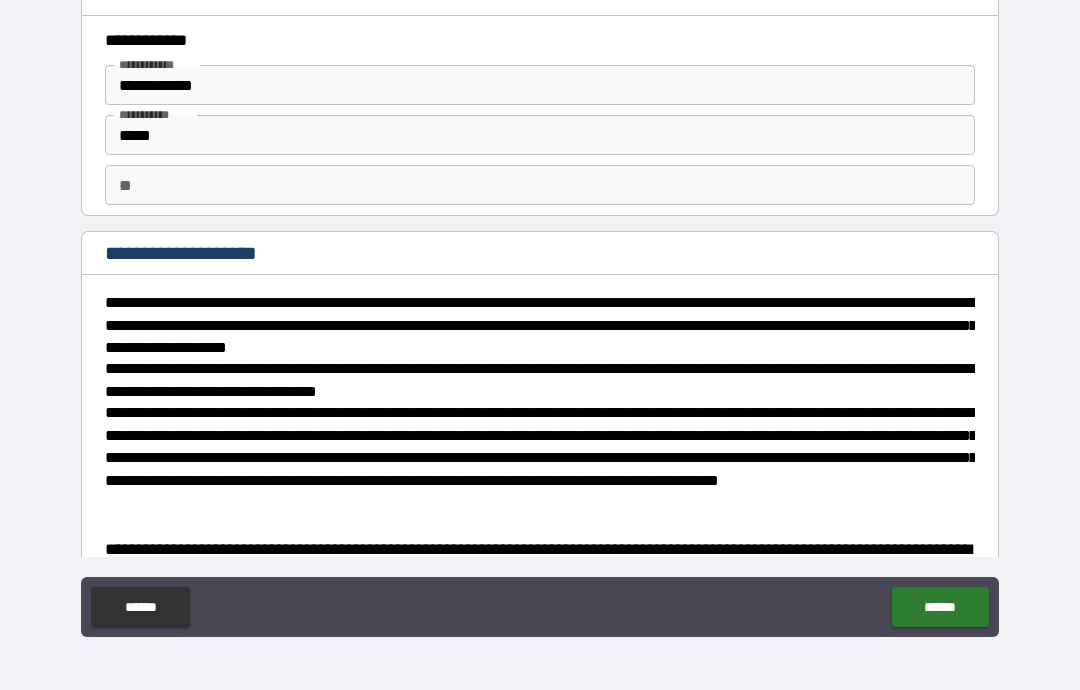 type on "*" 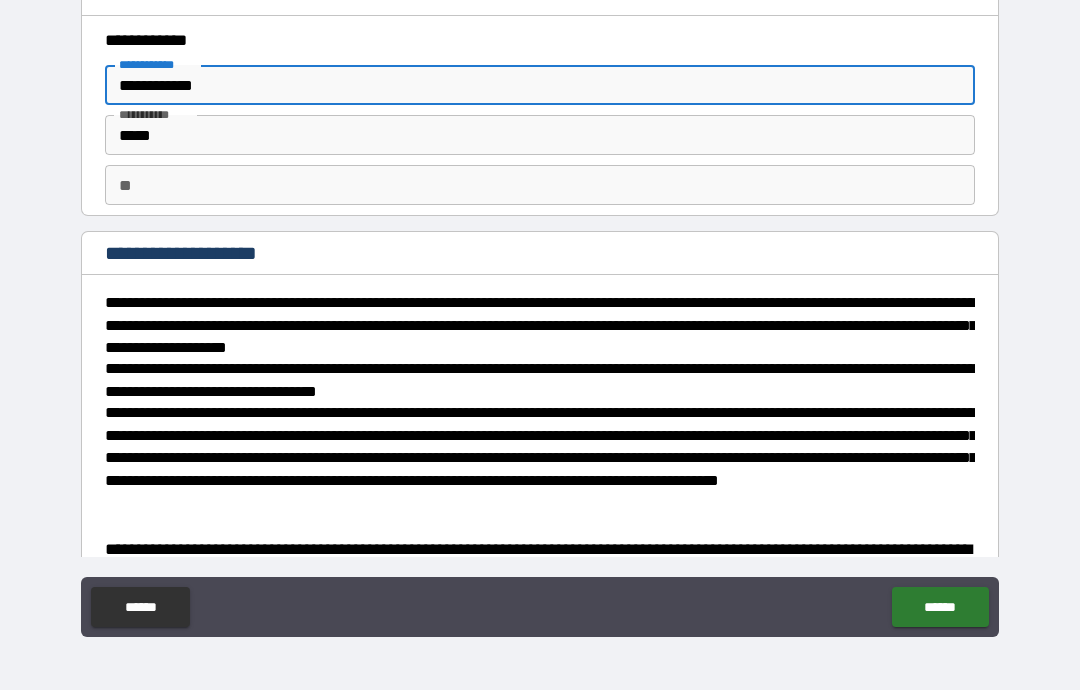 type on "**********" 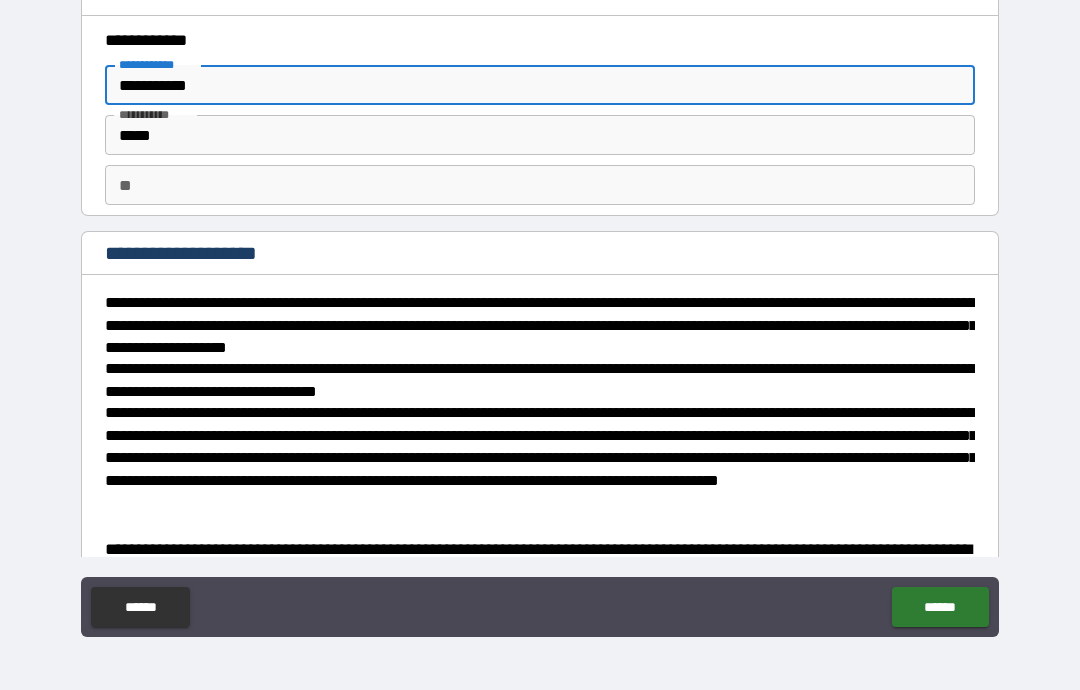 type on "*" 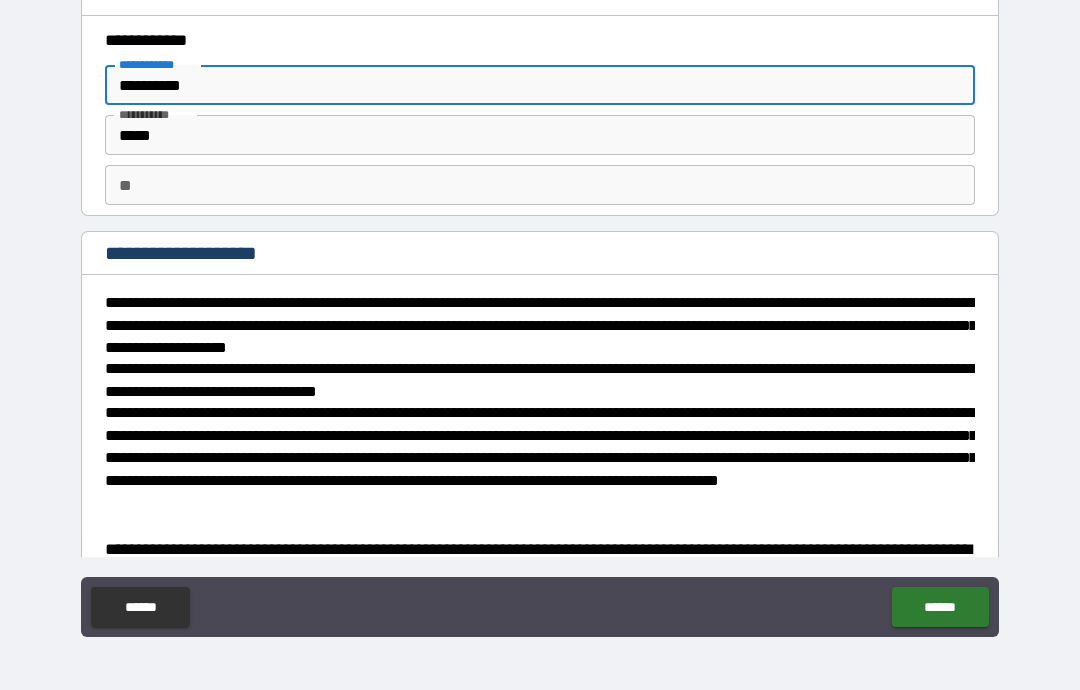 type on "*" 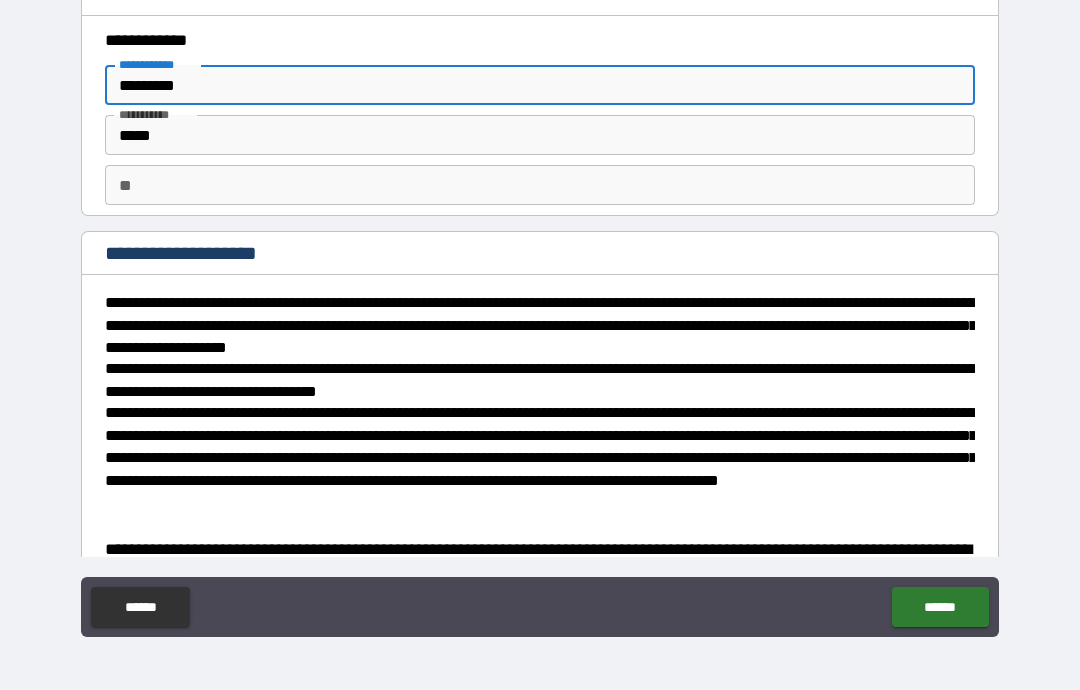 type on "********" 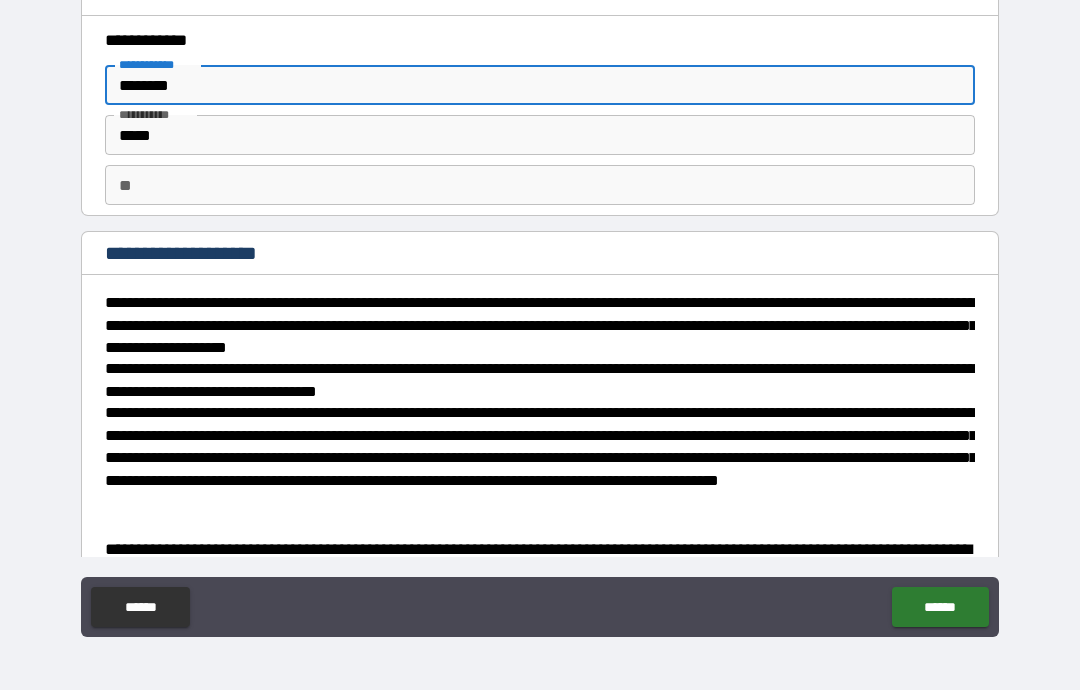 type on "*" 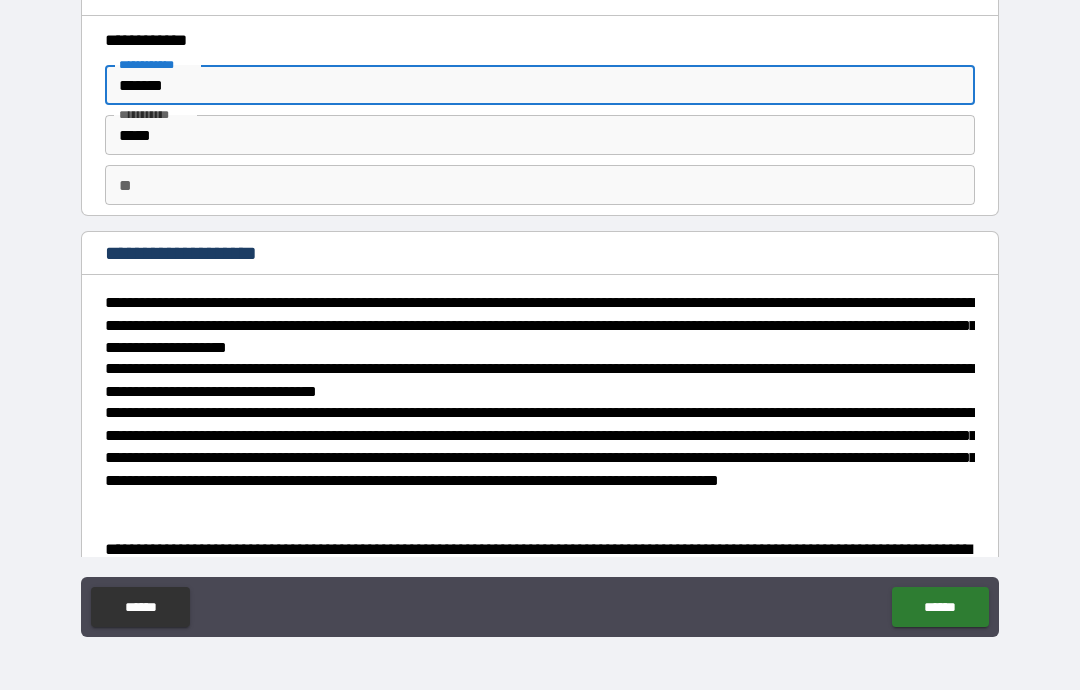 type on "*" 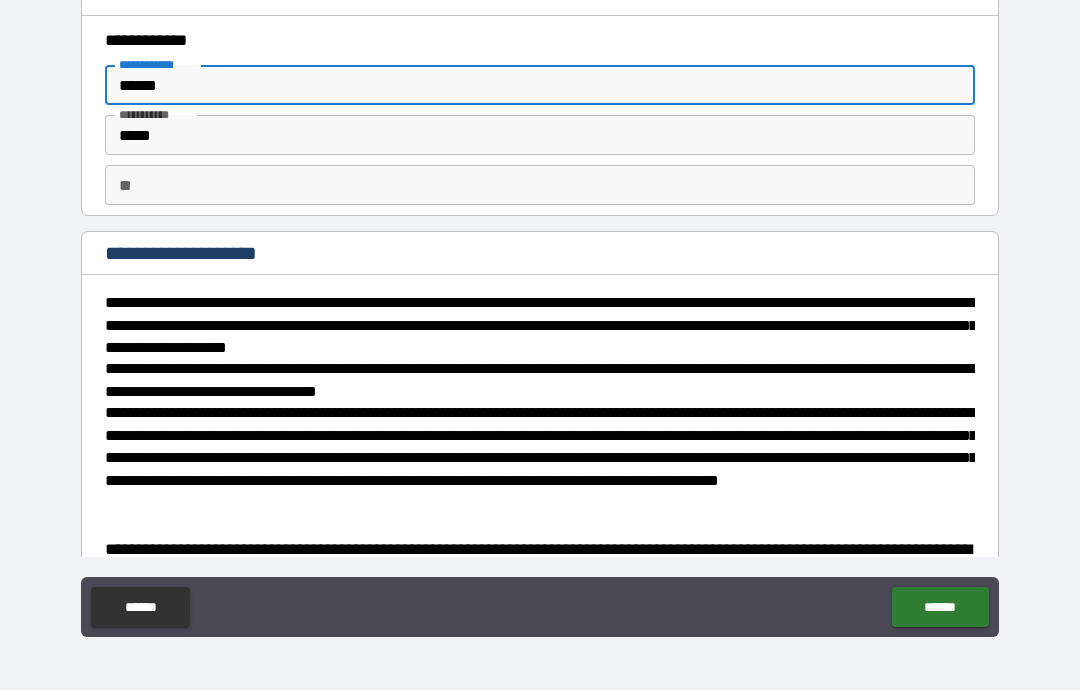 type on "*" 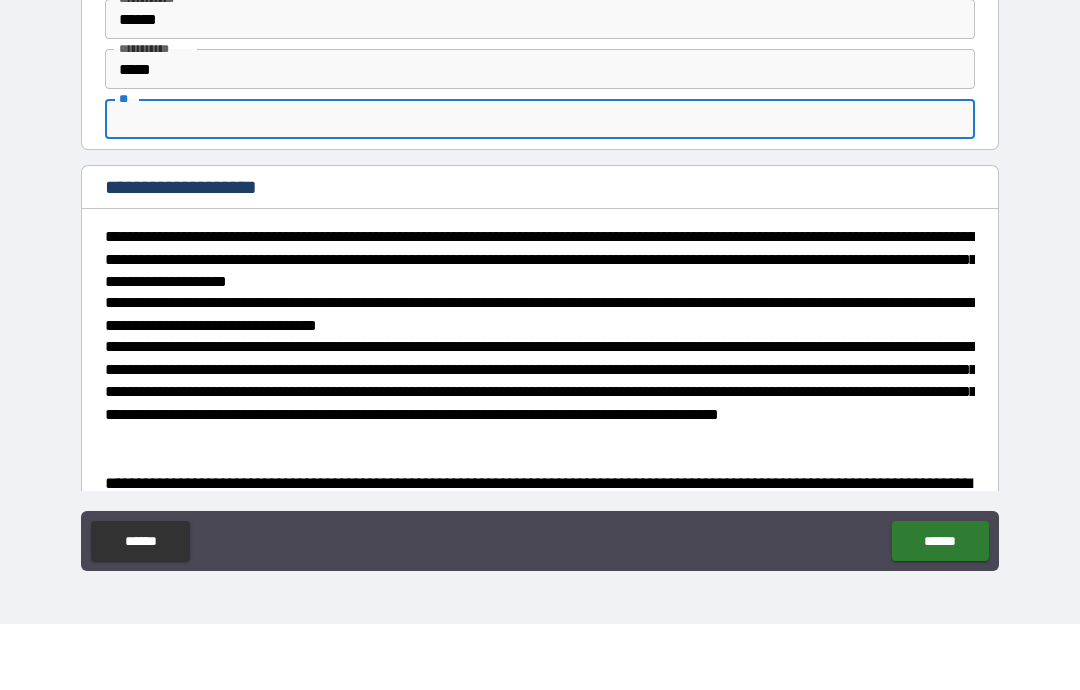 type on "*" 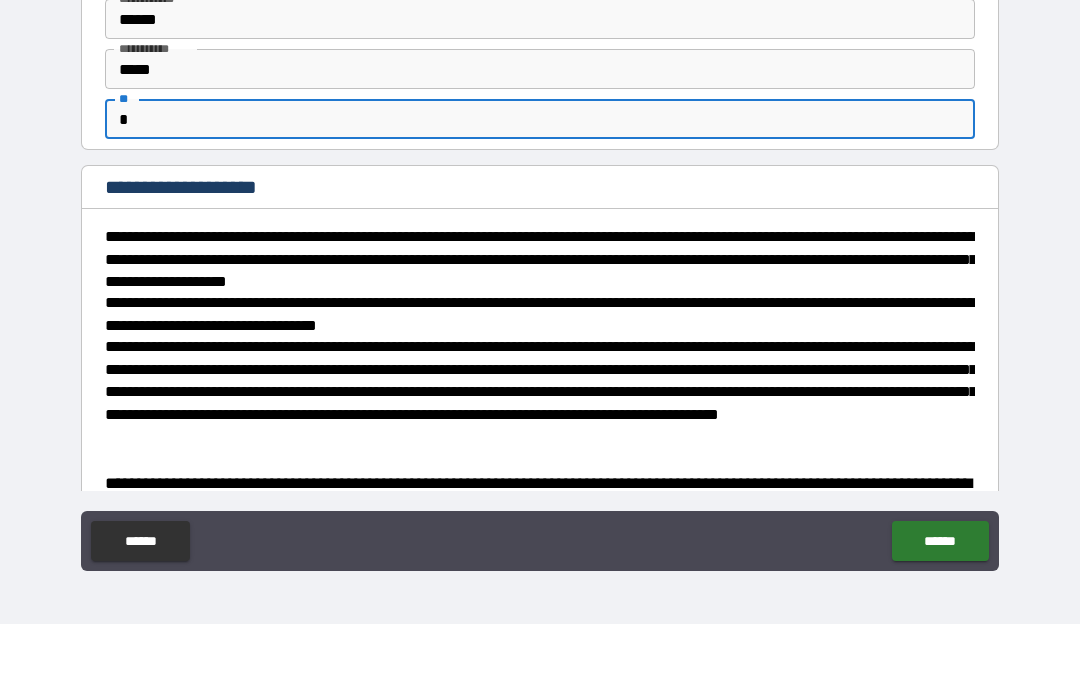 type on "*" 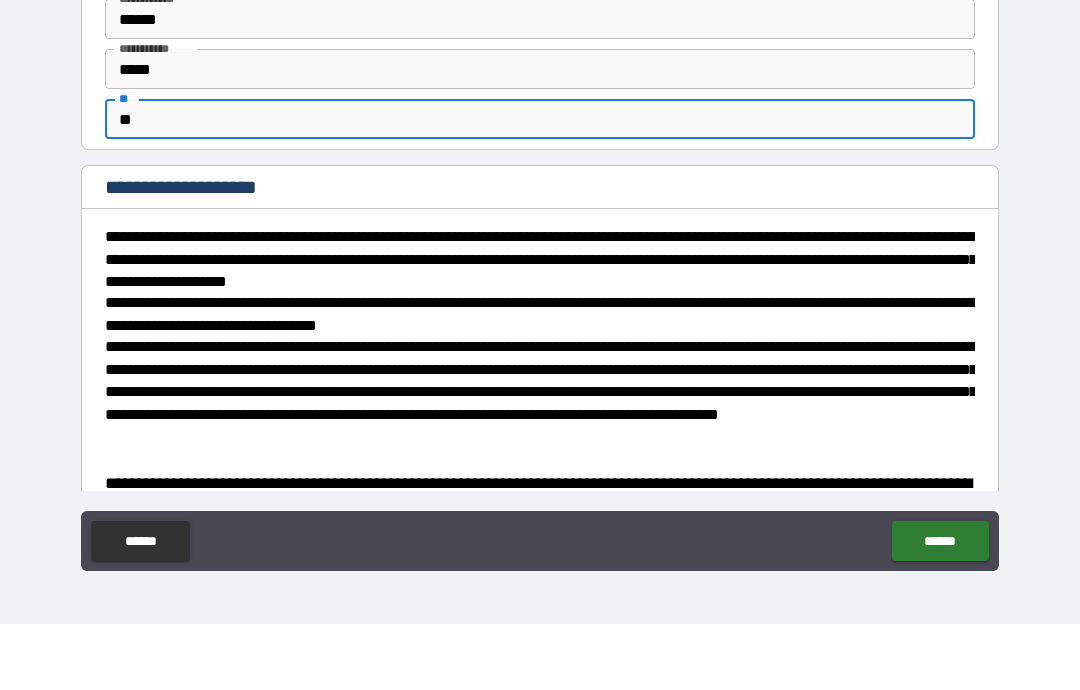 type on "*" 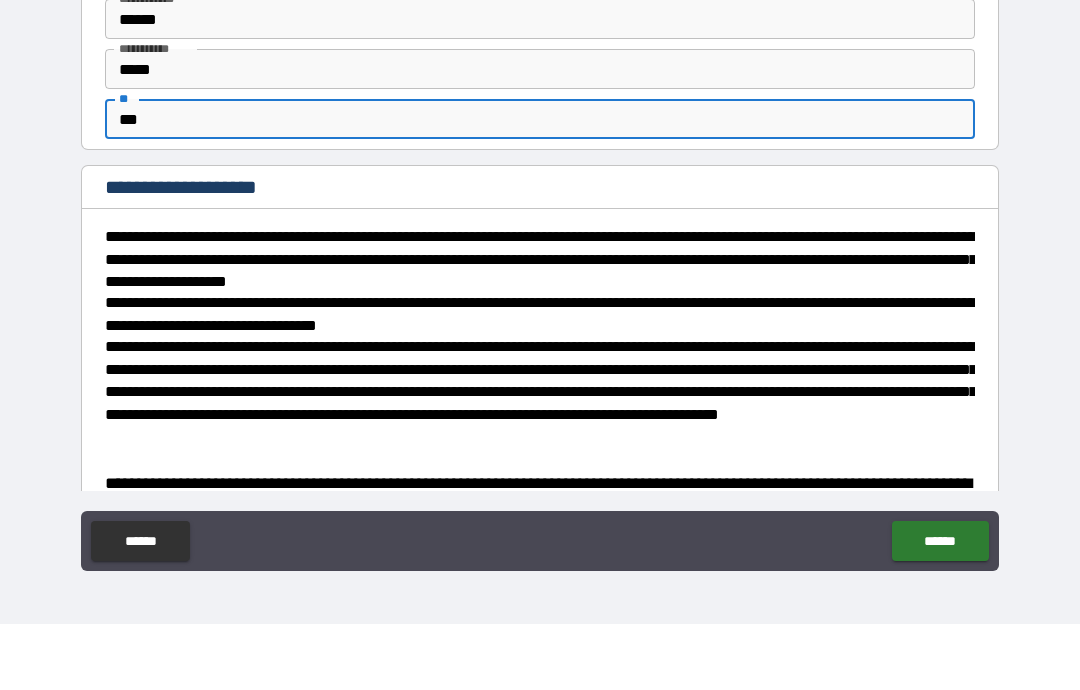 type on "*" 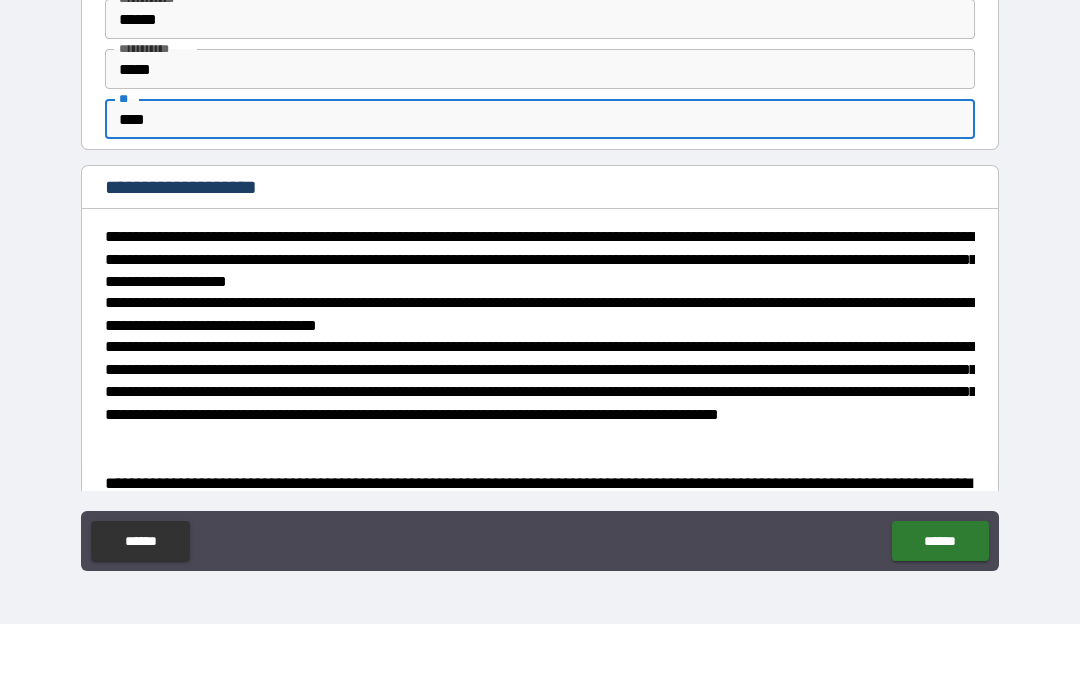 type on "*" 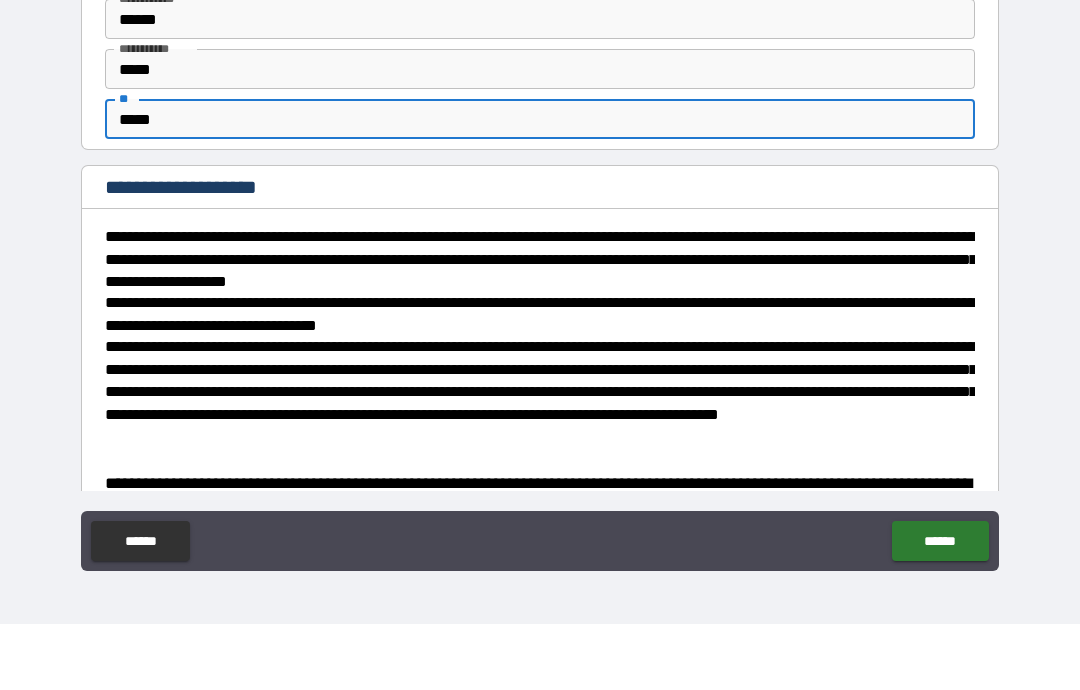 type on "*" 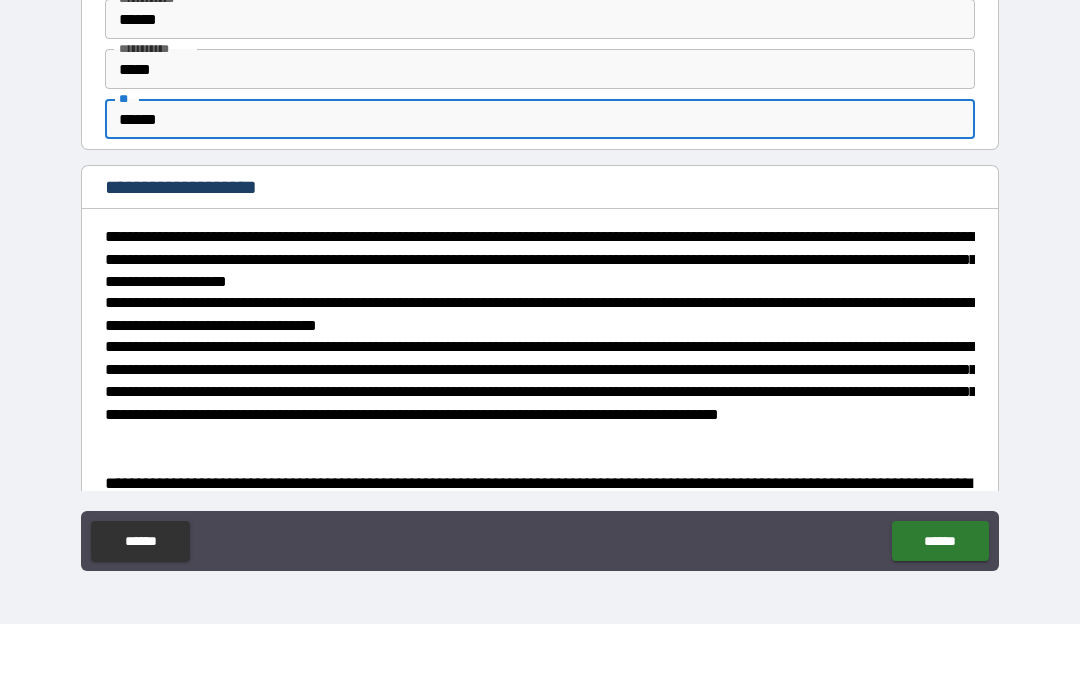 type on "*" 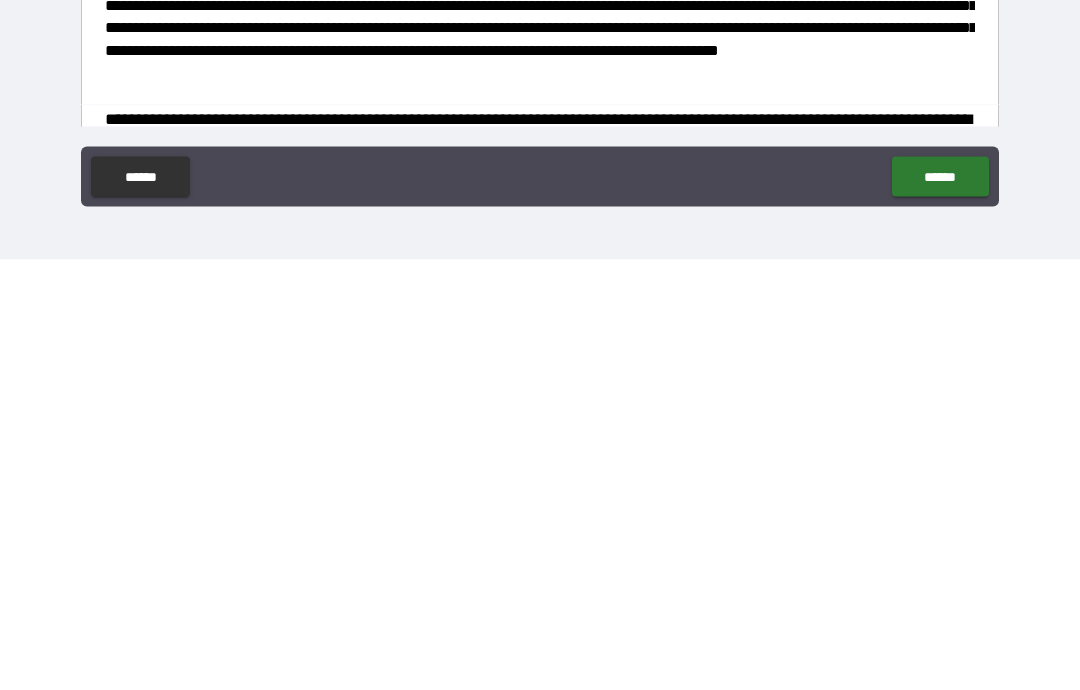 type on "******" 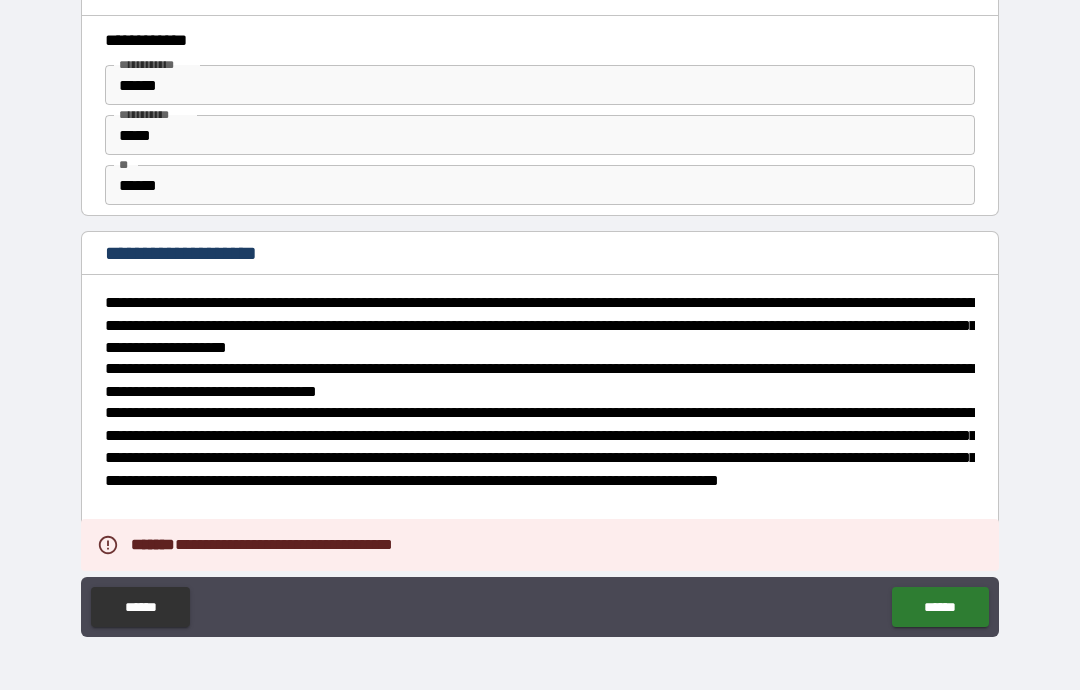 type on "*" 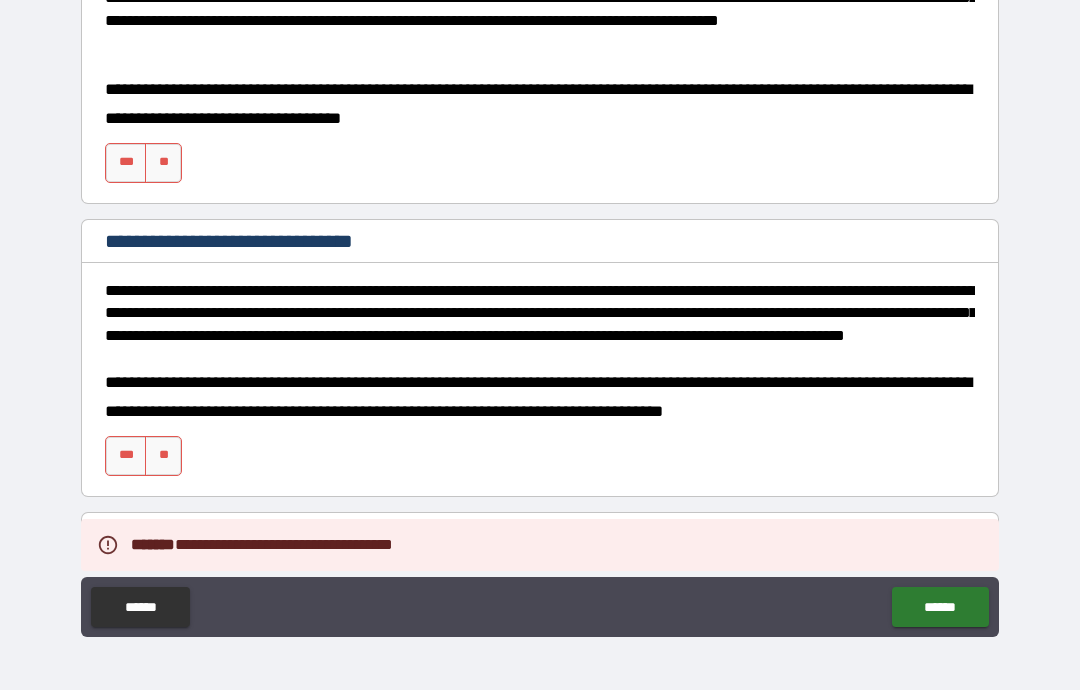 scroll, scrollTop: 390, scrollLeft: 0, axis: vertical 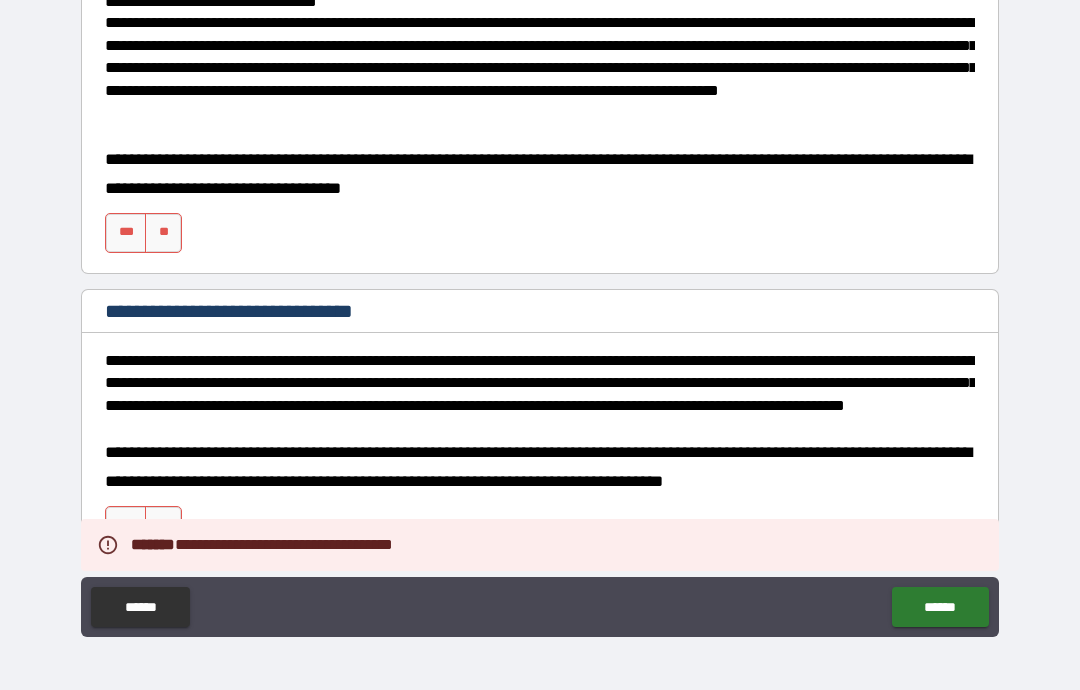 click on "***" at bounding box center (126, 233) 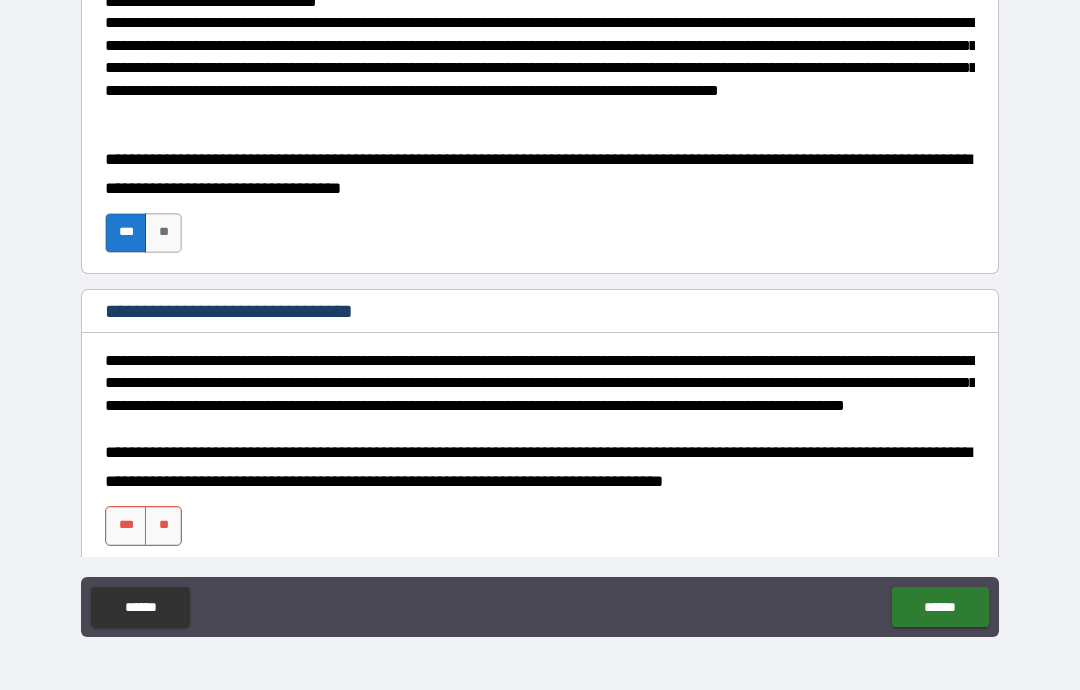 type on "*" 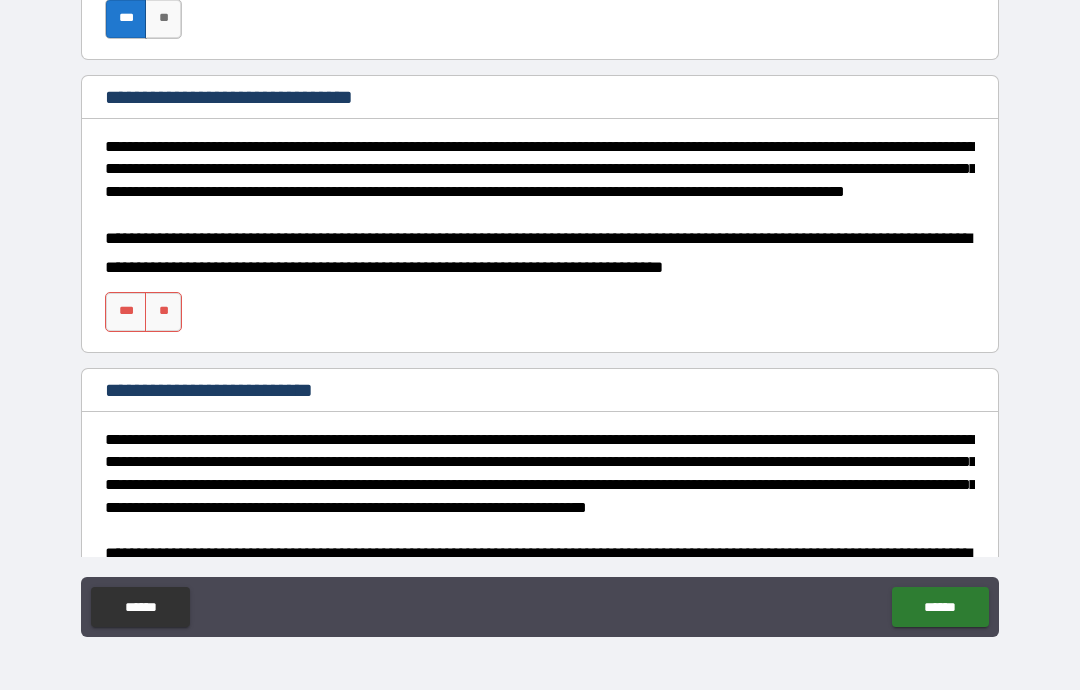 scroll, scrollTop: 605, scrollLeft: 0, axis: vertical 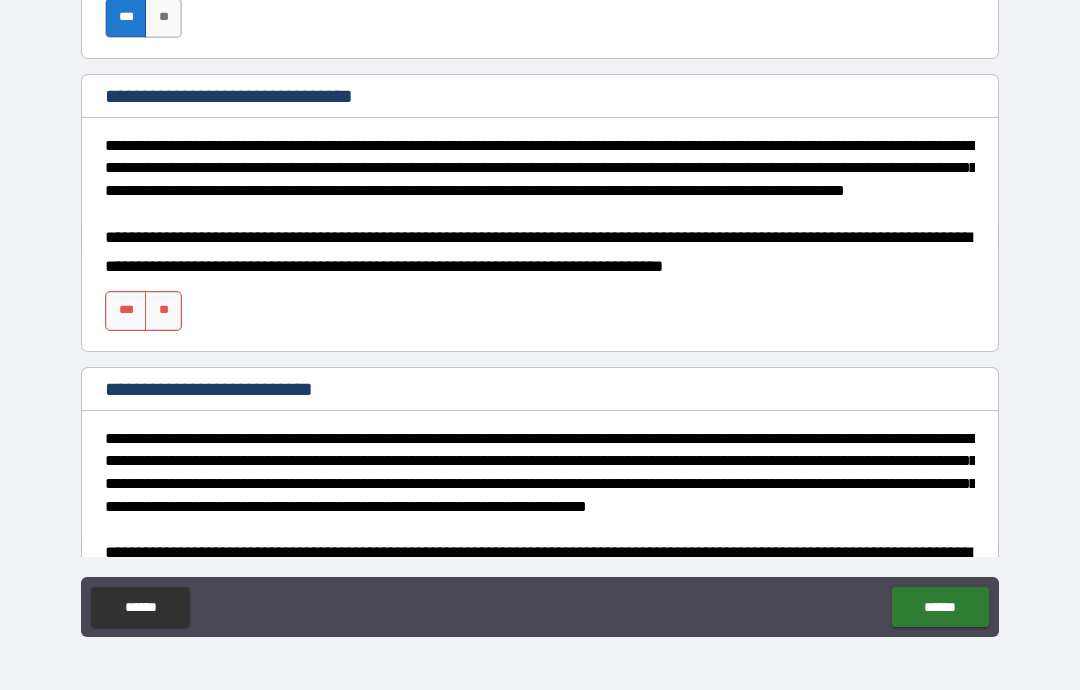 click on "***" at bounding box center [126, 311] 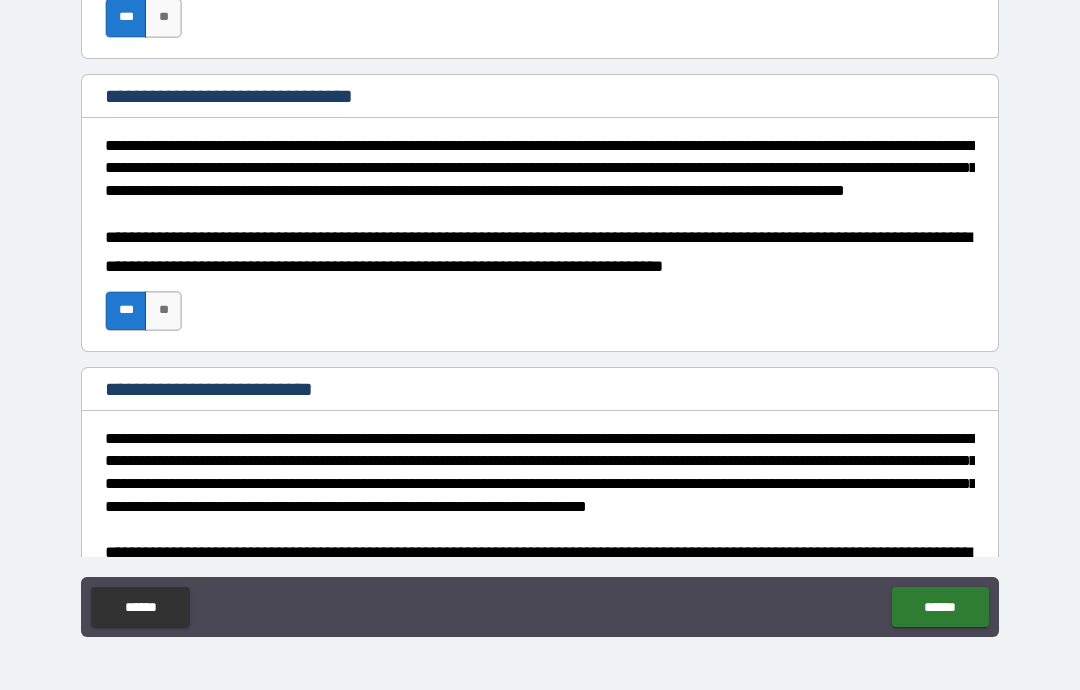type on "*" 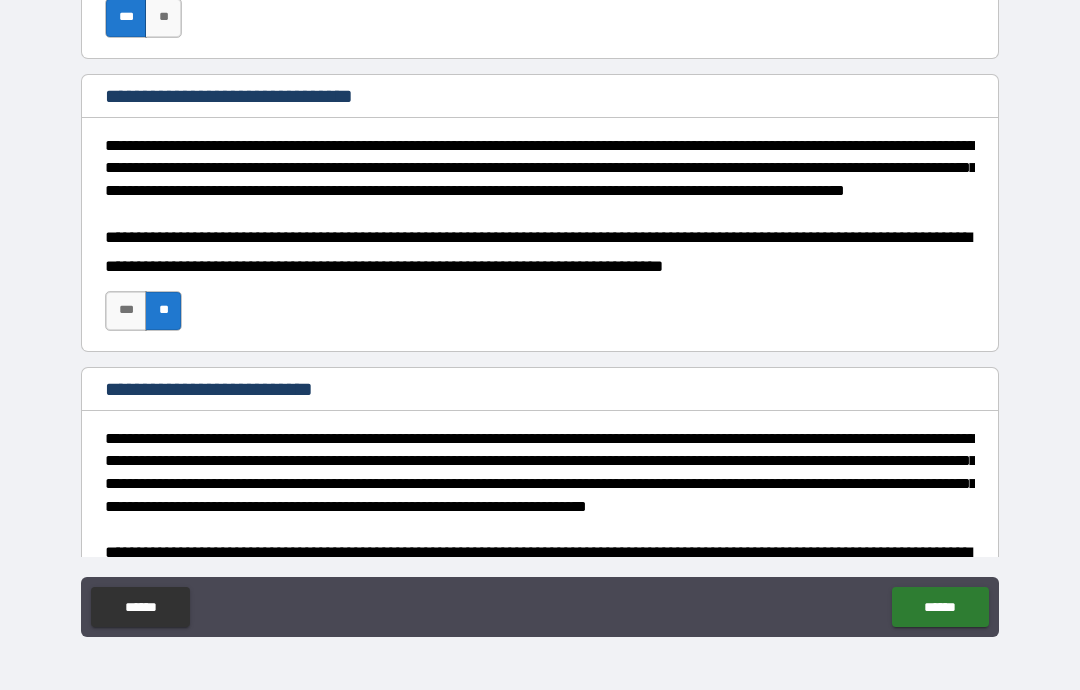 type on "*" 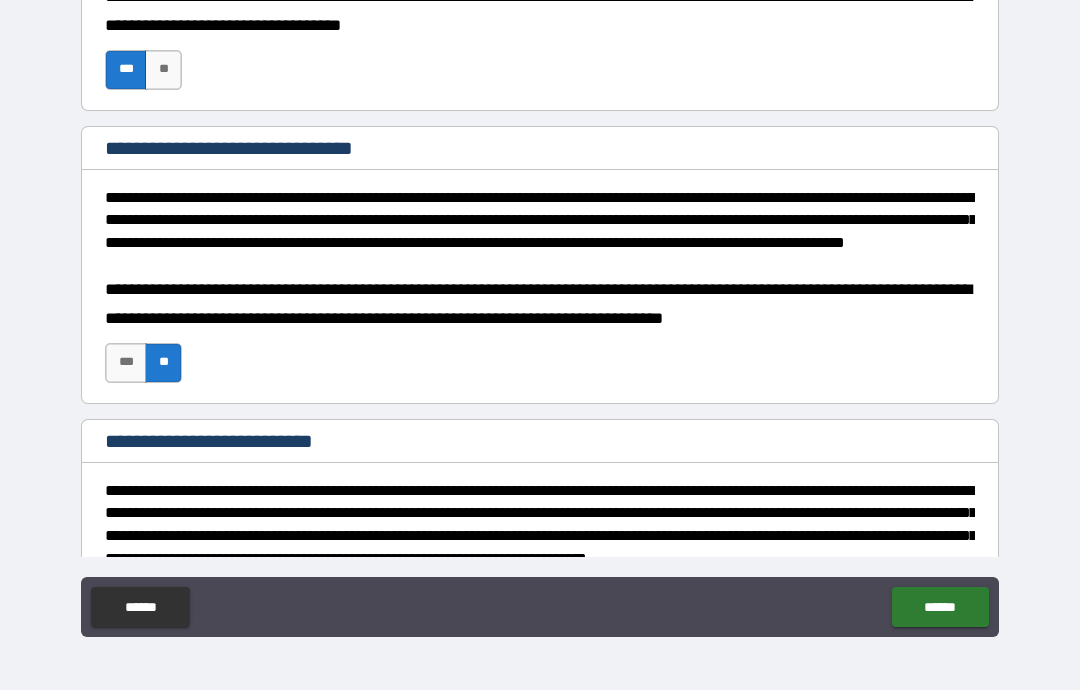 click on "**" at bounding box center (163, 70) 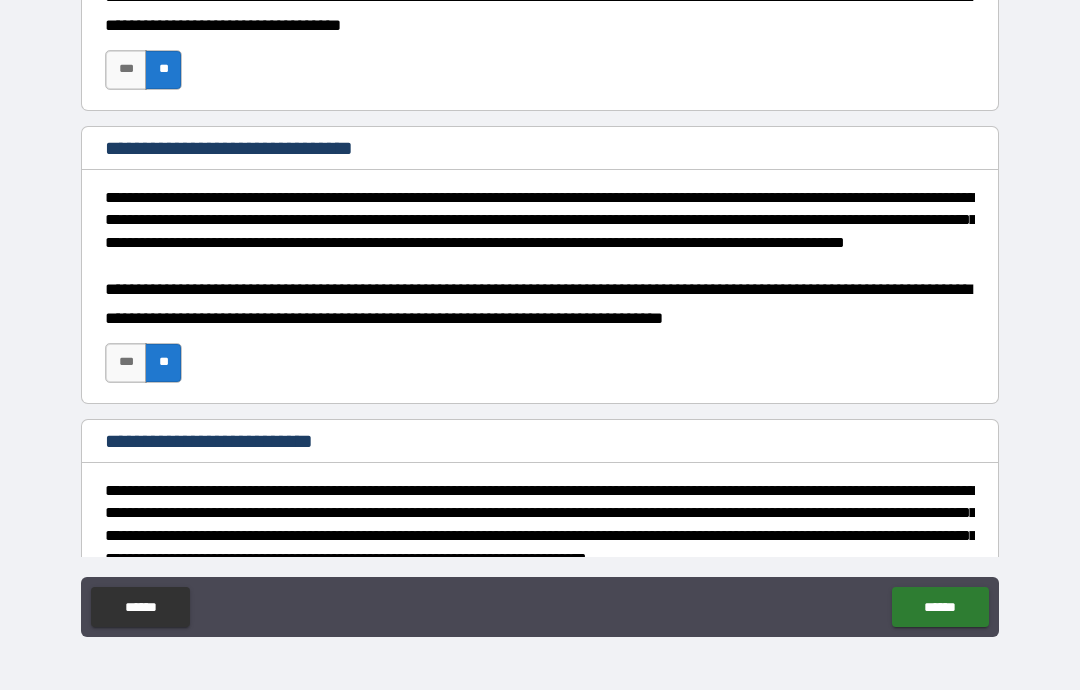 type on "*" 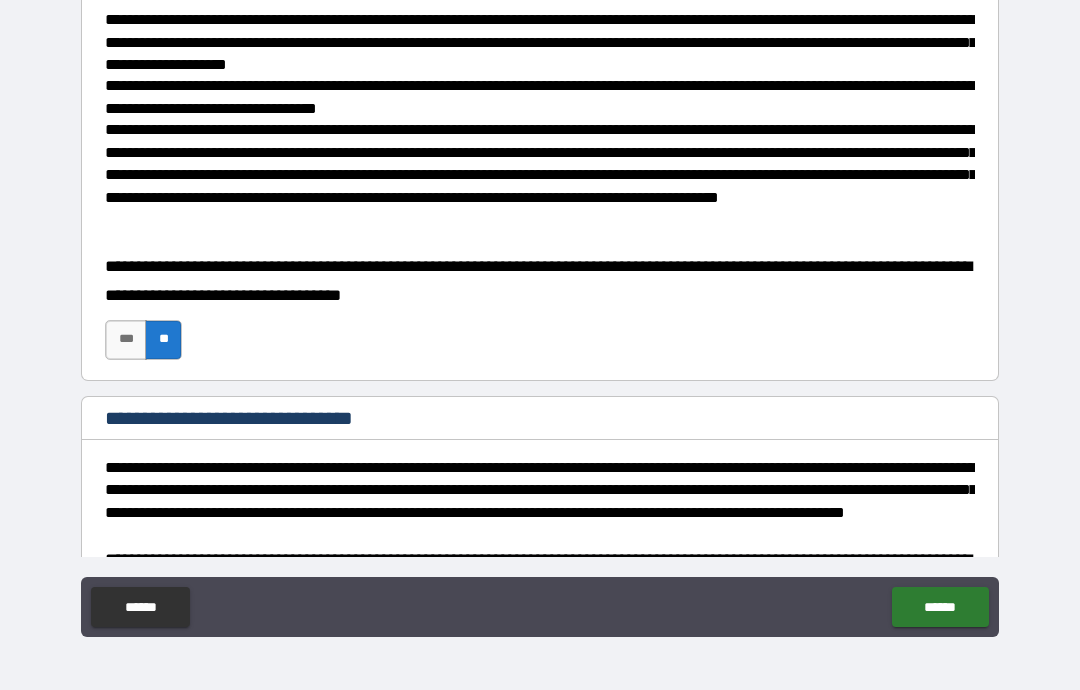 scroll, scrollTop: 279, scrollLeft: 0, axis: vertical 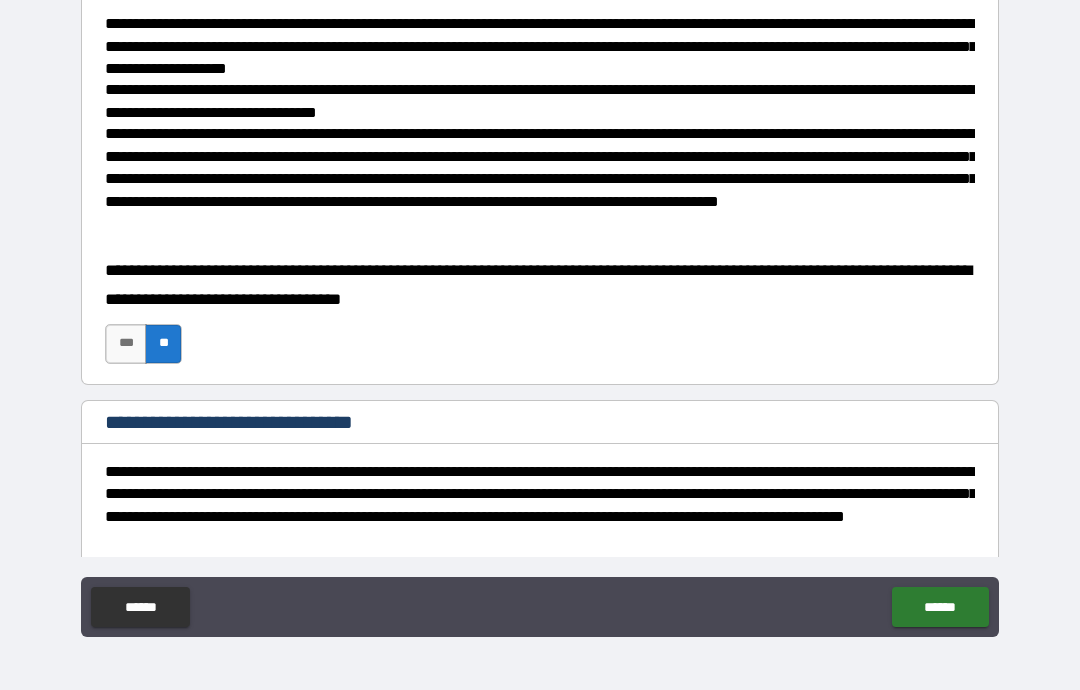 click on "***" at bounding box center [126, 344] 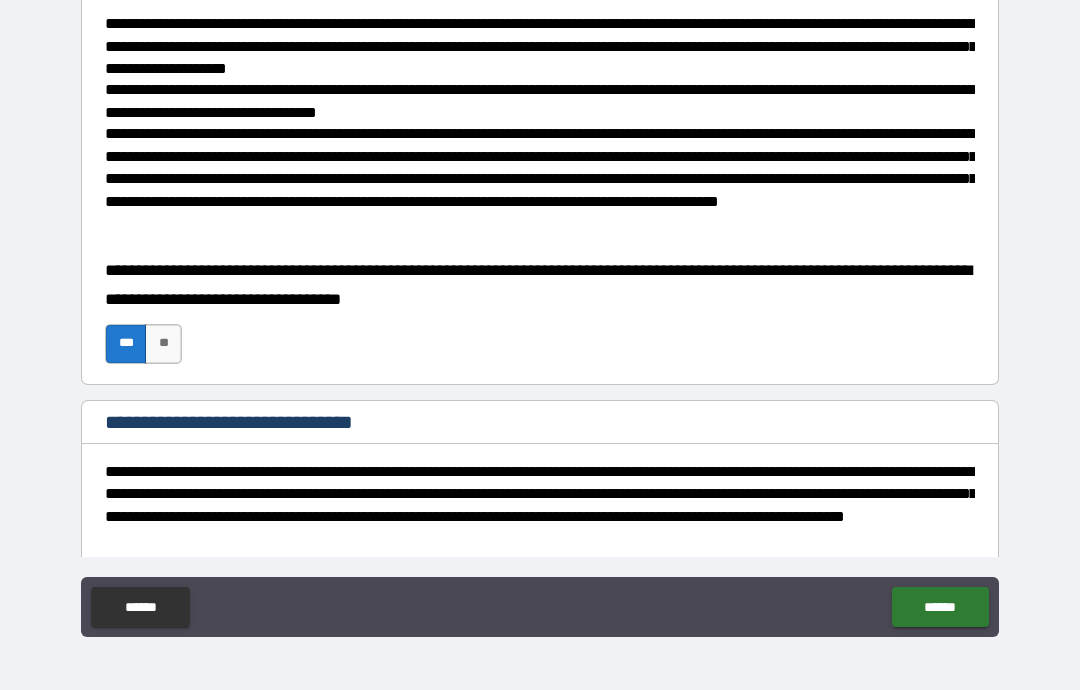 type on "*" 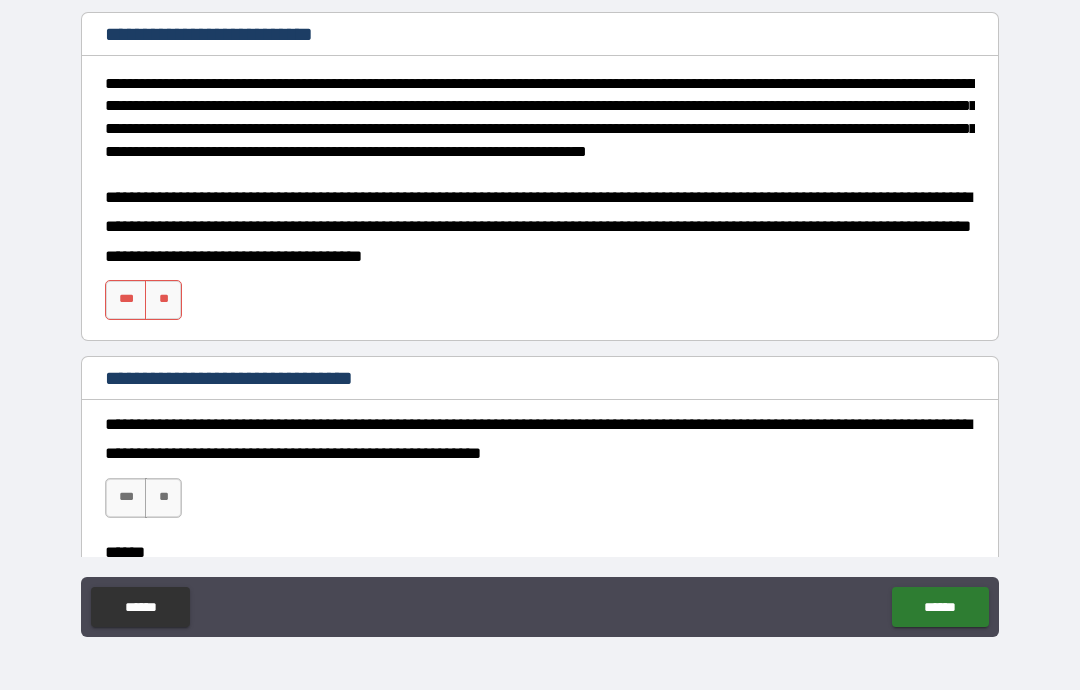scroll, scrollTop: 955, scrollLeft: 0, axis: vertical 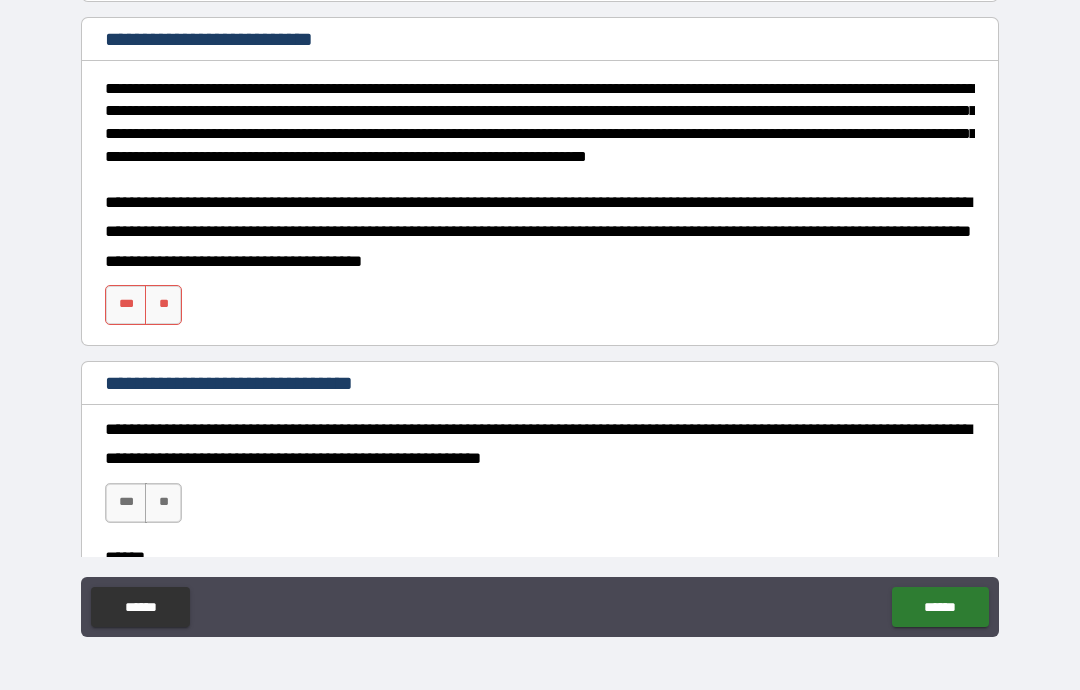 click on "***" at bounding box center [126, 305] 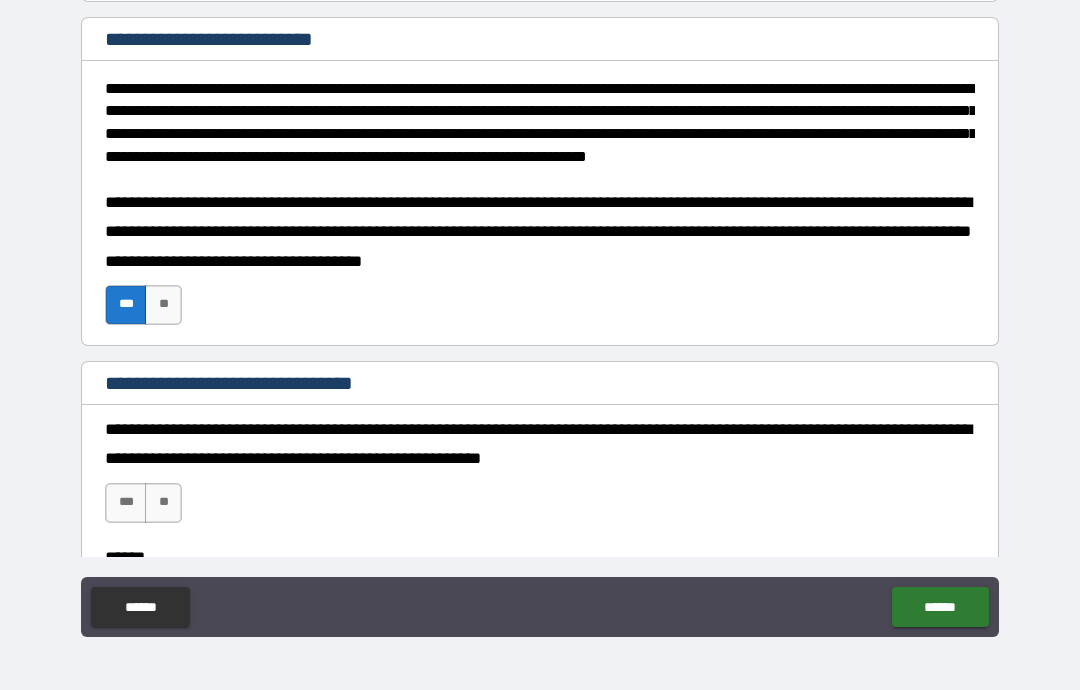 type on "*" 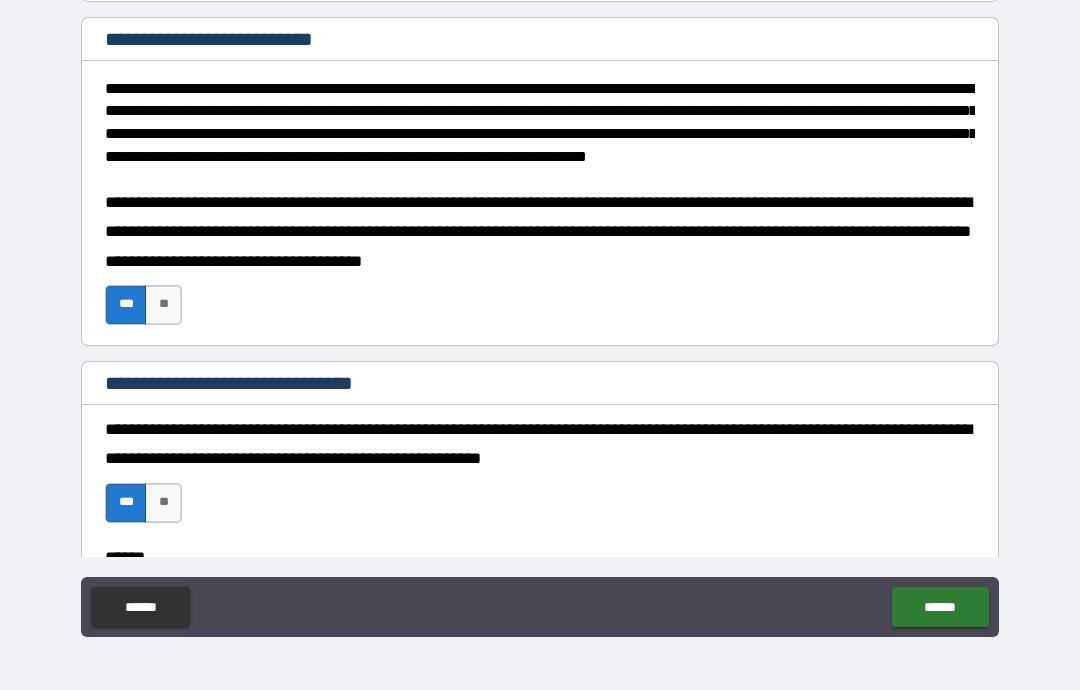 type on "*" 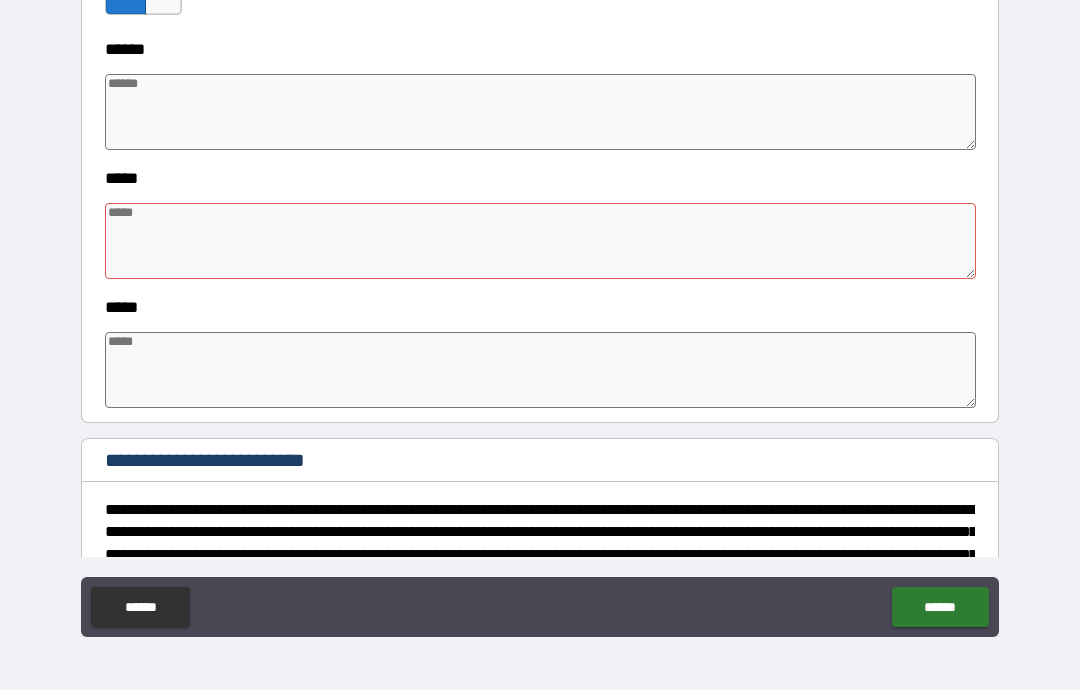 scroll, scrollTop: 1464, scrollLeft: 0, axis: vertical 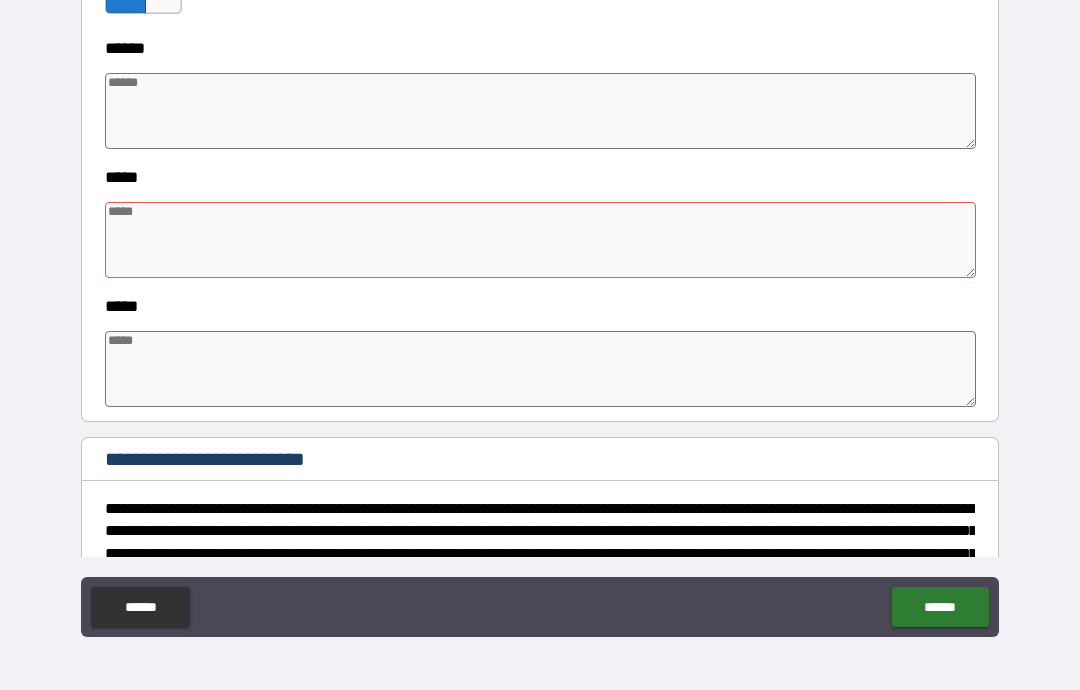 click at bounding box center [540, 111] 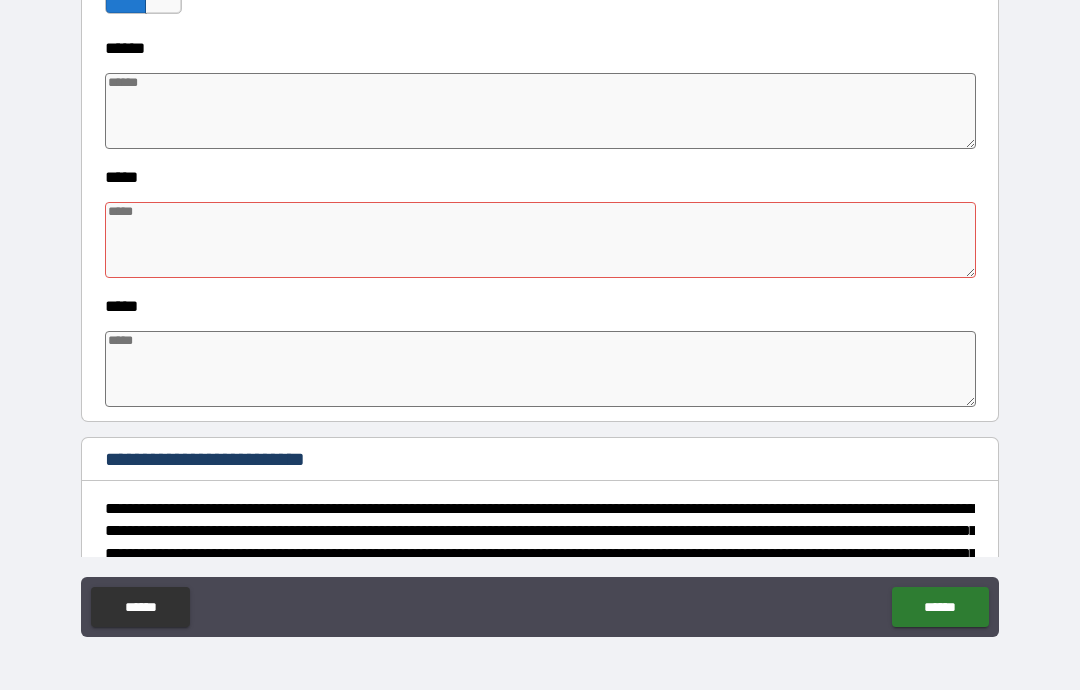 type on "*" 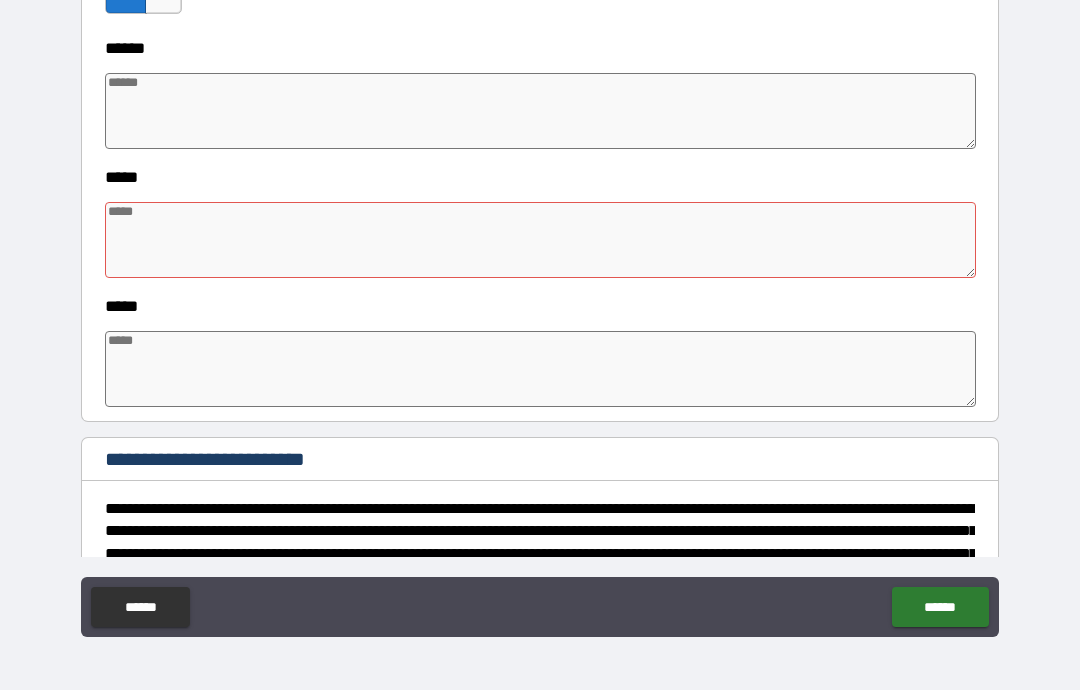 type on "*" 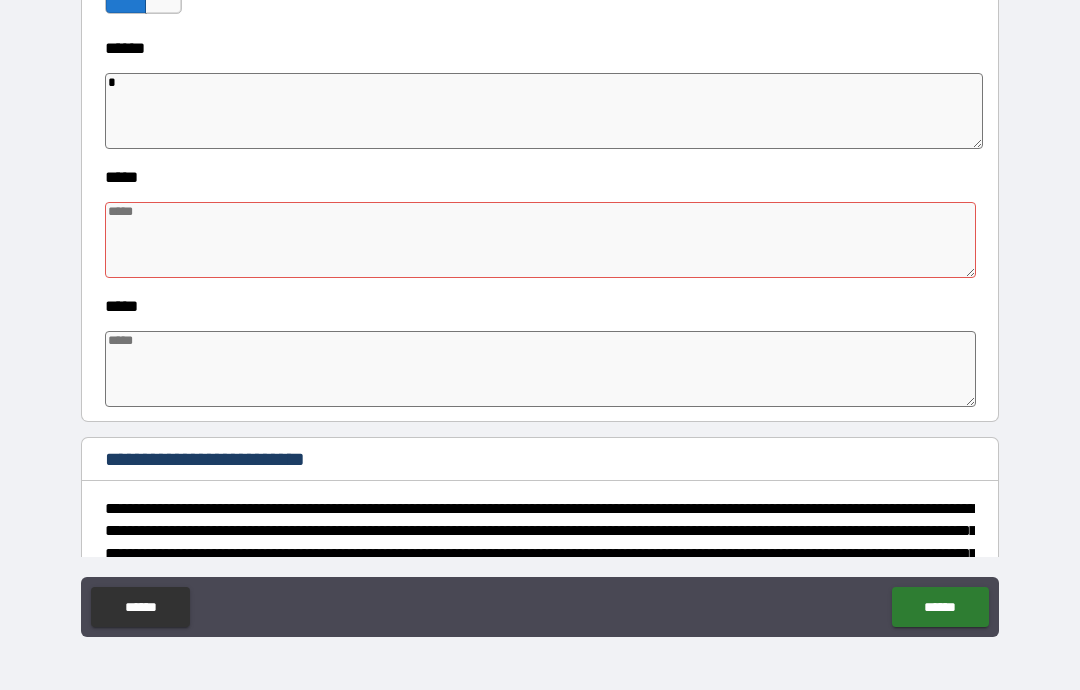 type on "*" 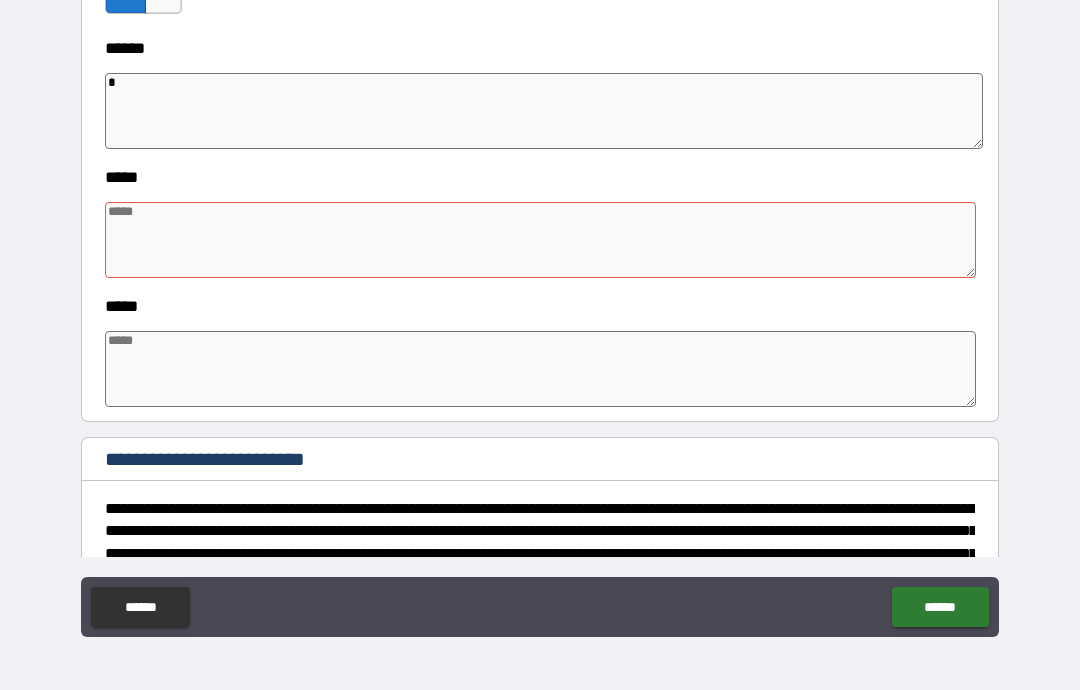 type on "*" 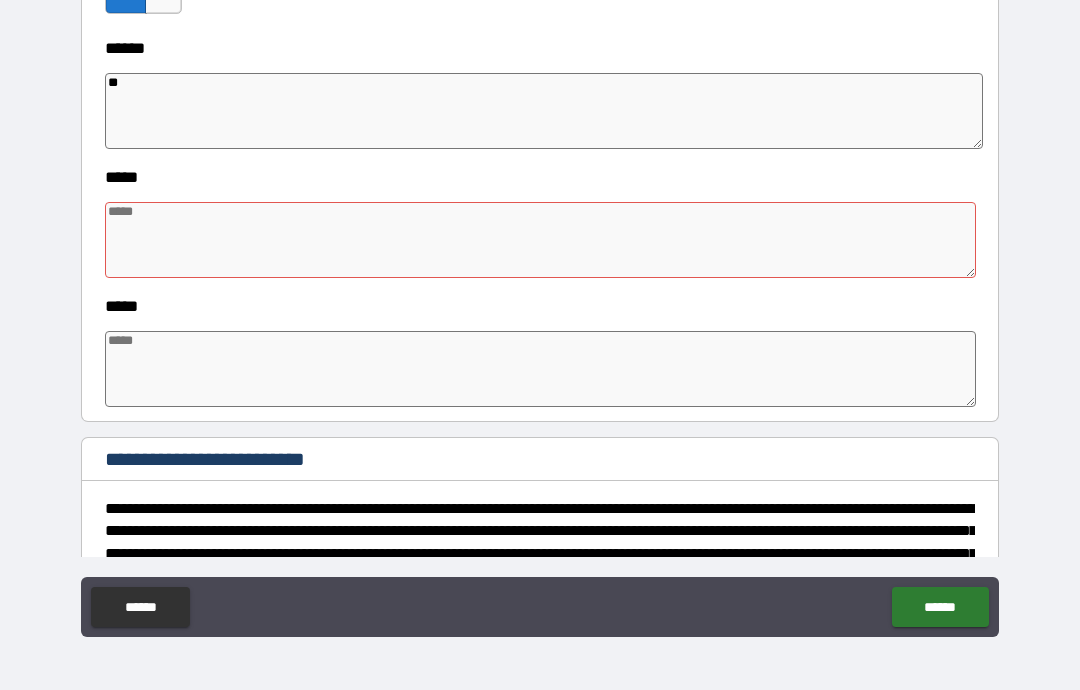 type on "*" 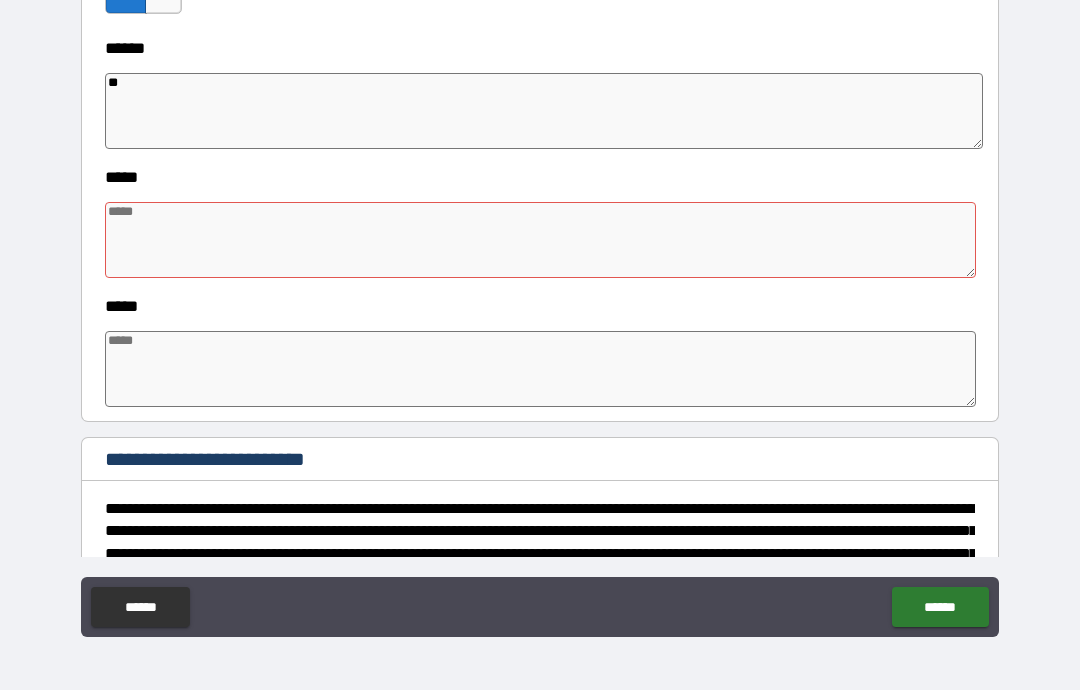 type on "***" 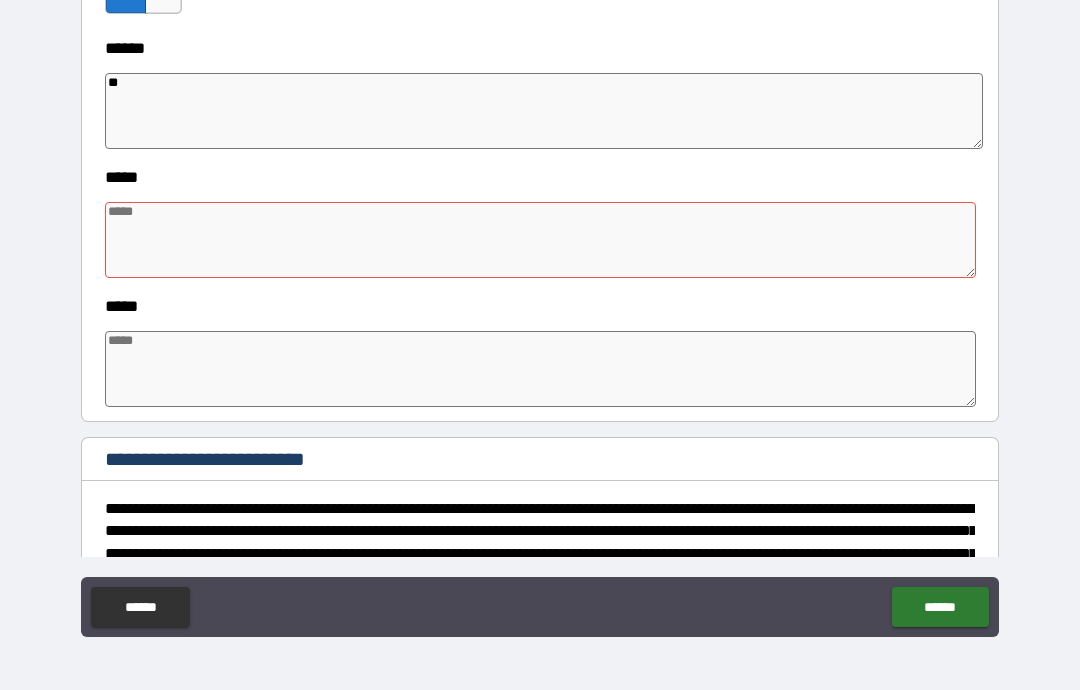 type on "*" 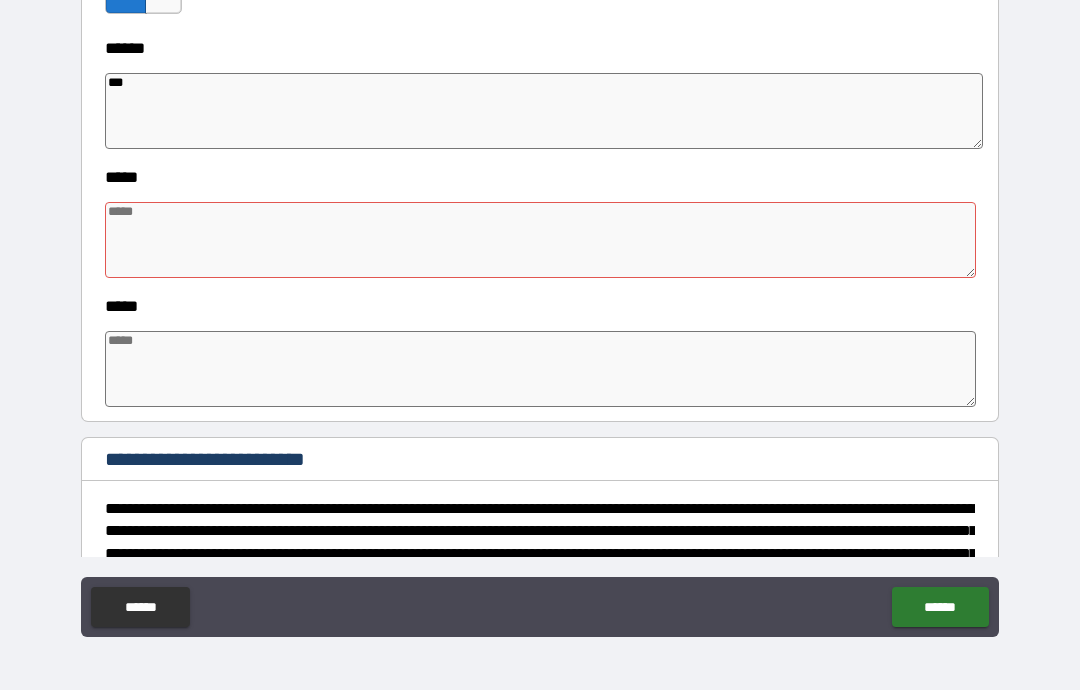 type on "*" 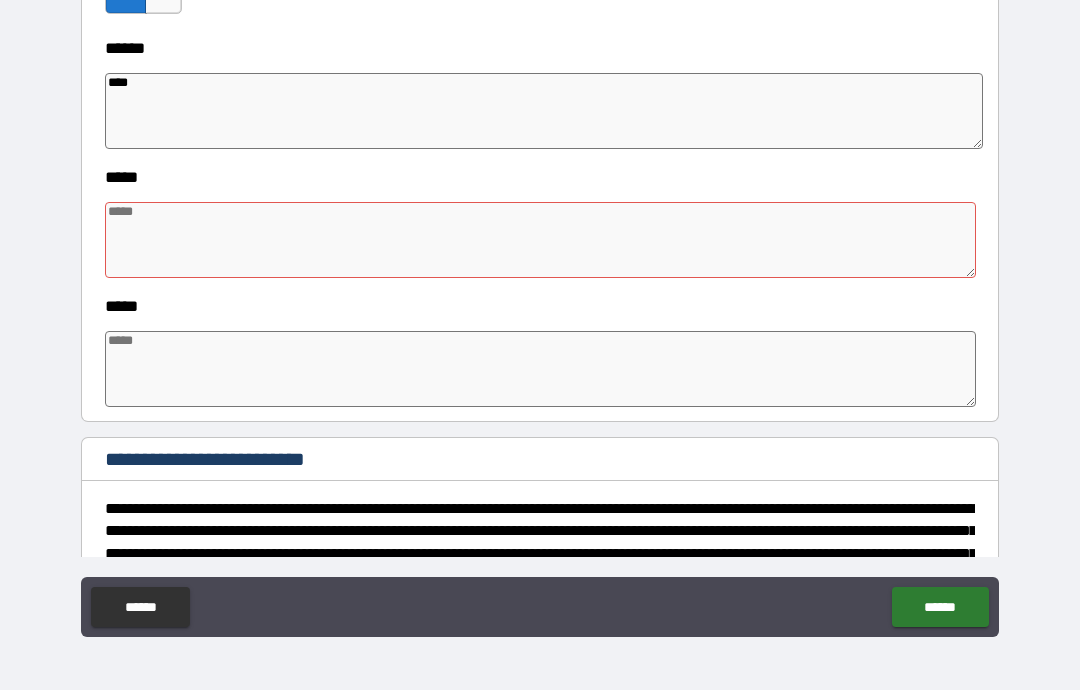 type on "*" 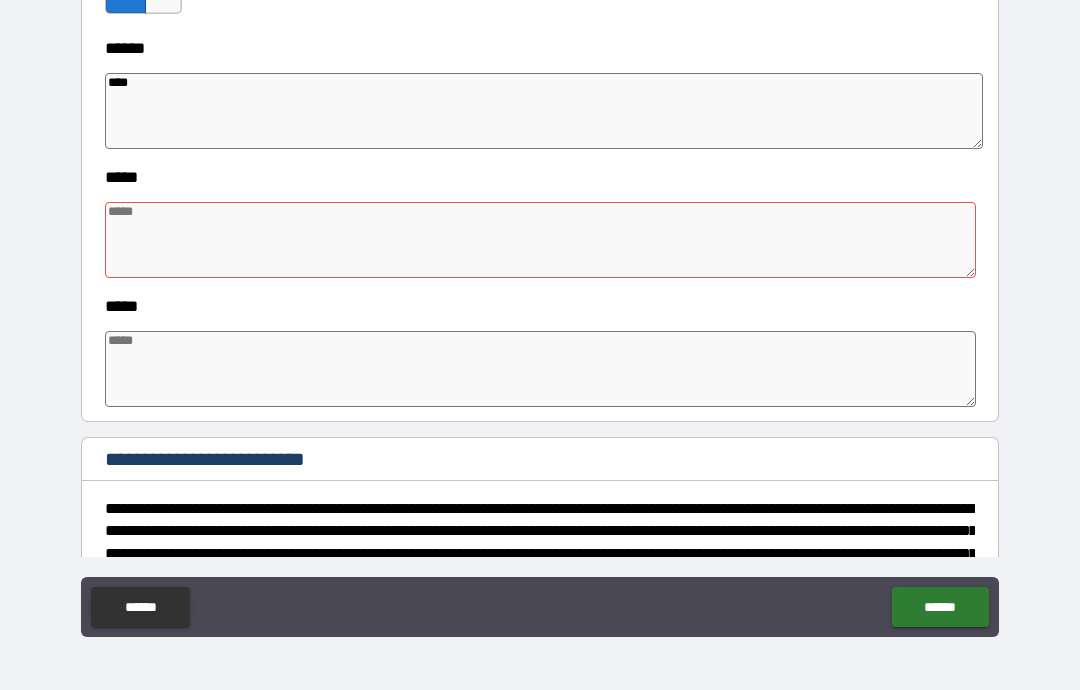 type on "*" 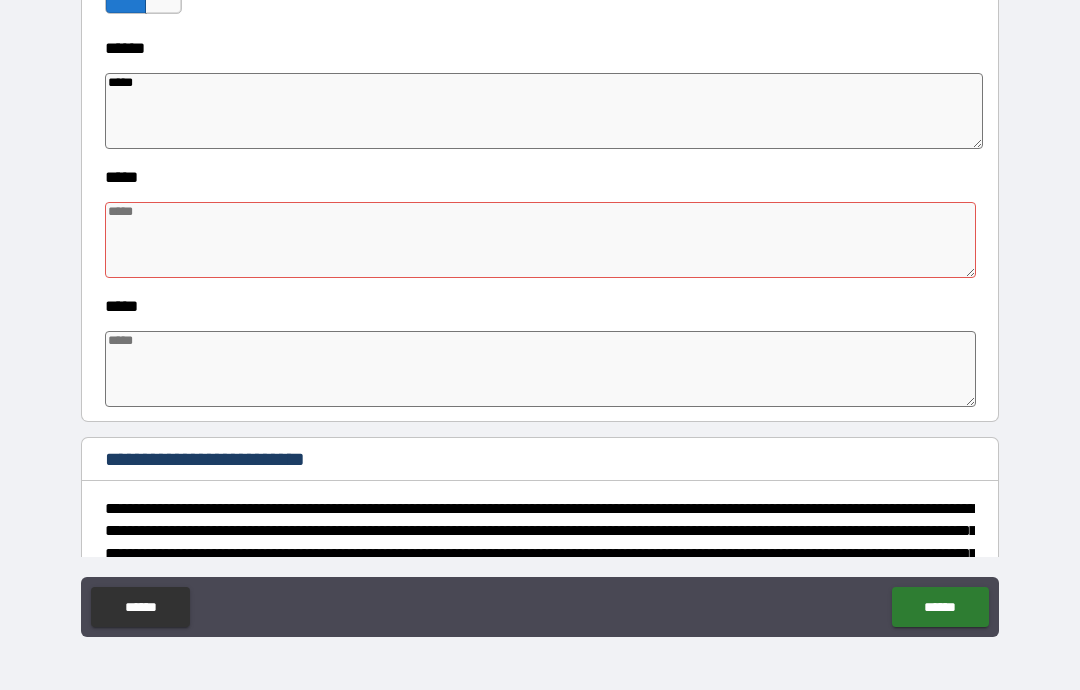 type on "*" 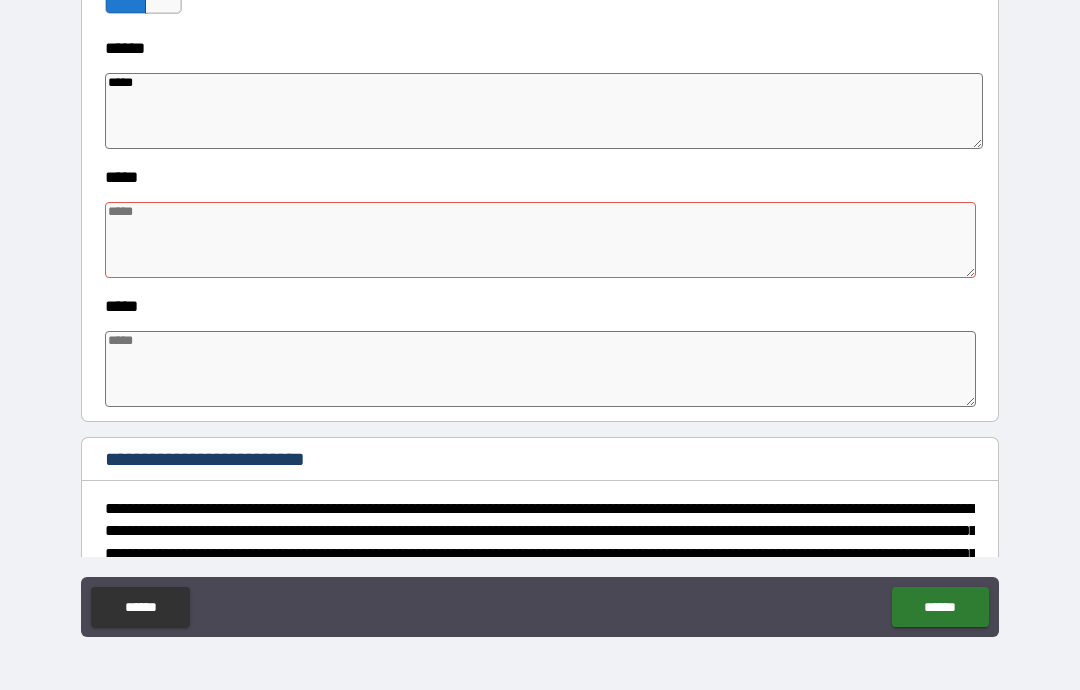 type on "*" 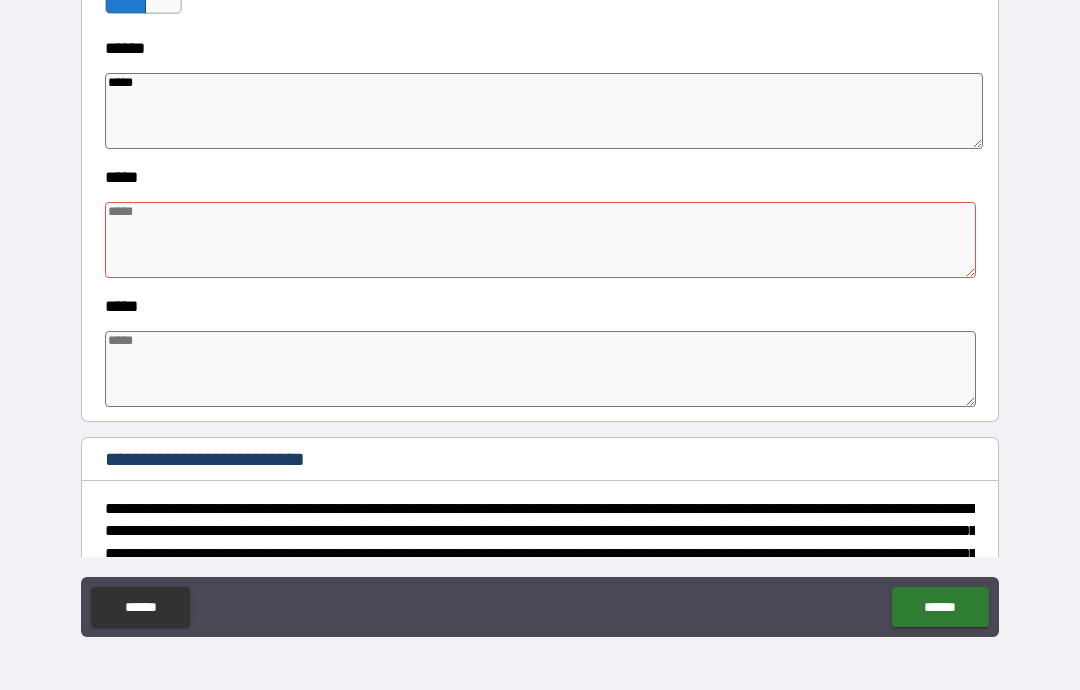 type on "*" 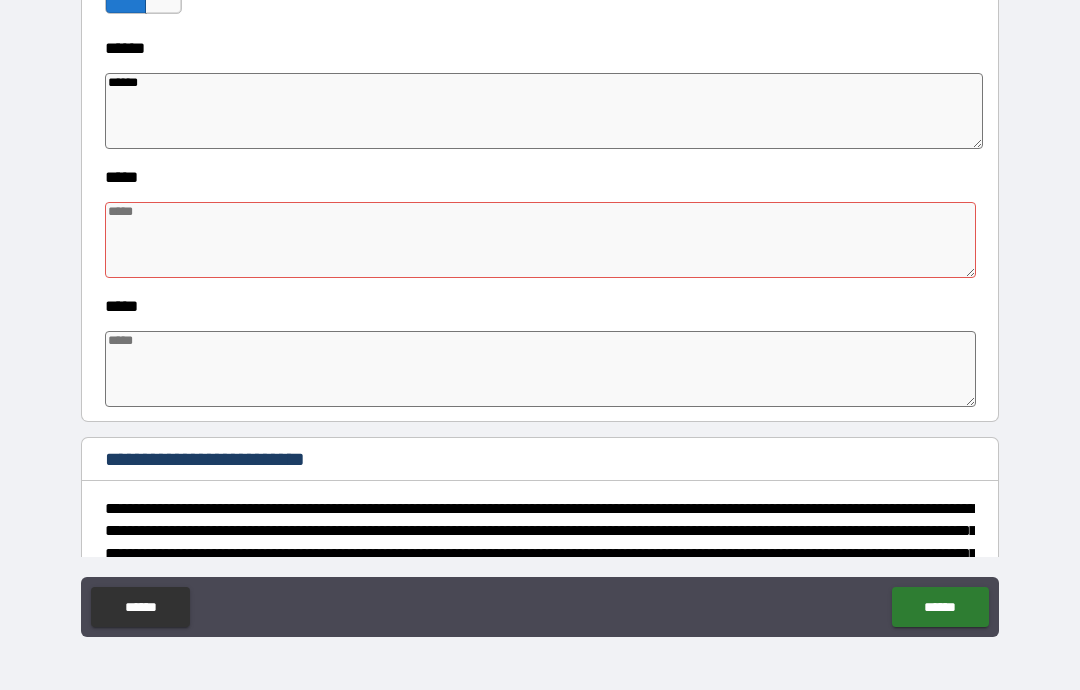 type on "*" 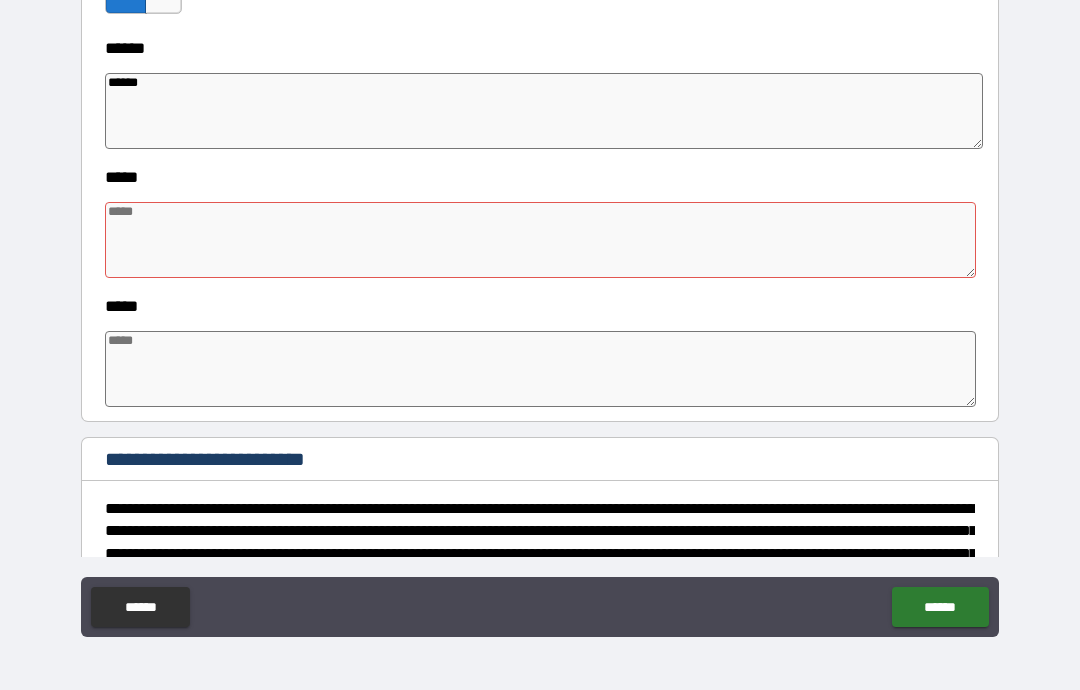 type on "*******" 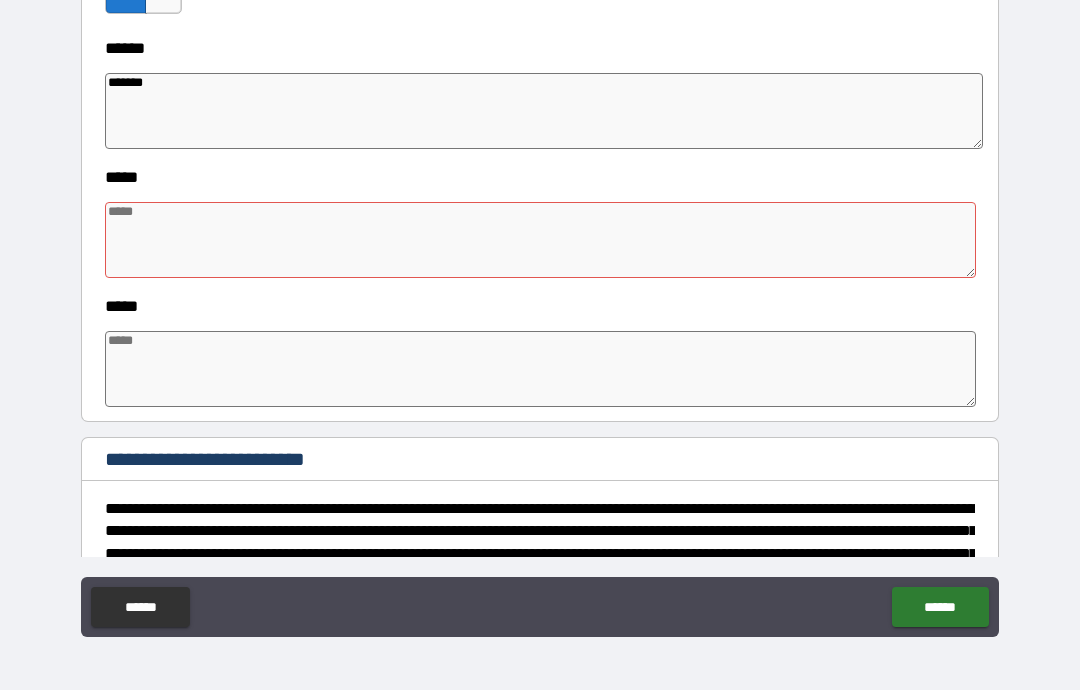 type 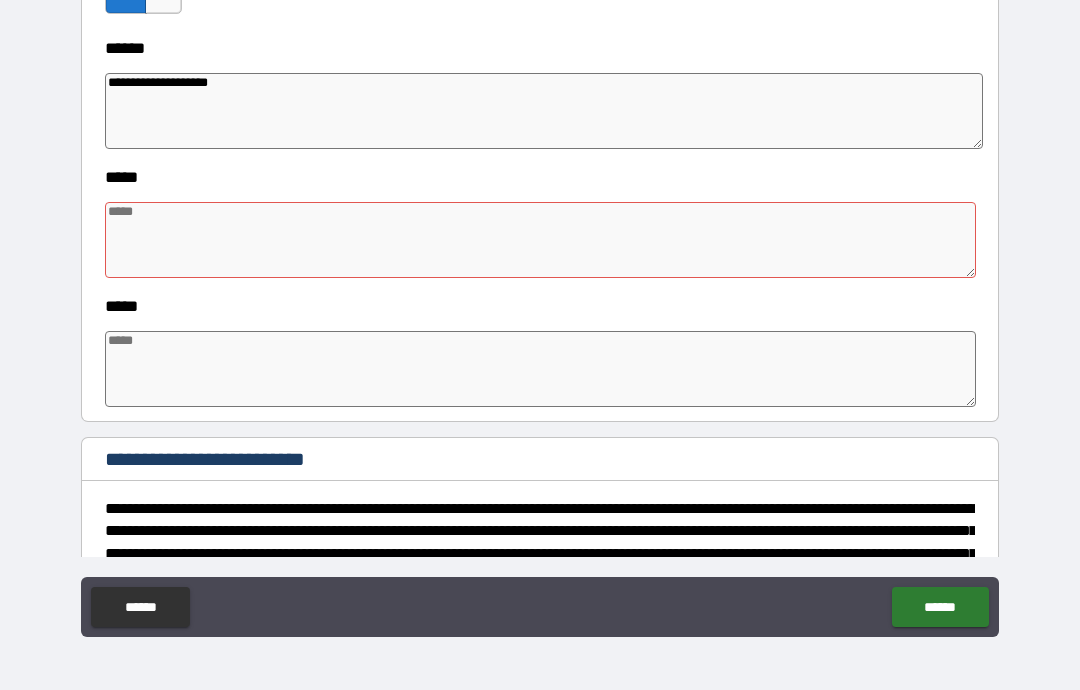 click at bounding box center [540, 240] 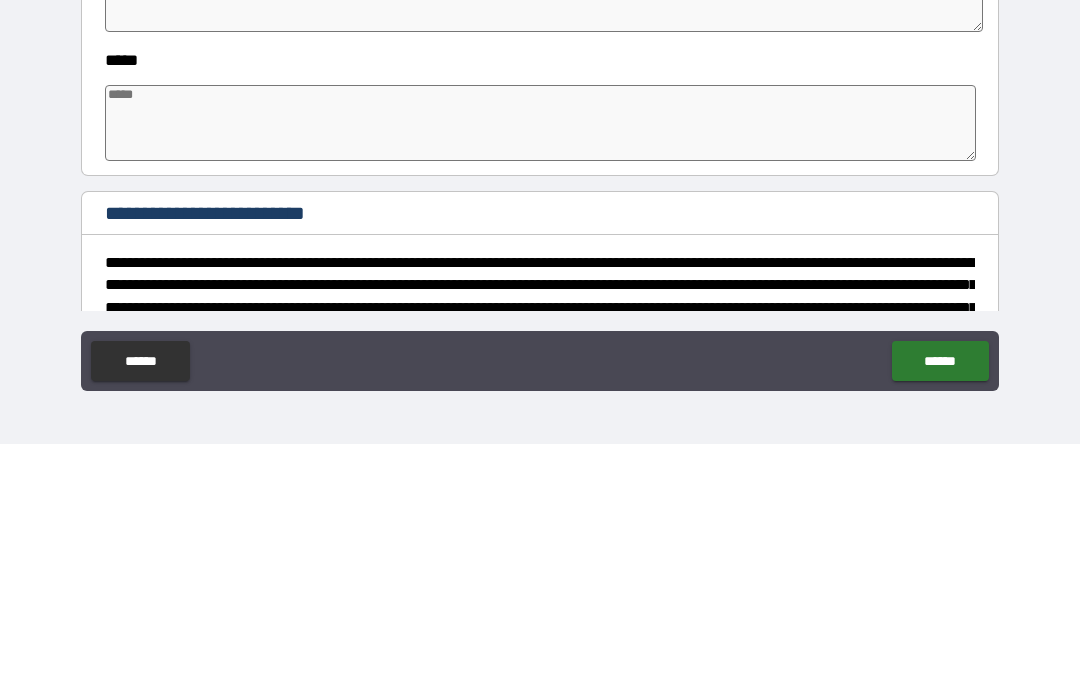 click at bounding box center (540, 369) 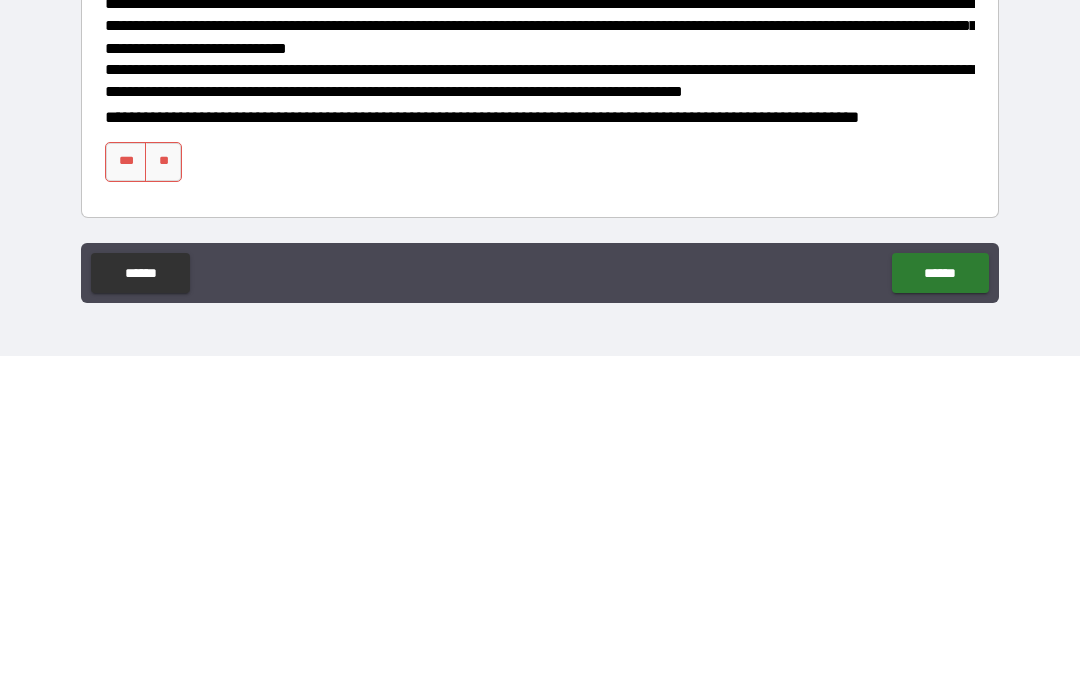 scroll, scrollTop: 1920, scrollLeft: 0, axis: vertical 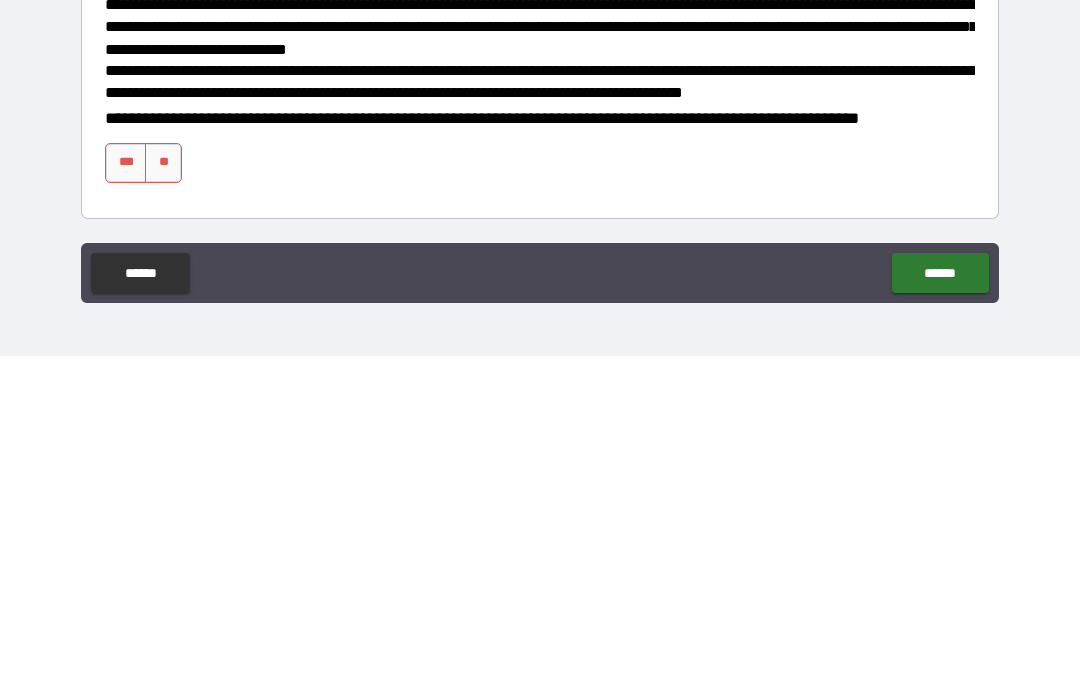 click on "***" at bounding box center (126, 497) 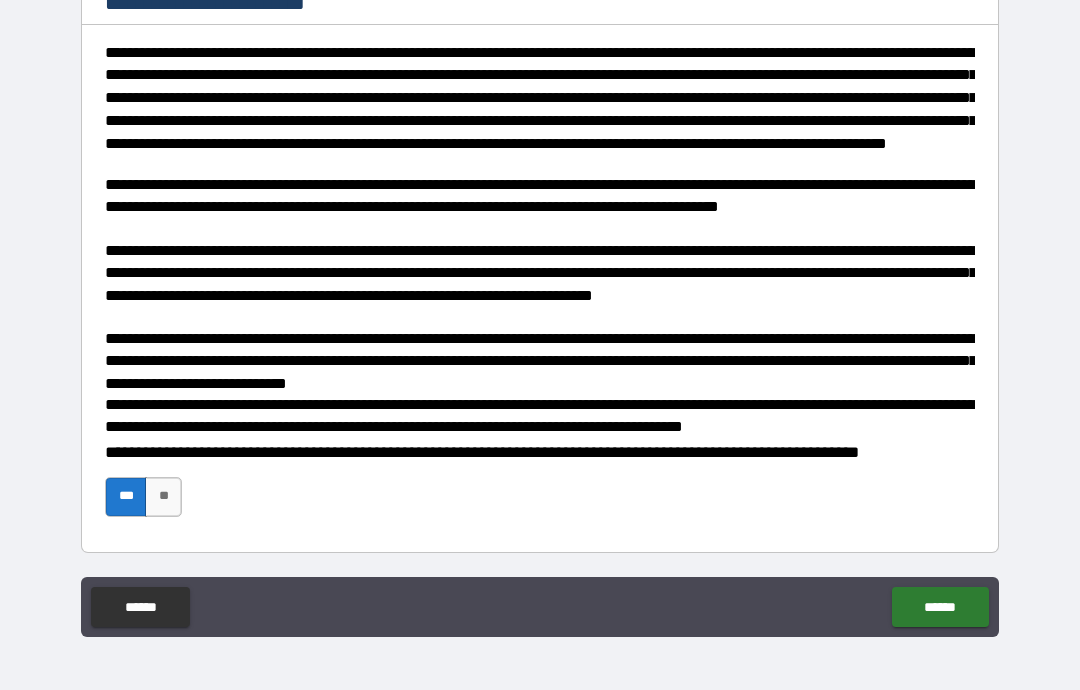 click on "******" at bounding box center (940, 607) 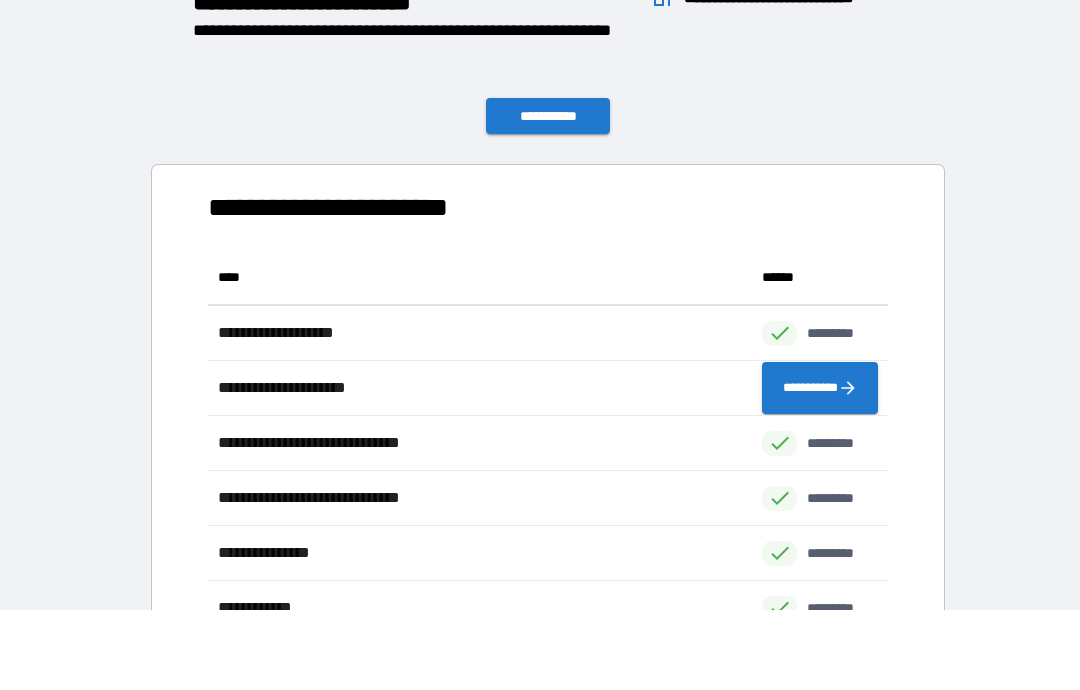 scroll, scrollTop: 1, scrollLeft: 1, axis: both 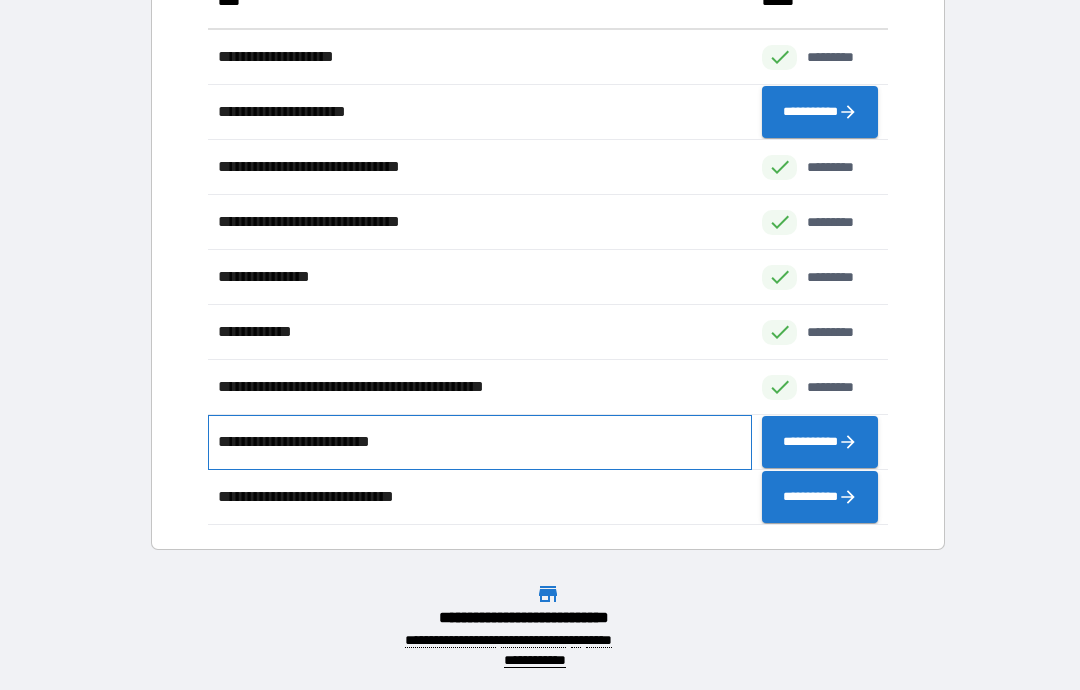 click on "**********" at bounding box center [311, 442] 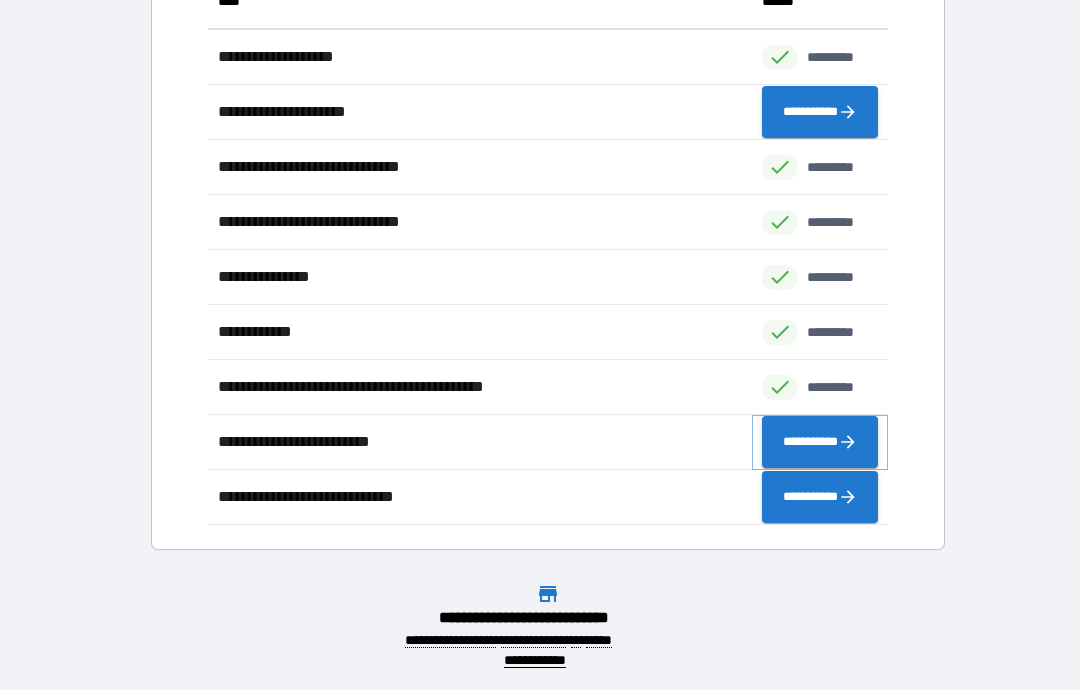 click on "**********" at bounding box center [820, 442] 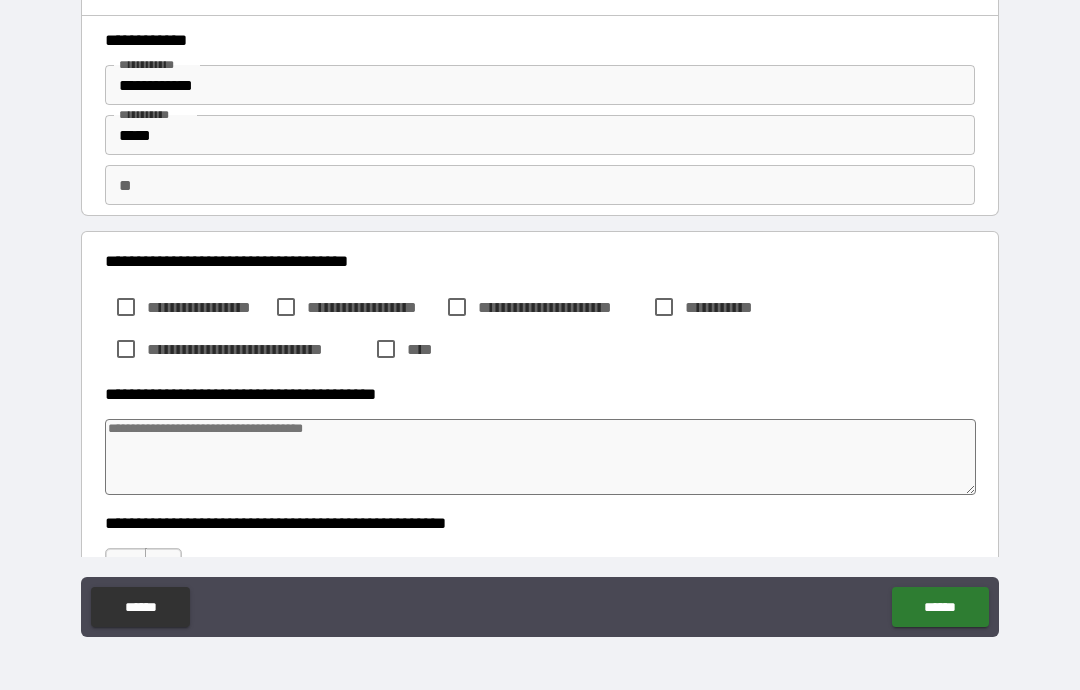 scroll, scrollTop: 0, scrollLeft: 0, axis: both 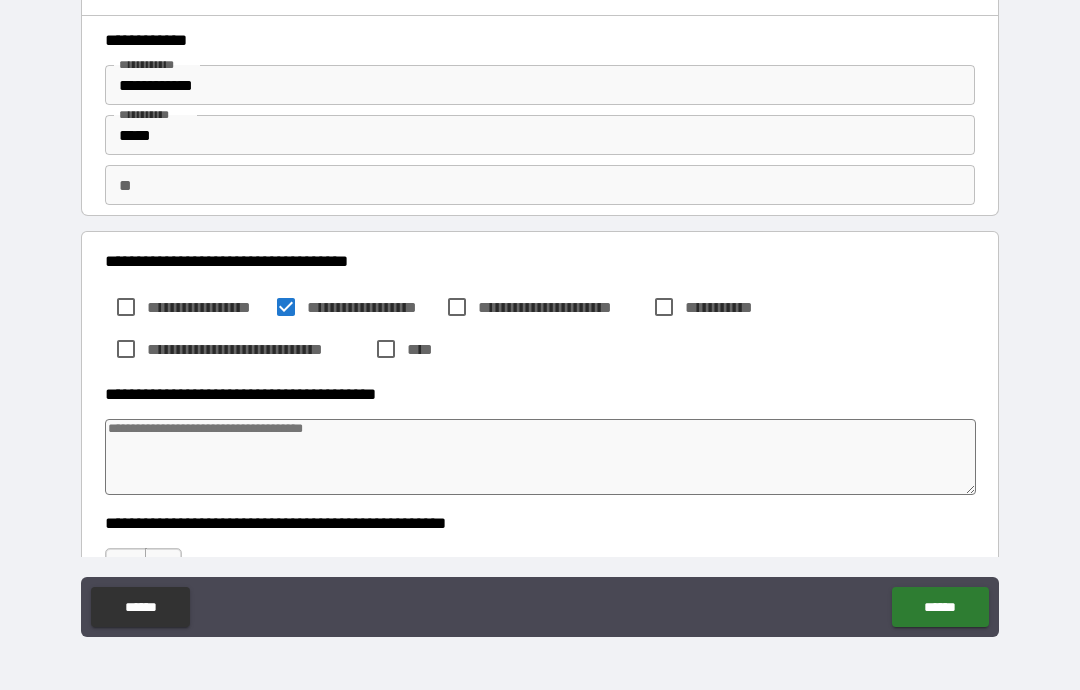 click at bounding box center (540, 457) 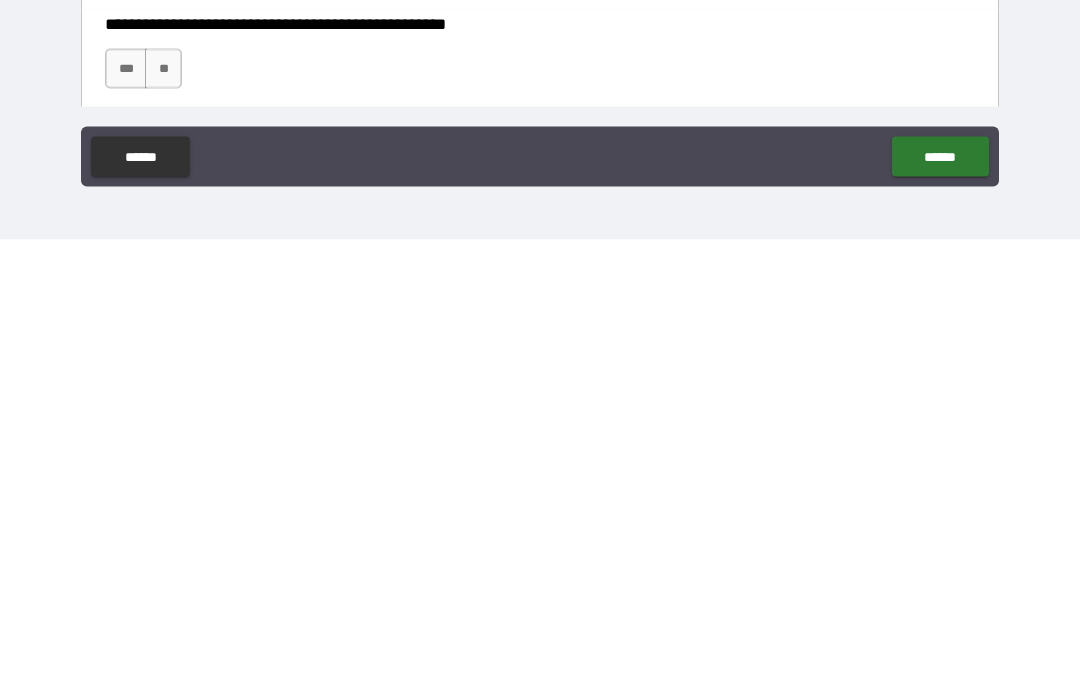 scroll, scrollTop: 51, scrollLeft: 0, axis: vertical 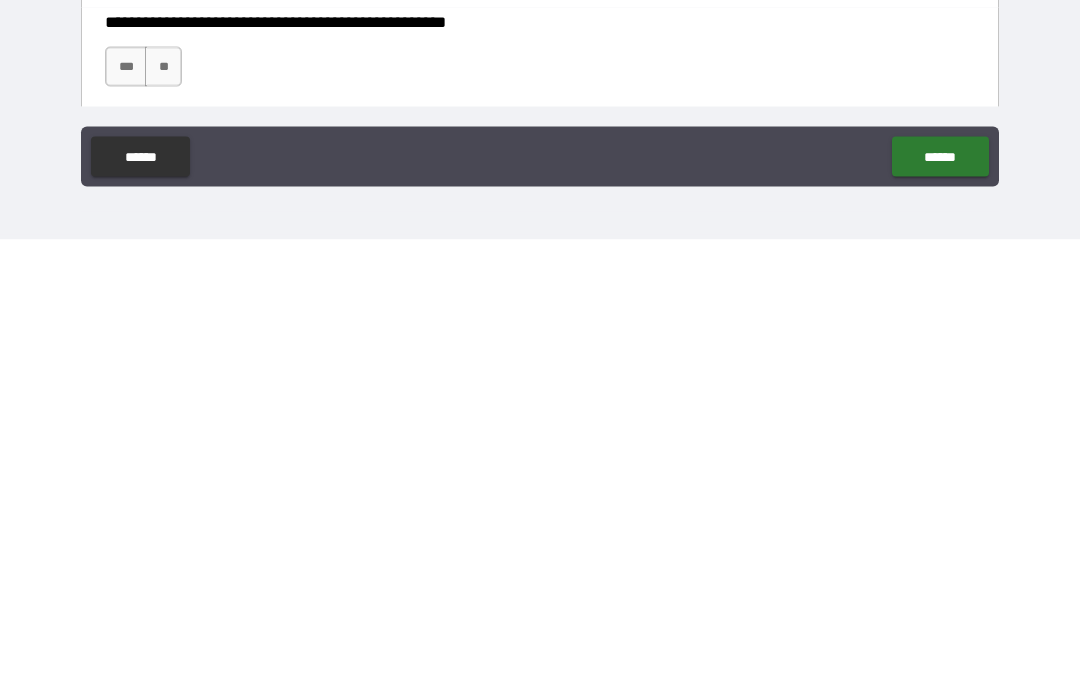 click on "**" at bounding box center (163, 517) 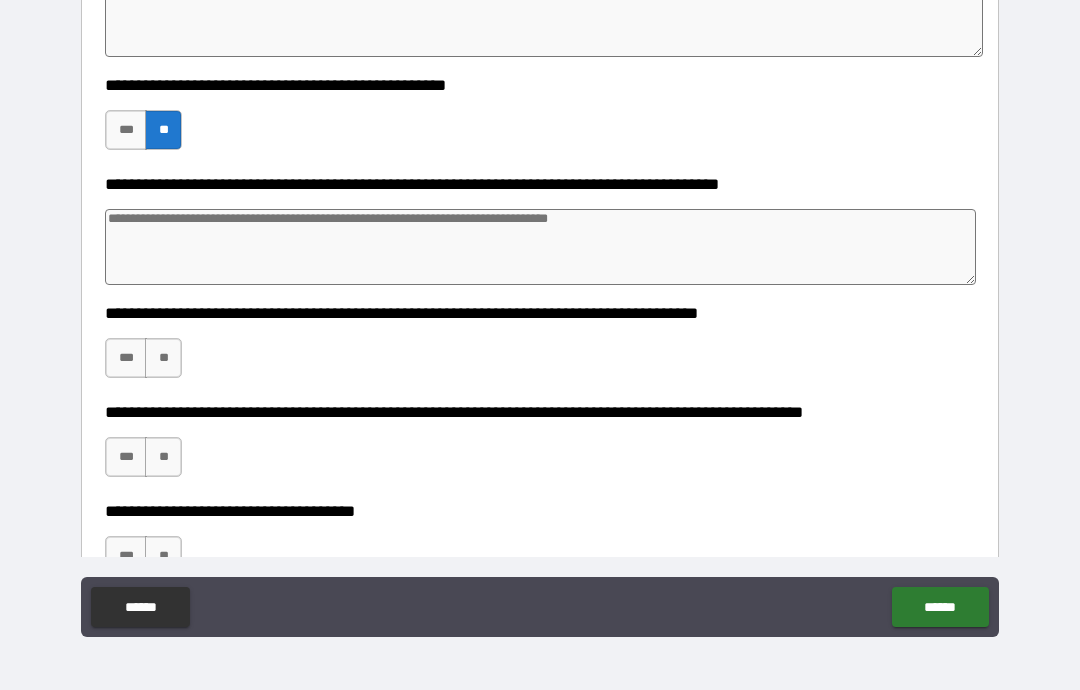 scroll, scrollTop: 440, scrollLeft: 0, axis: vertical 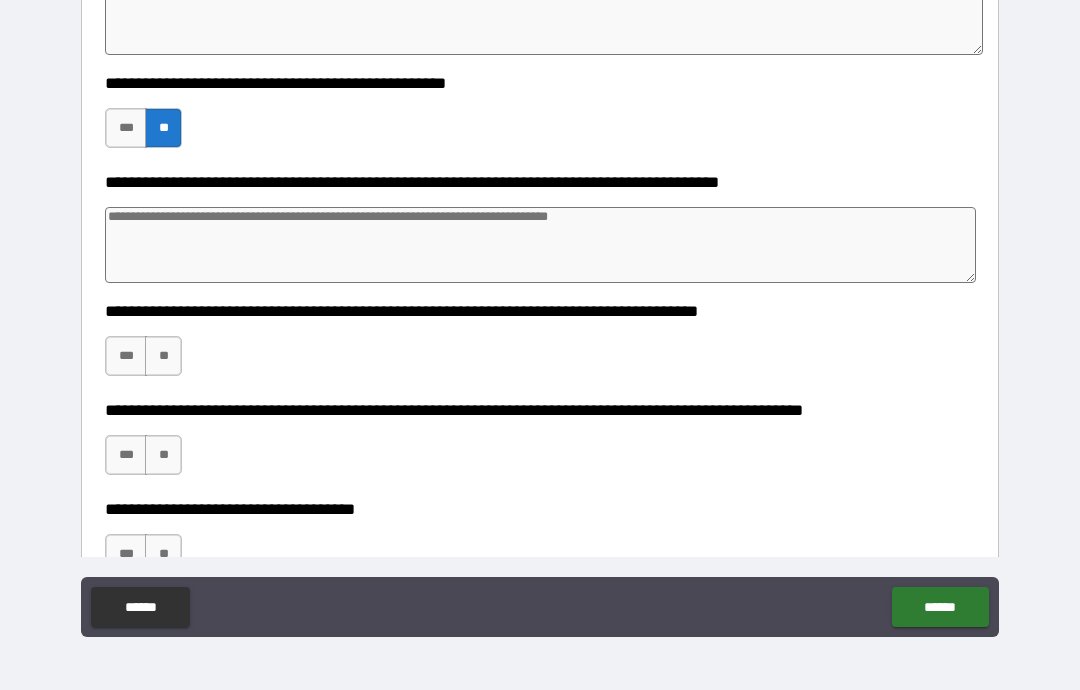 click at bounding box center [540, 245] 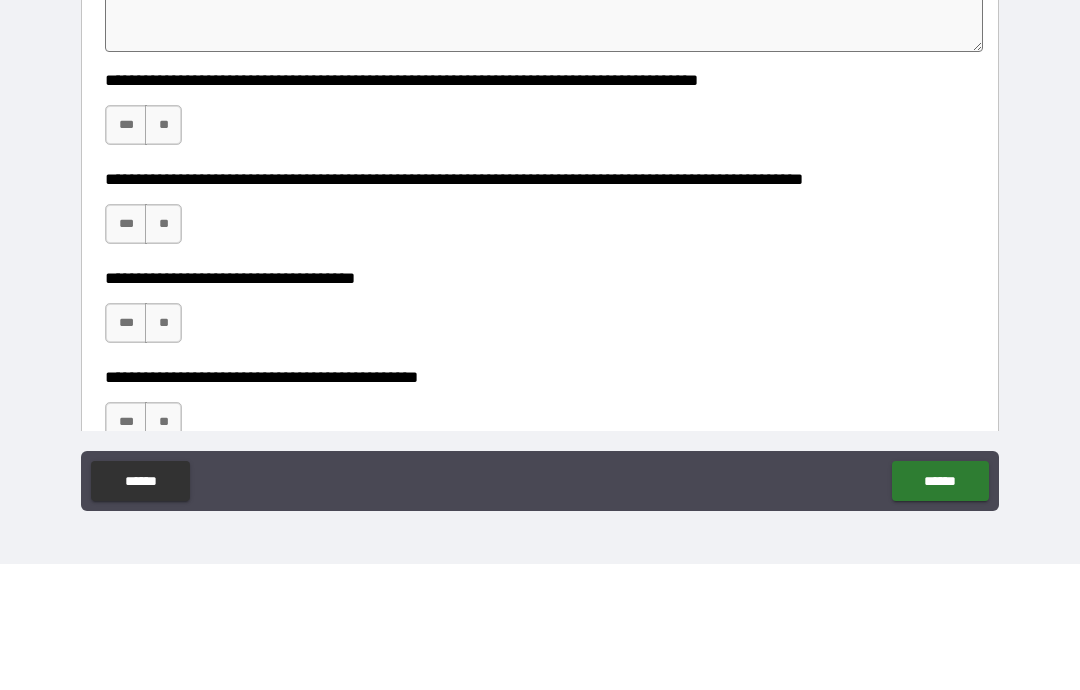 scroll, scrollTop: 544, scrollLeft: 0, axis: vertical 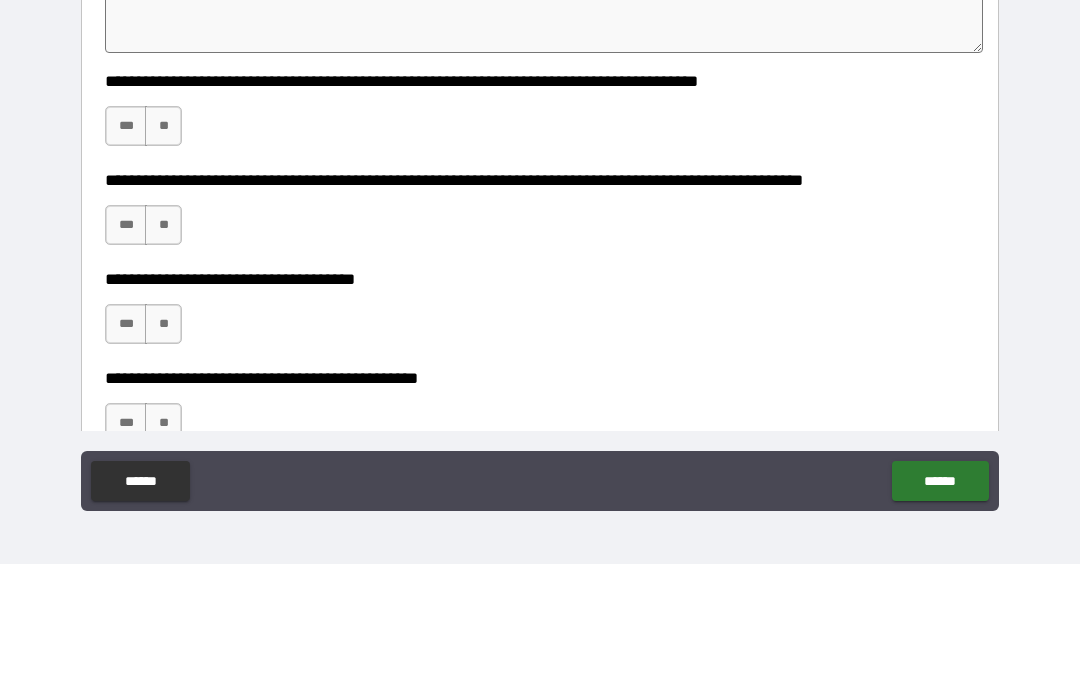 click on "**" at bounding box center (163, 252) 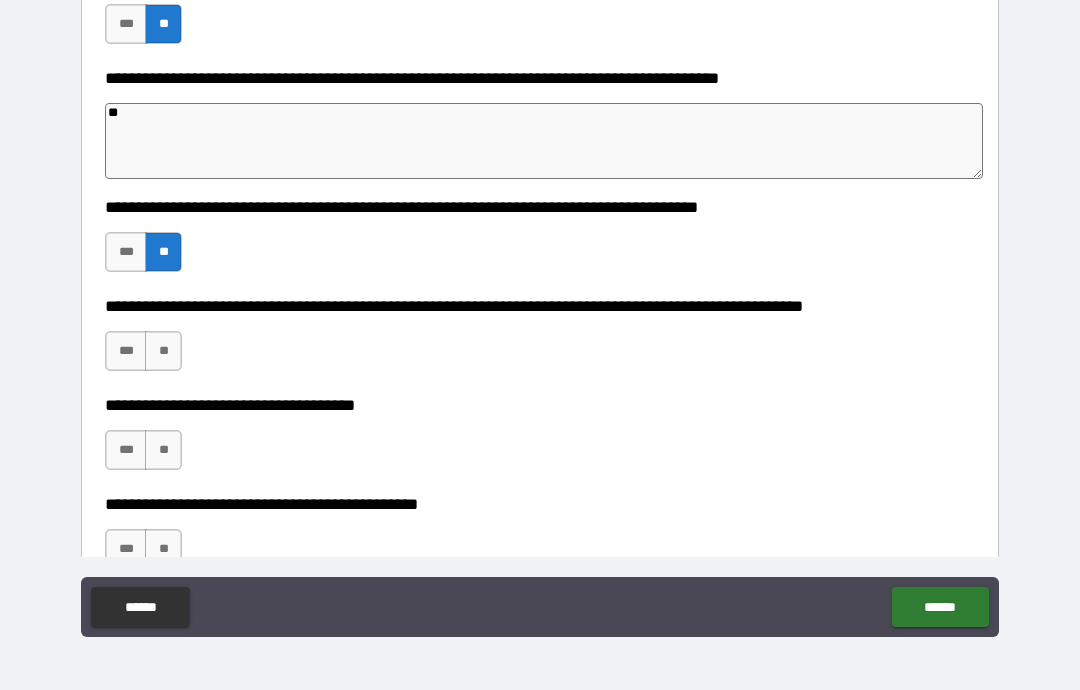 click on "***" at bounding box center (126, 351) 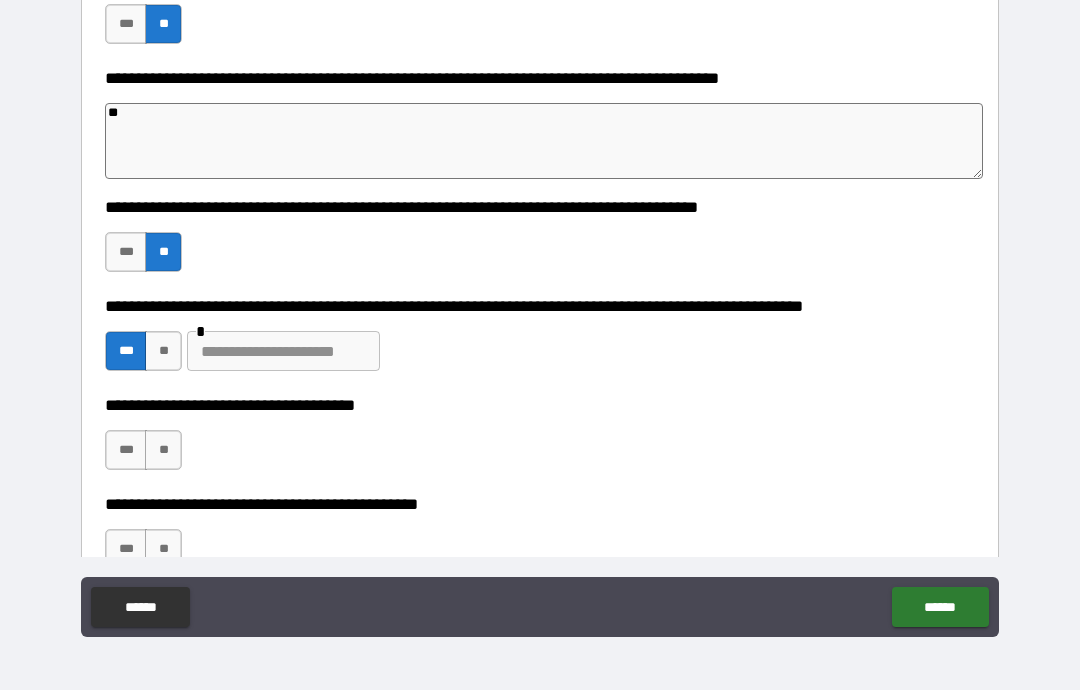click at bounding box center (283, 351) 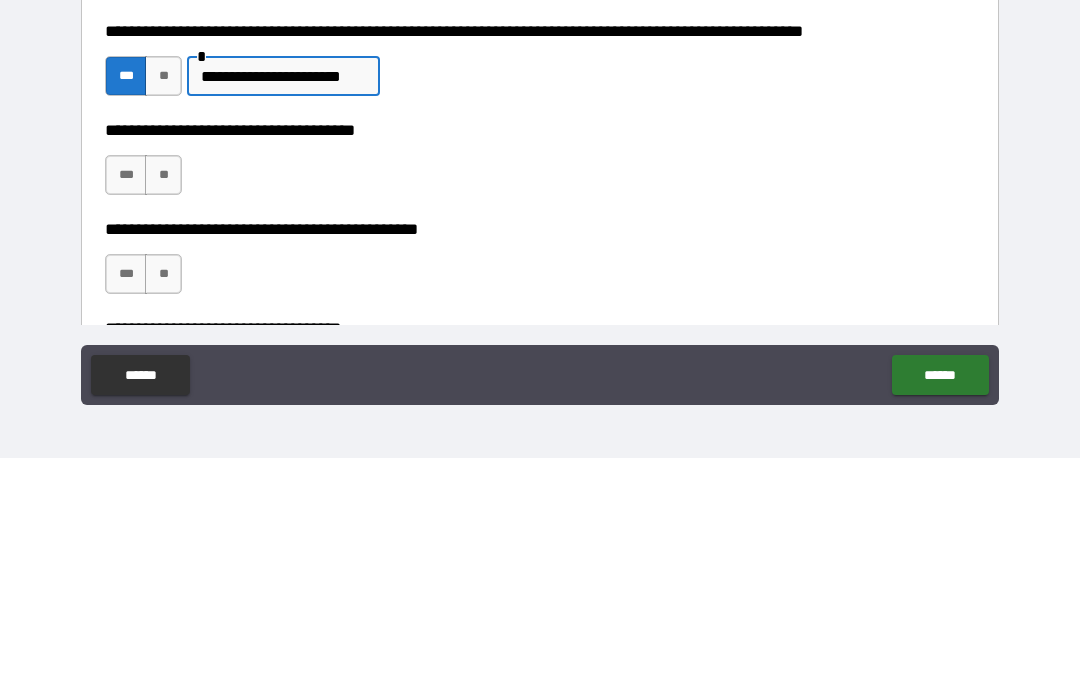 scroll, scrollTop: 591, scrollLeft: 0, axis: vertical 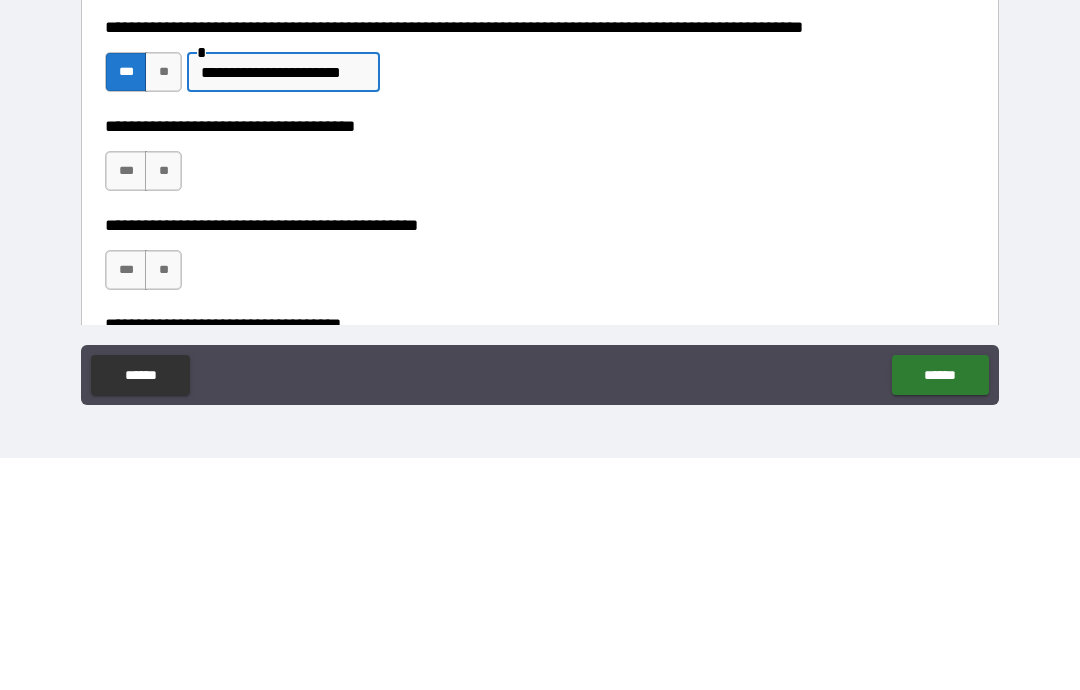 click on "**" at bounding box center (163, 403) 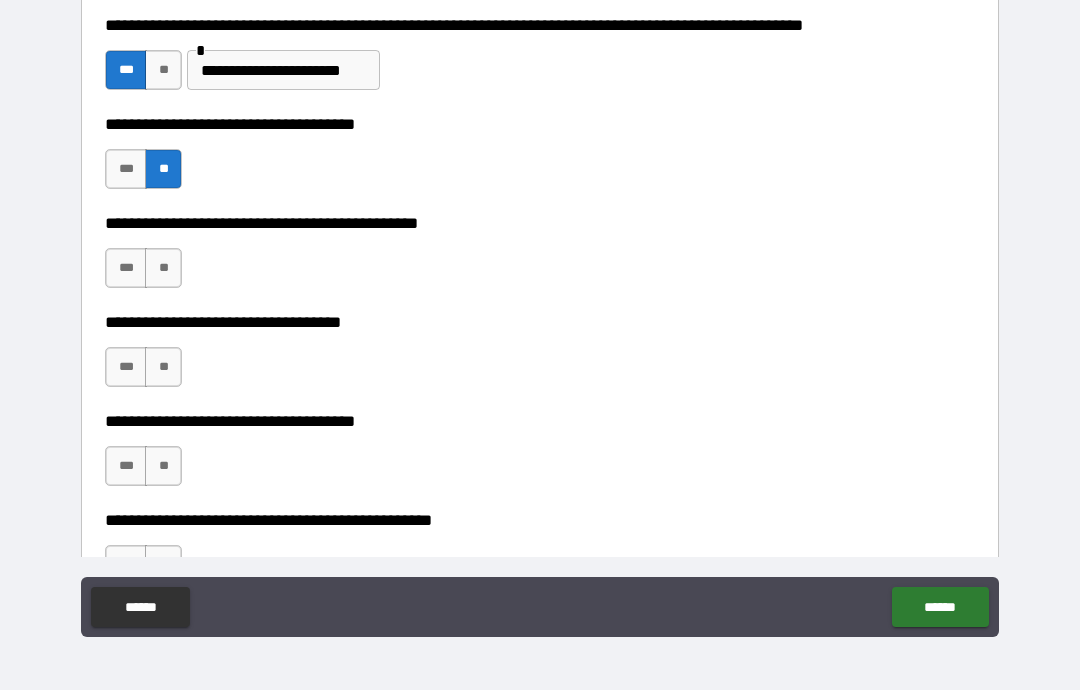 scroll, scrollTop: 828, scrollLeft: 0, axis: vertical 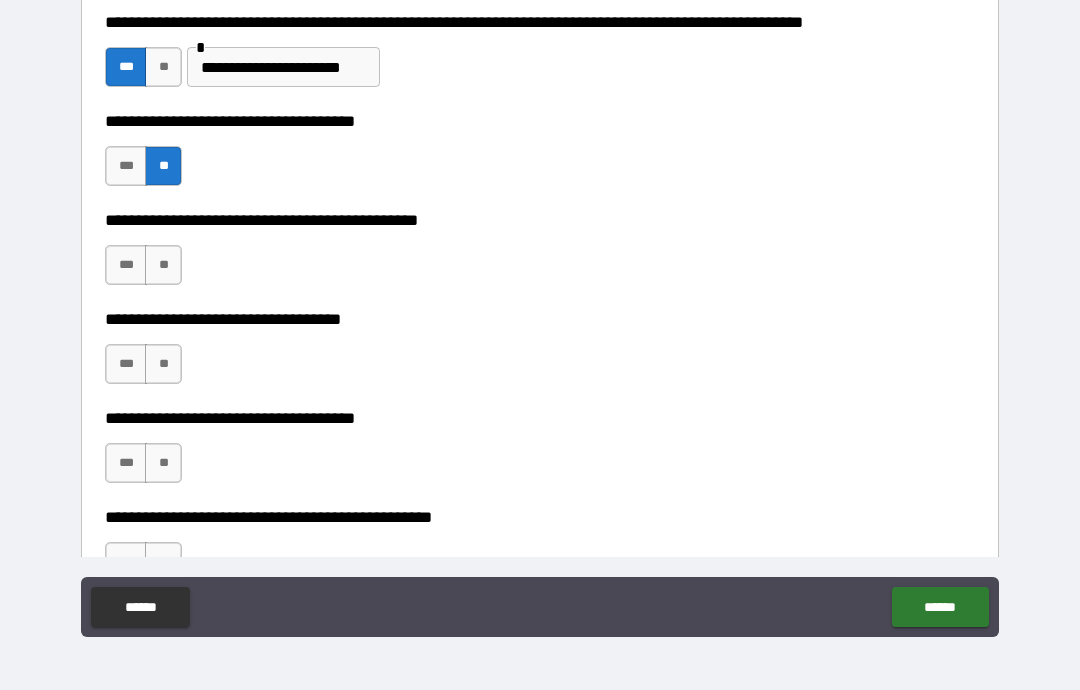 click on "**" at bounding box center (163, 265) 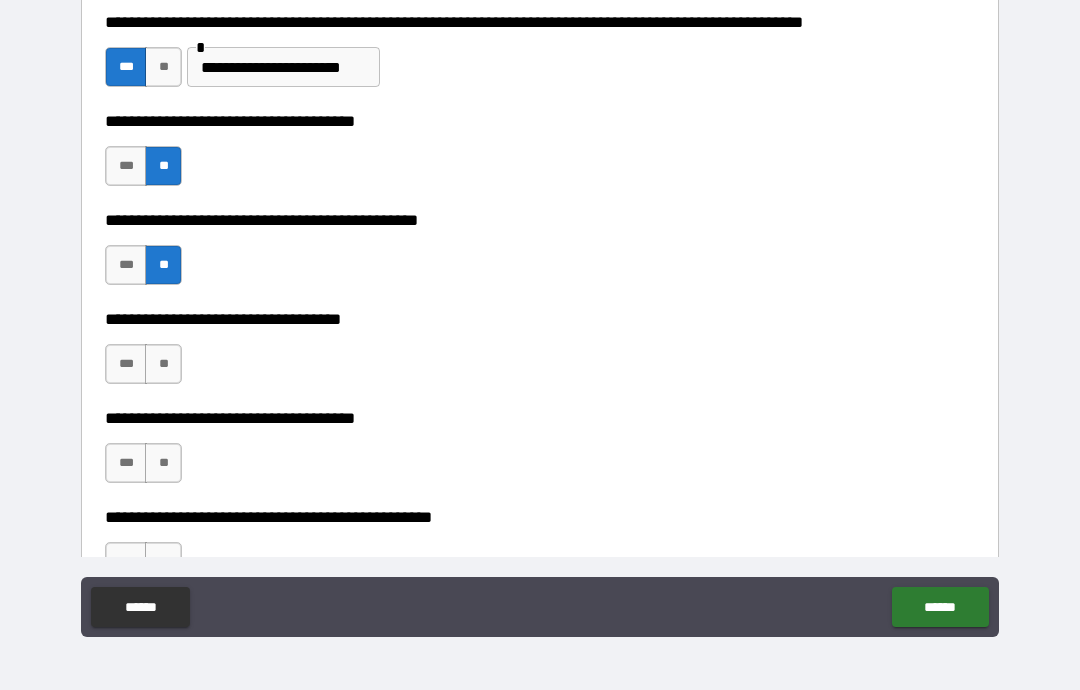 click on "**" at bounding box center [163, 364] 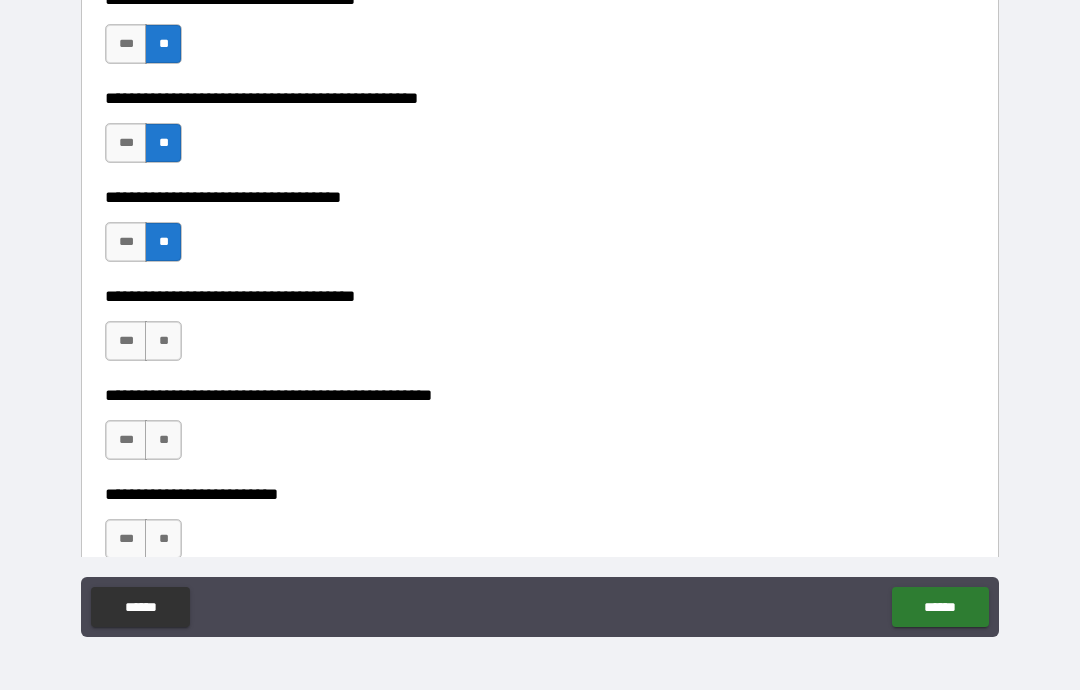 scroll, scrollTop: 960, scrollLeft: 0, axis: vertical 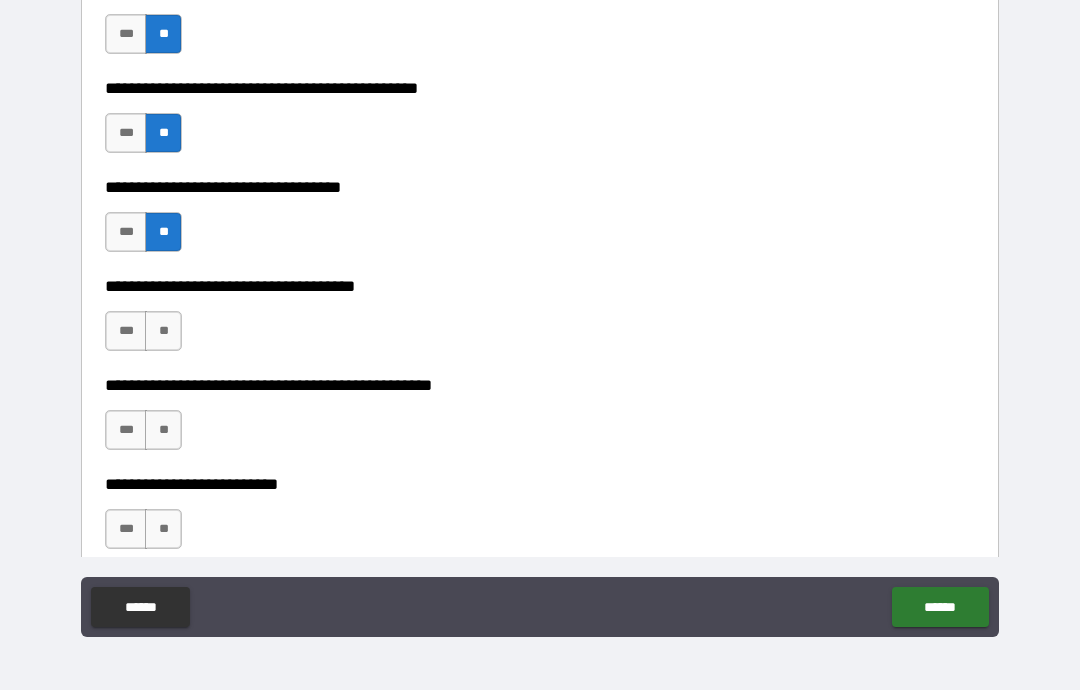 click on "**" at bounding box center [163, 331] 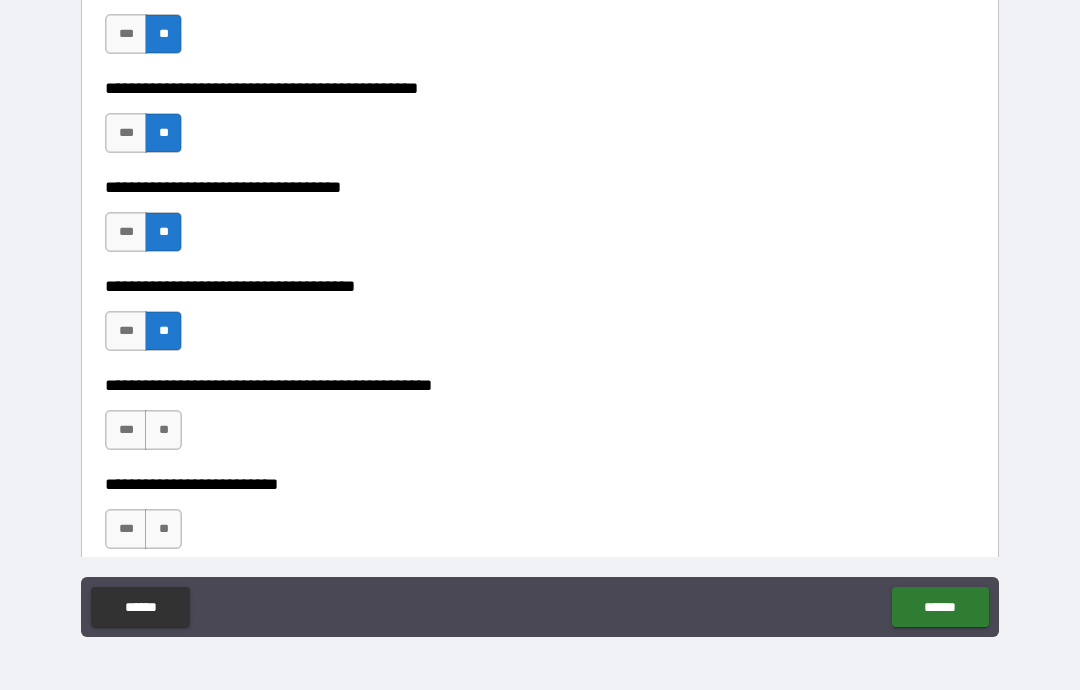 click on "*** **" at bounding box center [146, 435] 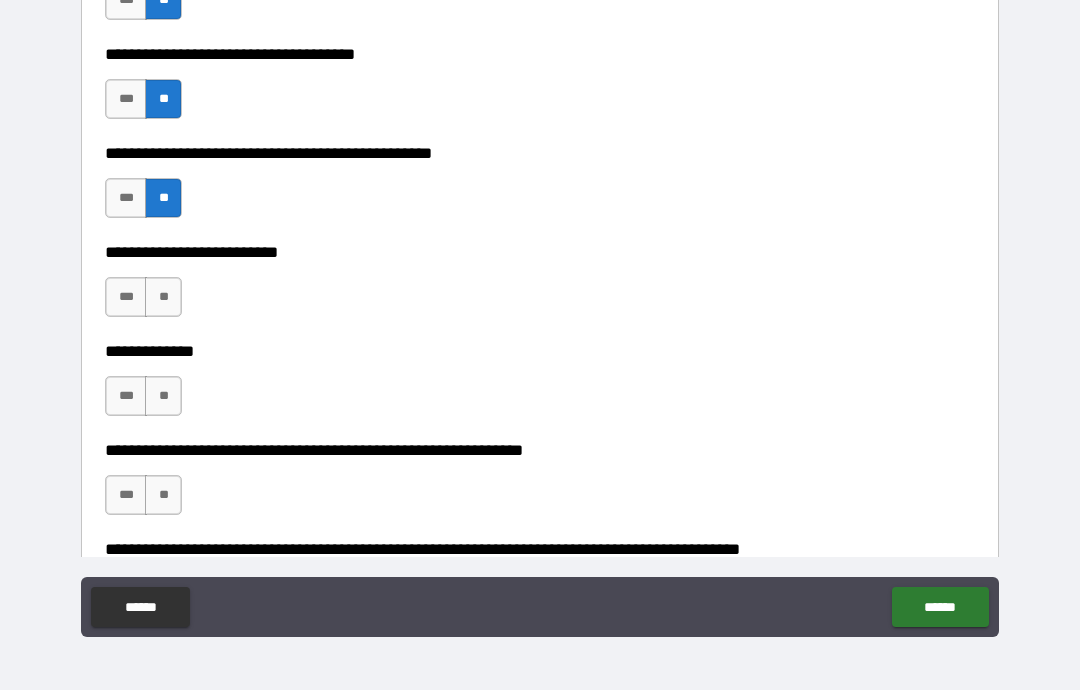 scroll, scrollTop: 1199, scrollLeft: 0, axis: vertical 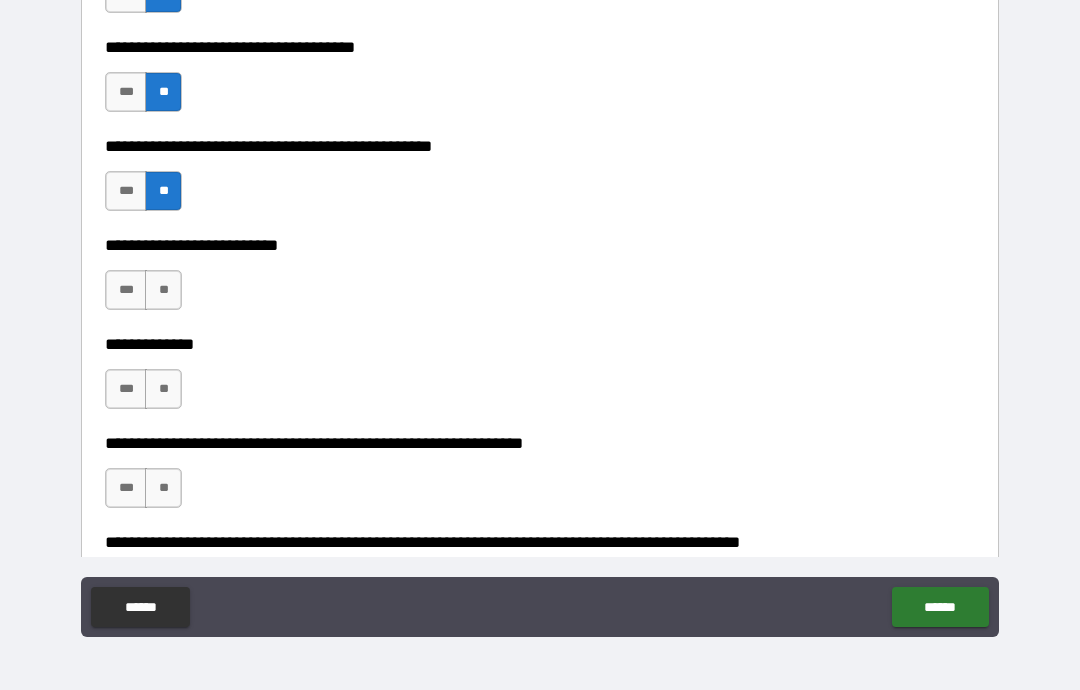 click on "**" at bounding box center [163, 290] 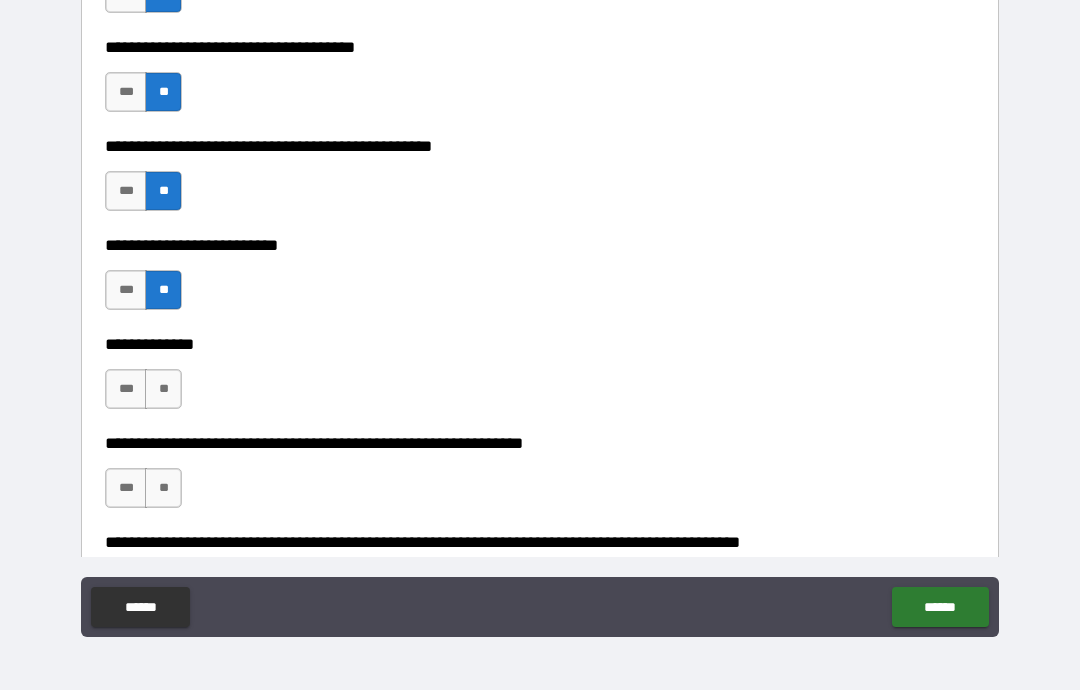 click on "**" at bounding box center [163, 389] 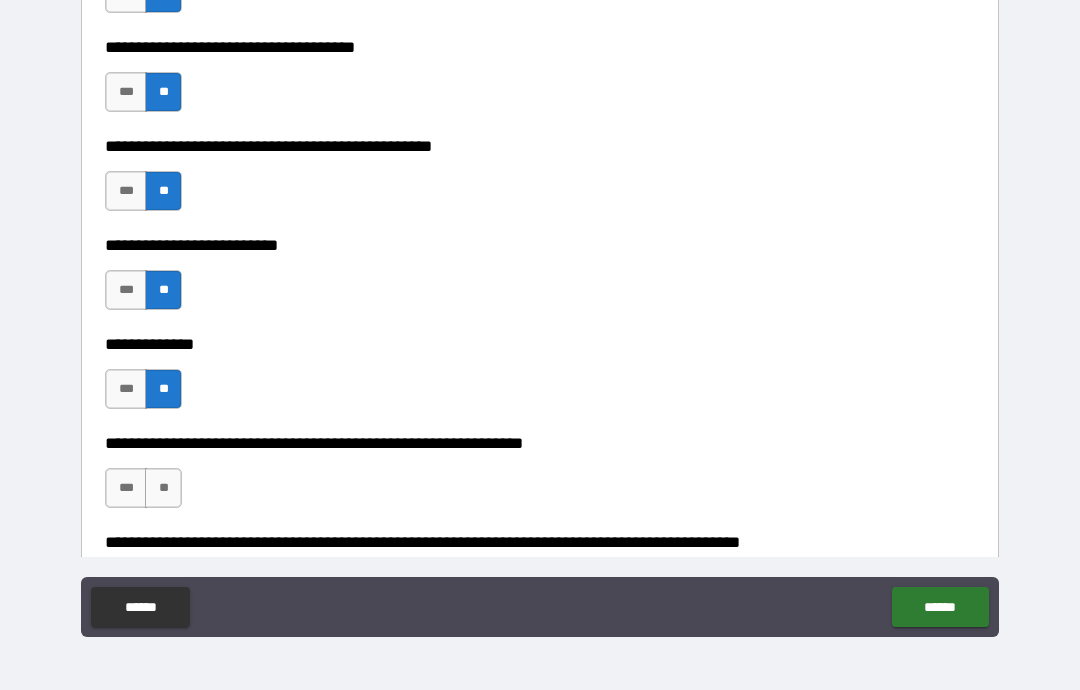 click on "***" at bounding box center [126, 389] 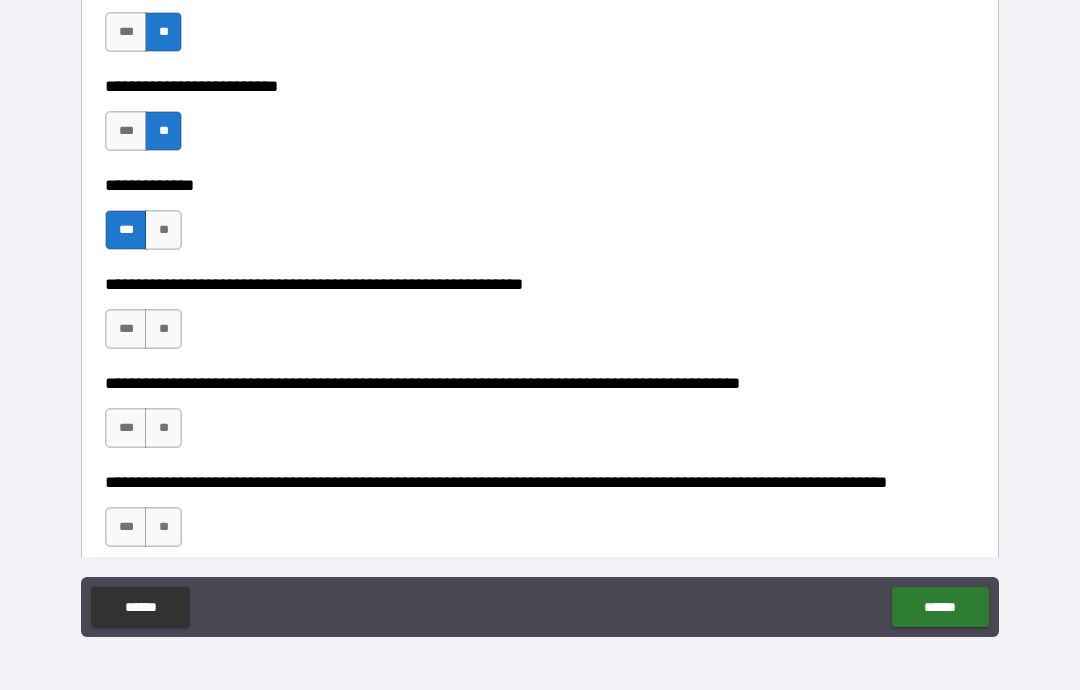 scroll, scrollTop: 1356, scrollLeft: 0, axis: vertical 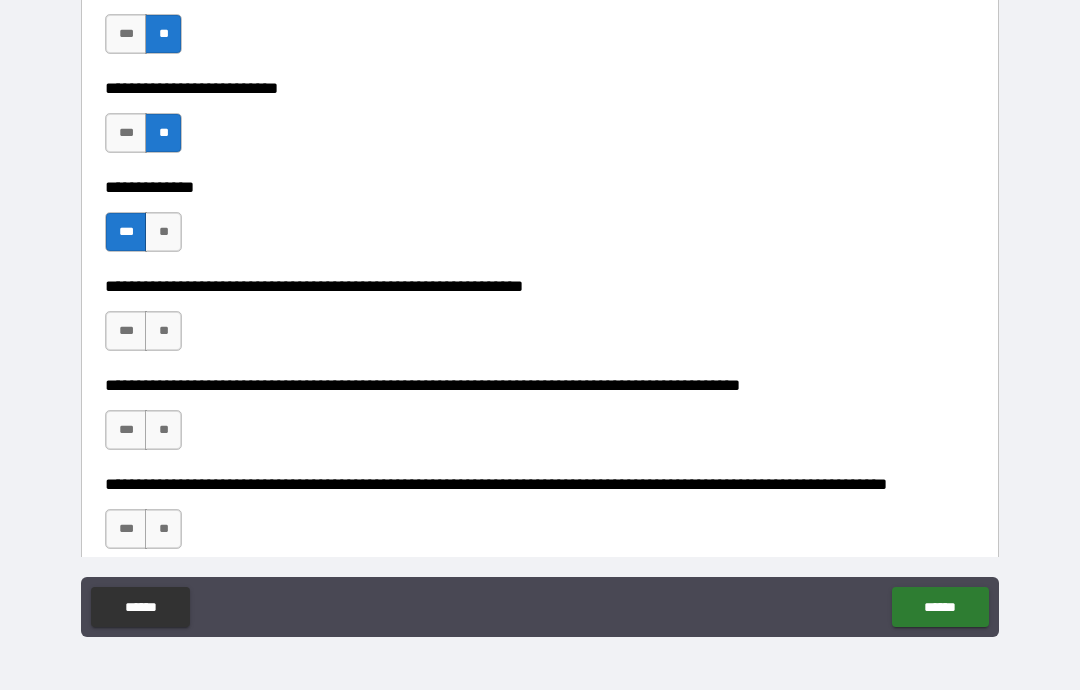 click on "**" at bounding box center [163, 331] 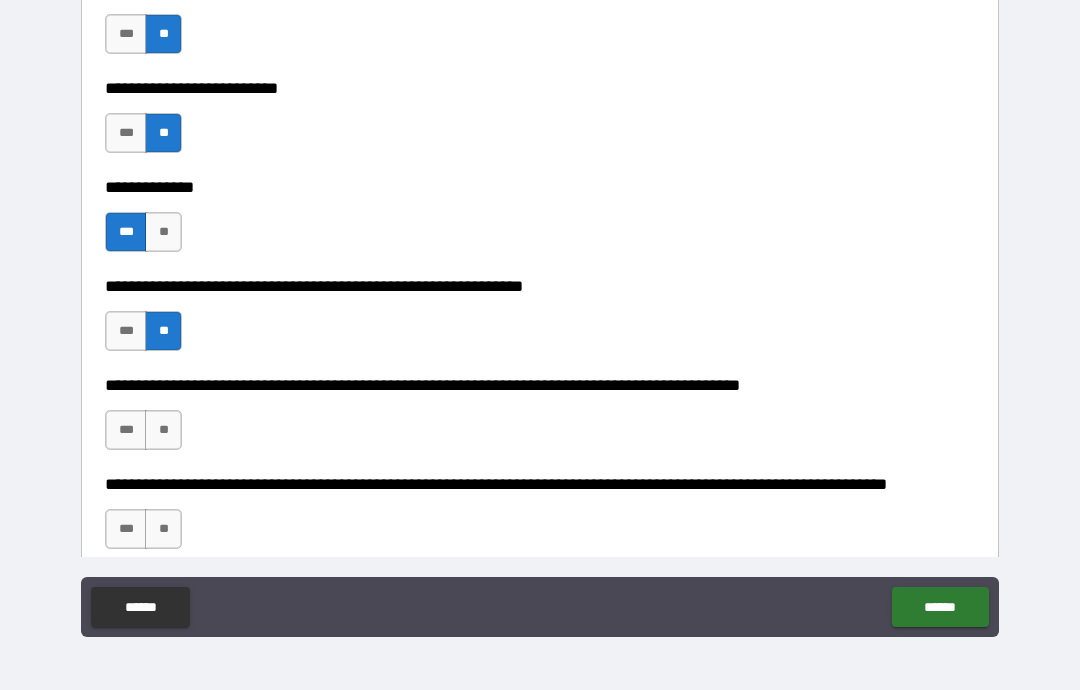 click on "**" at bounding box center (163, 430) 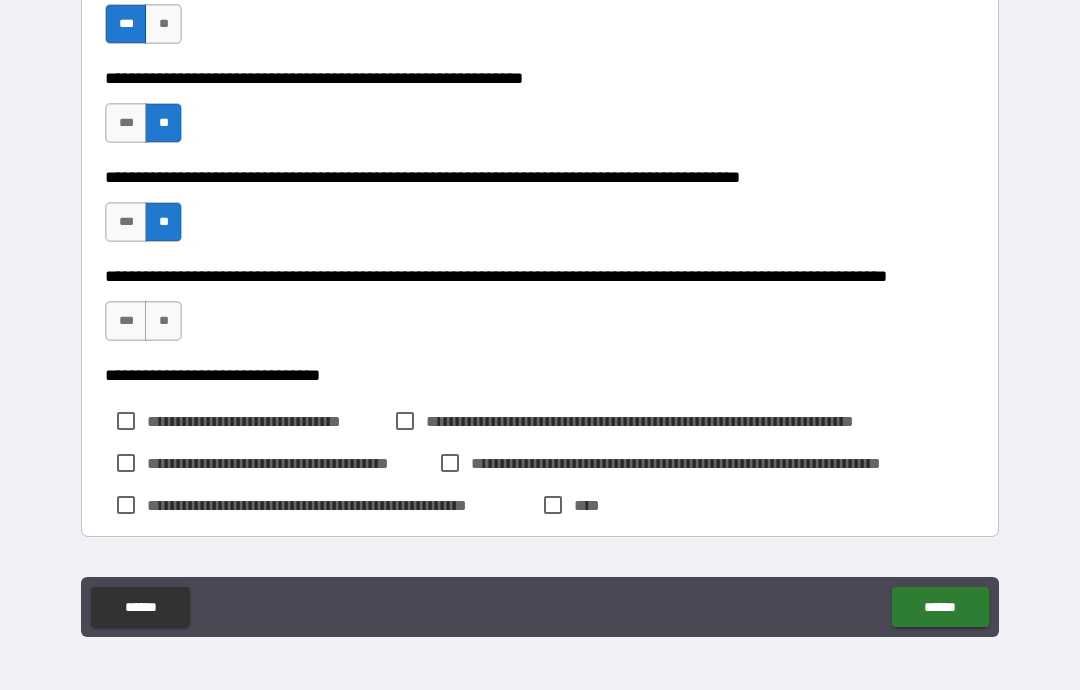 scroll, scrollTop: 1565, scrollLeft: 0, axis: vertical 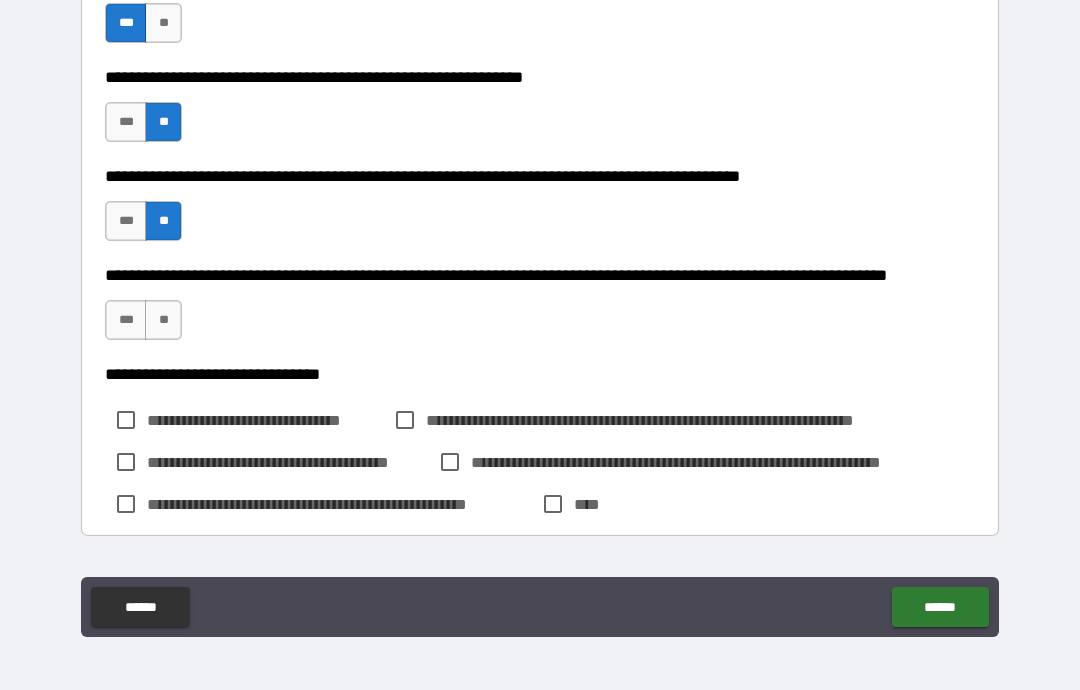 click on "**" at bounding box center (163, 320) 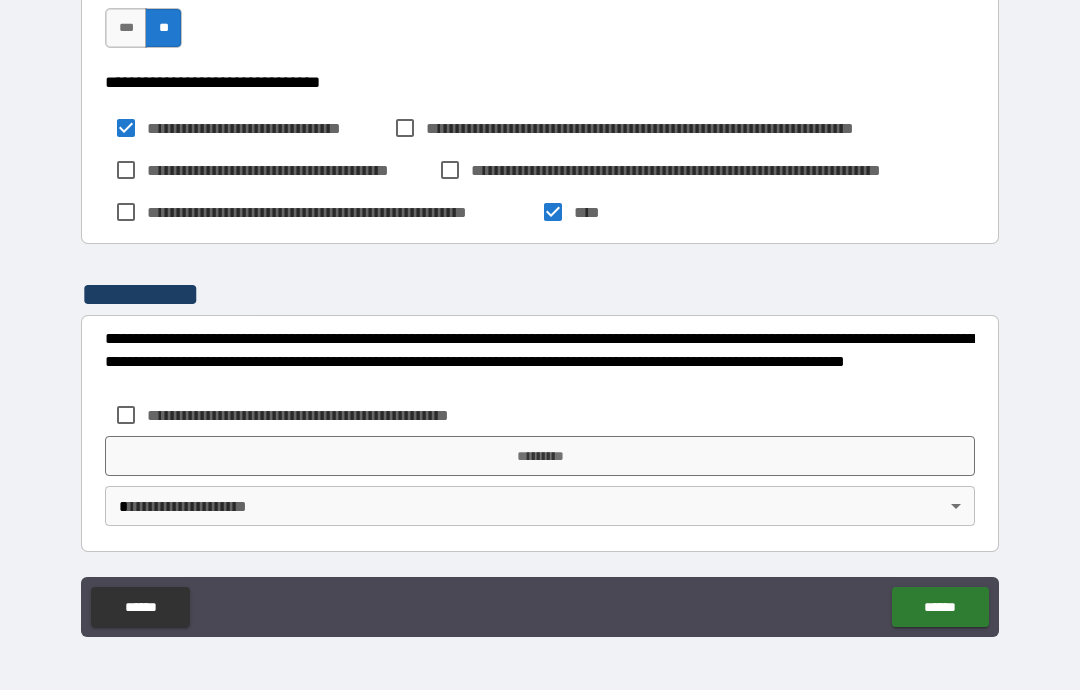 scroll, scrollTop: 1857, scrollLeft: 0, axis: vertical 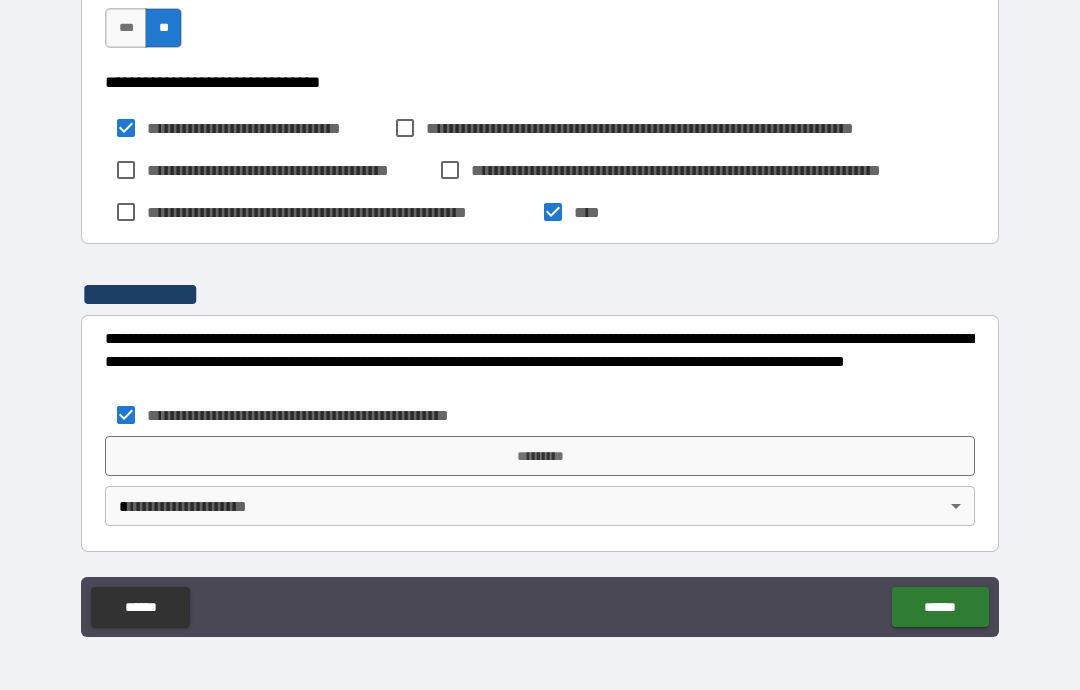 click on "*********" at bounding box center (540, 456) 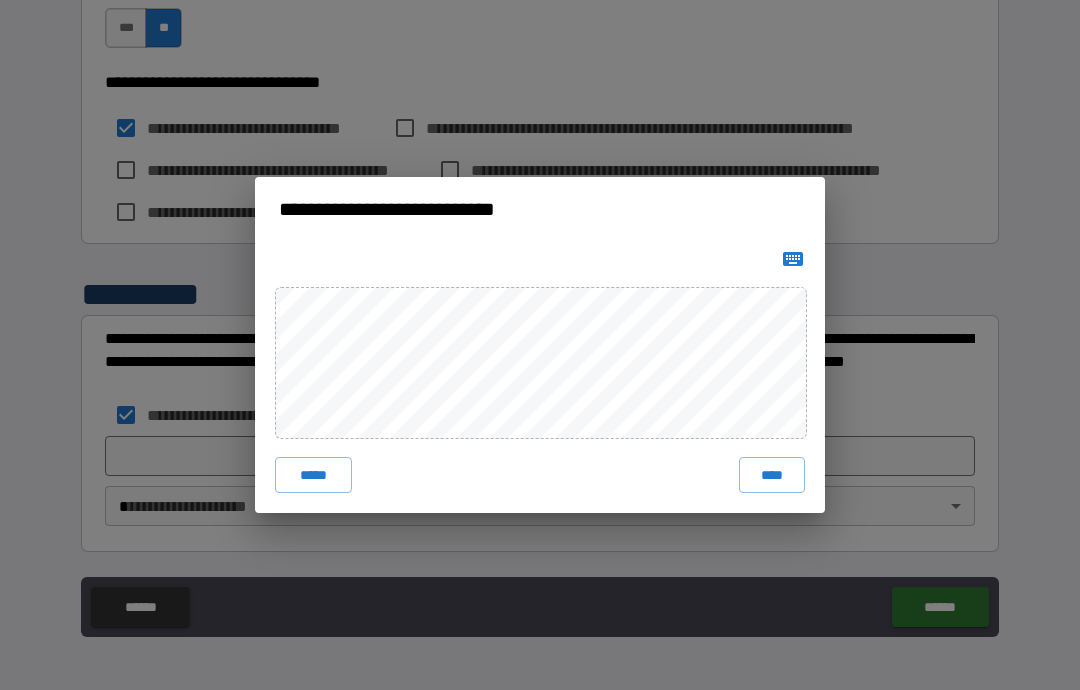 click on "****" at bounding box center [772, 475] 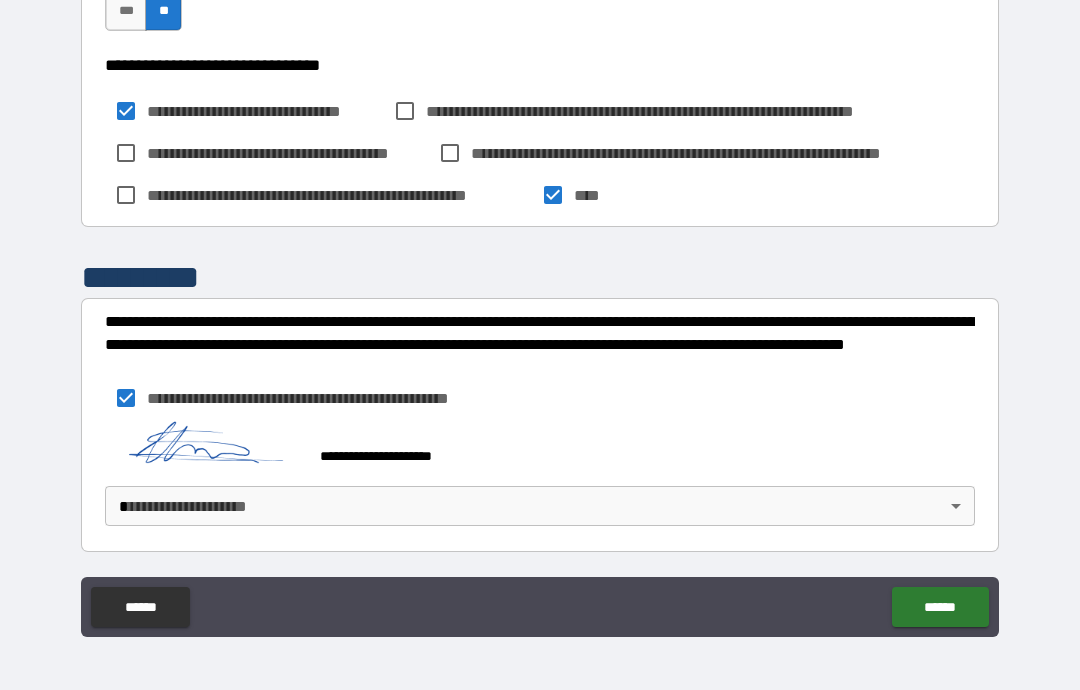 scroll, scrollTop: 1874, scrollLeft: 0, axis: vertical 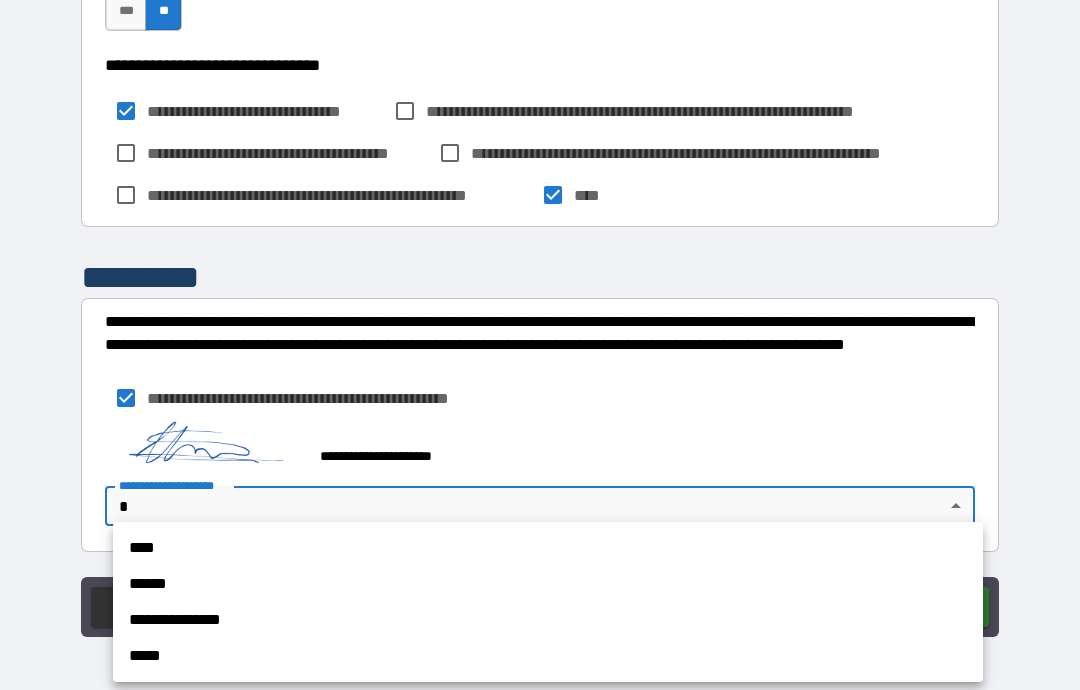 click on "****" at bounding box center [548, 548] 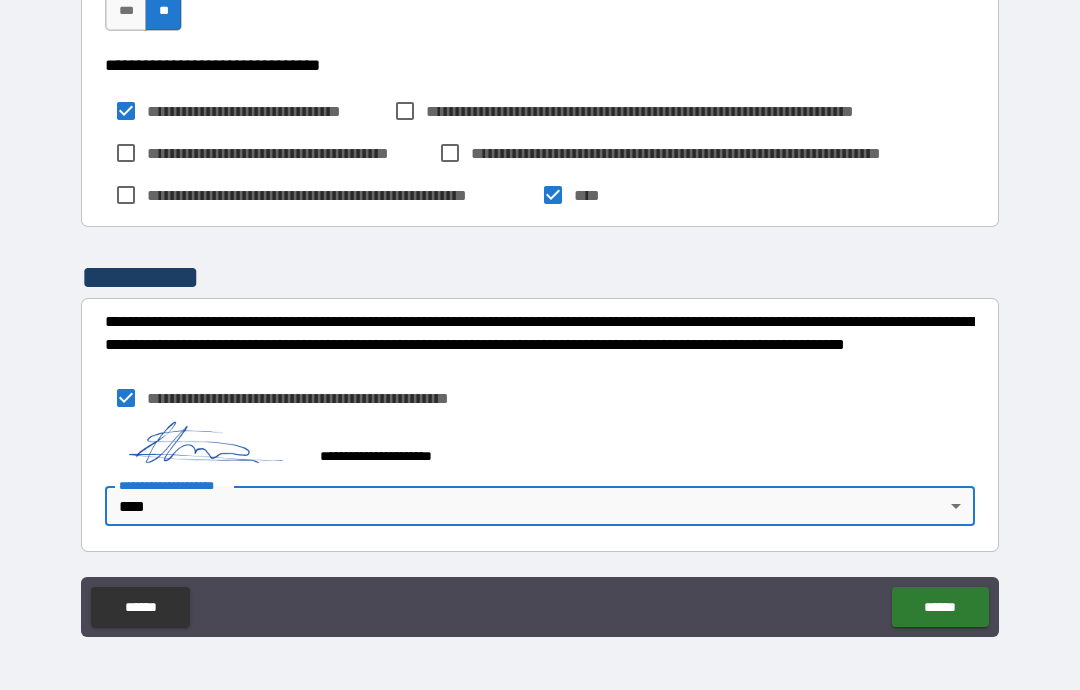 click on "******" at bounding box center (940, 607) 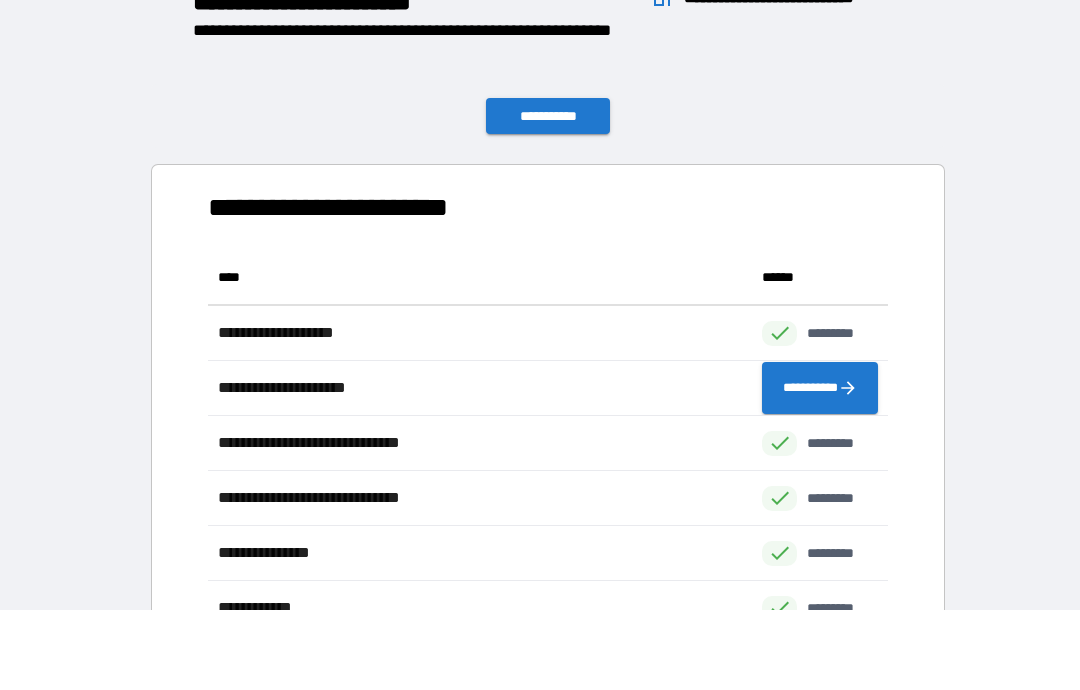scroll, scrollTop: 1, scrollLeft: 1, axis: both 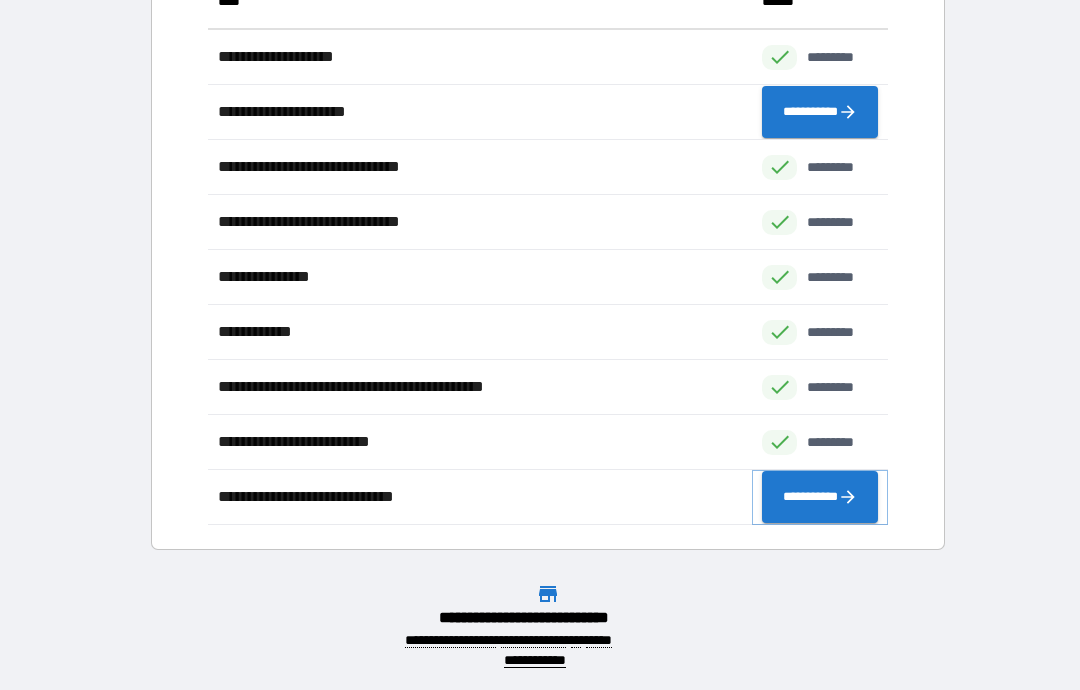 click on "**********" at bounding box center [820, 497] 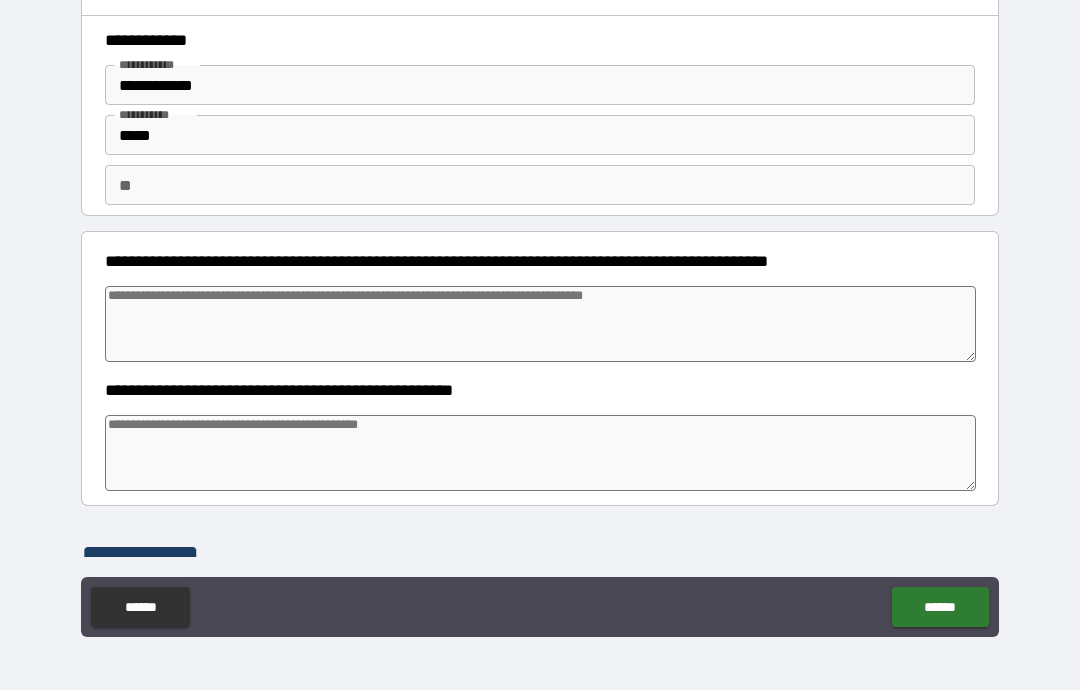 click at bounding box center [540, 324] 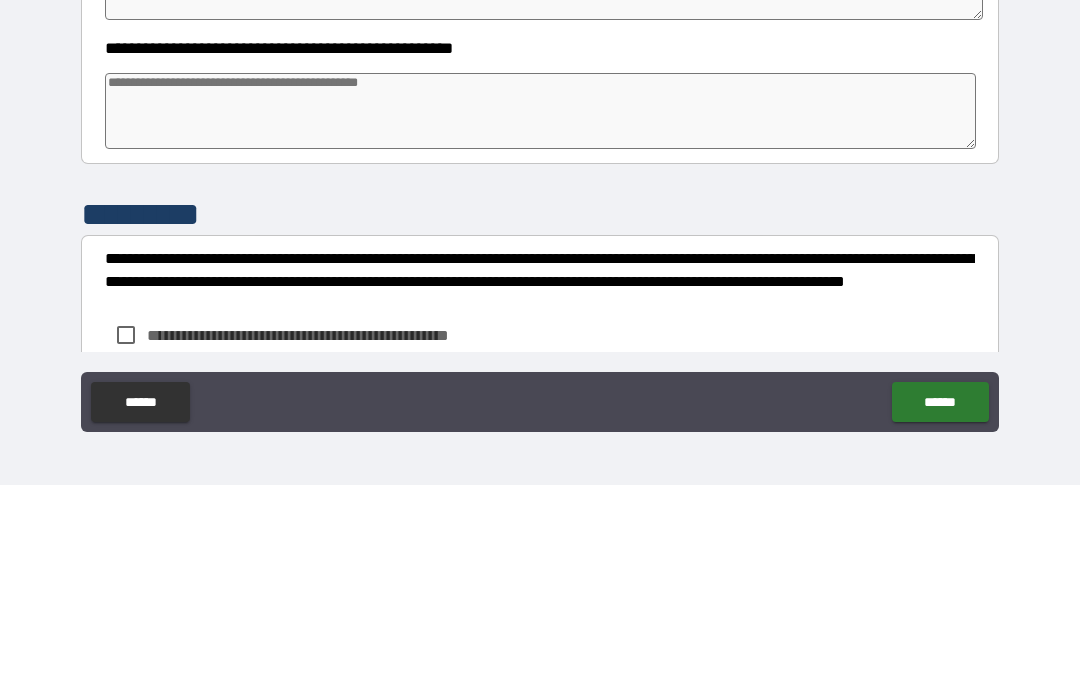 scroll, scrollTop: 145, scrollLeft: 0, axis: vertical 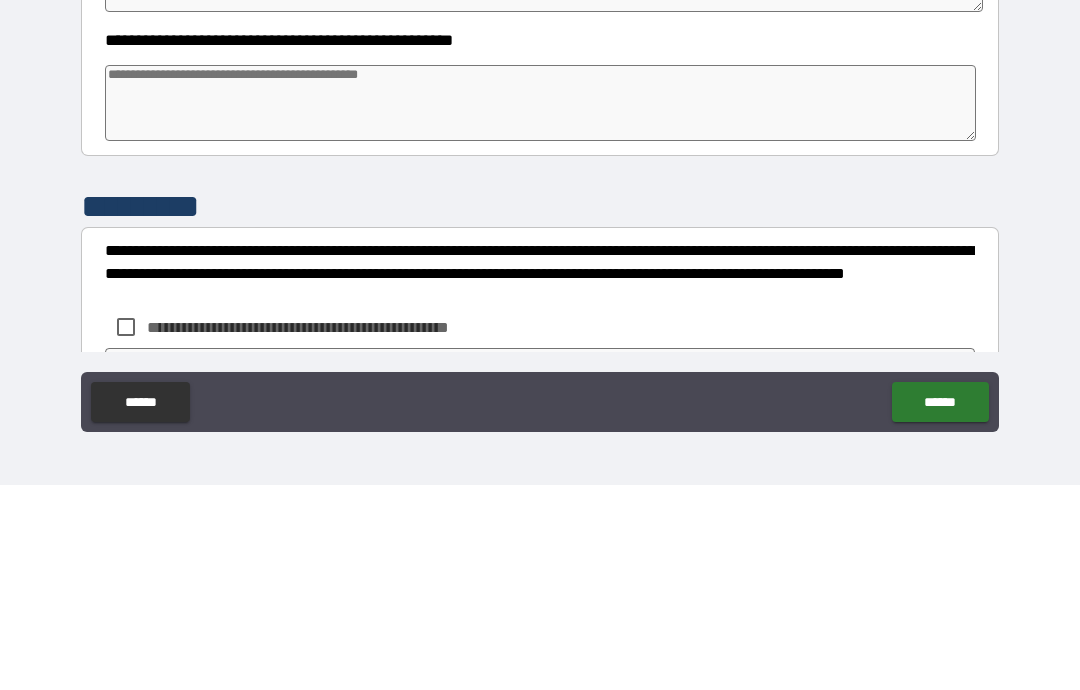 click at bounding box center [540, 308] 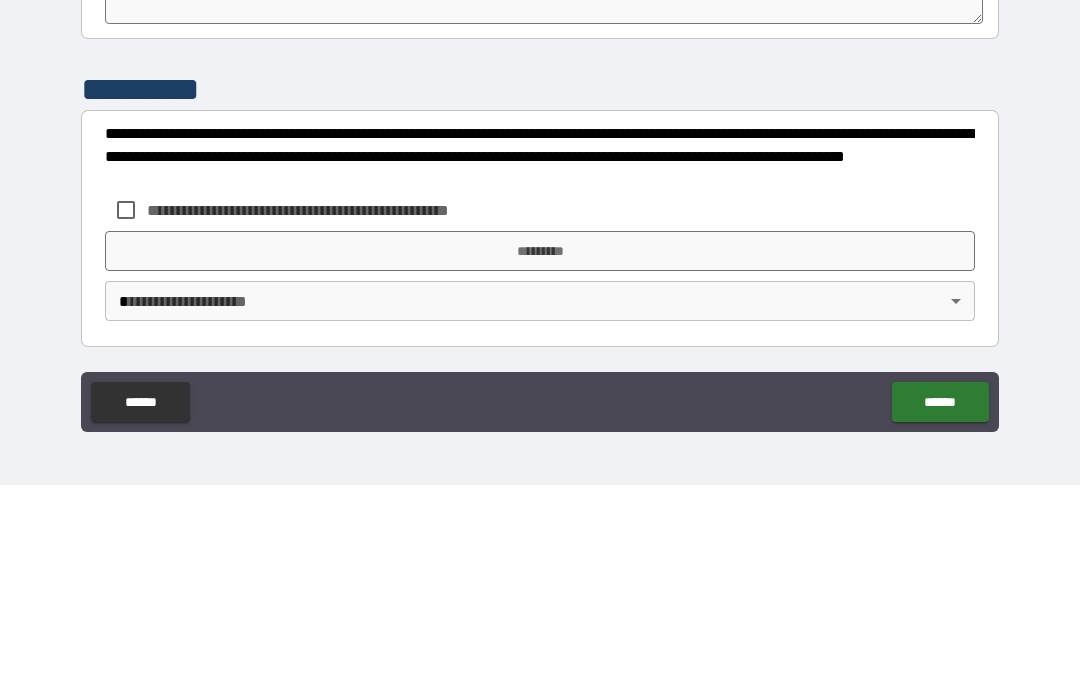 scroll, scrollTop: 262, scrollLeft: 0, axis: vertical 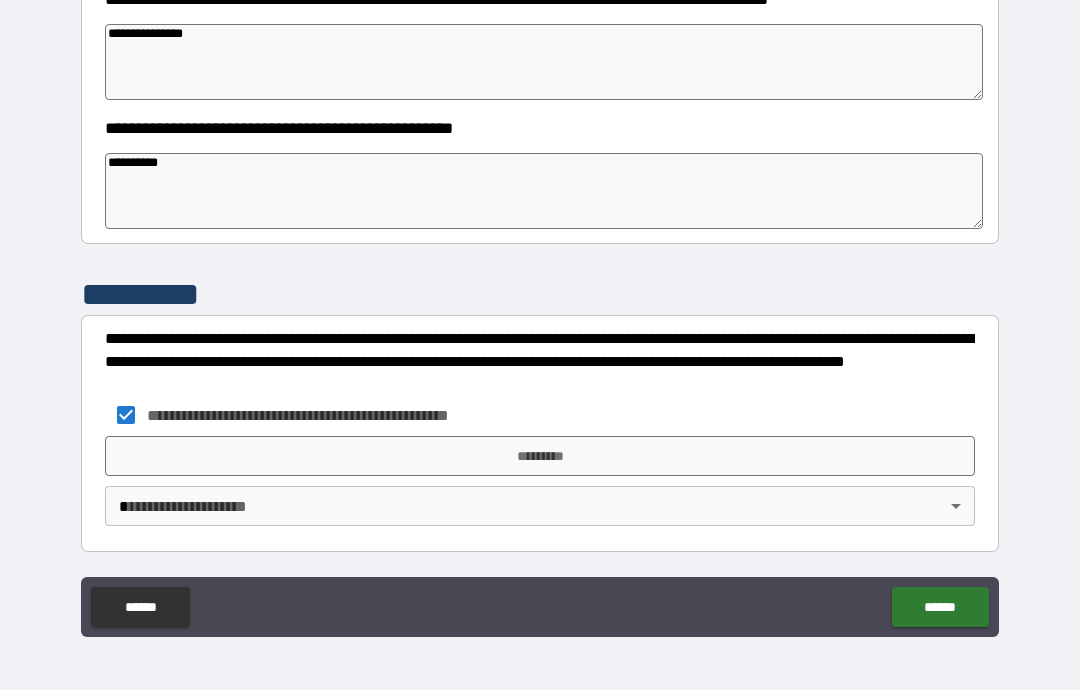 click on "*********" at bounding box center (540, 456) 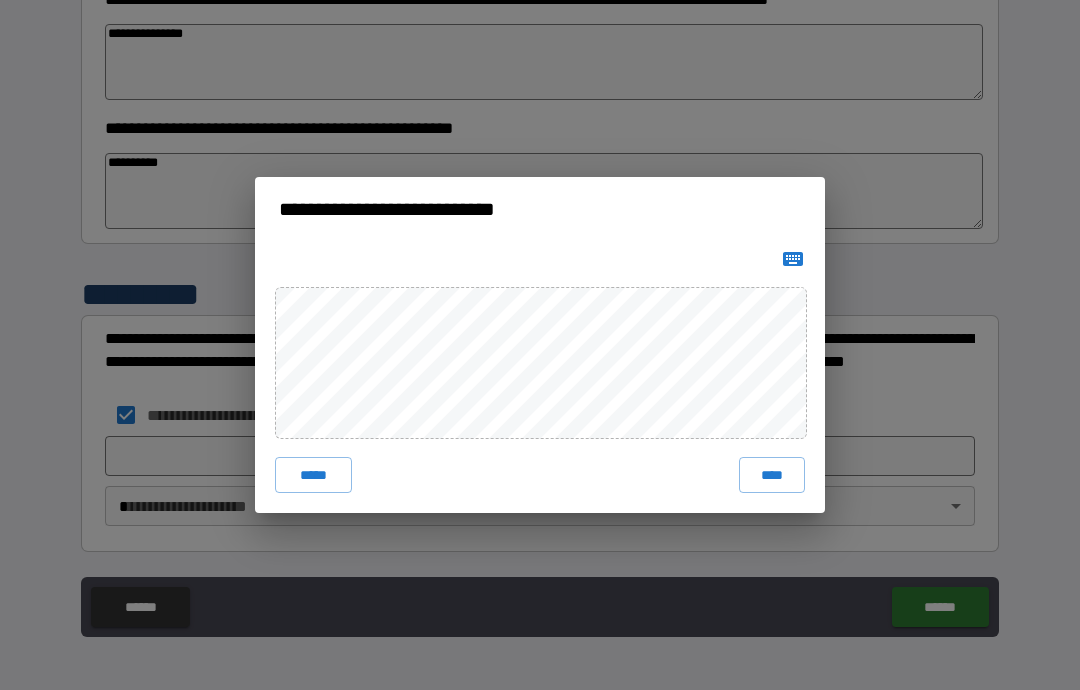 click on "****" at bounding box center (772, 475) 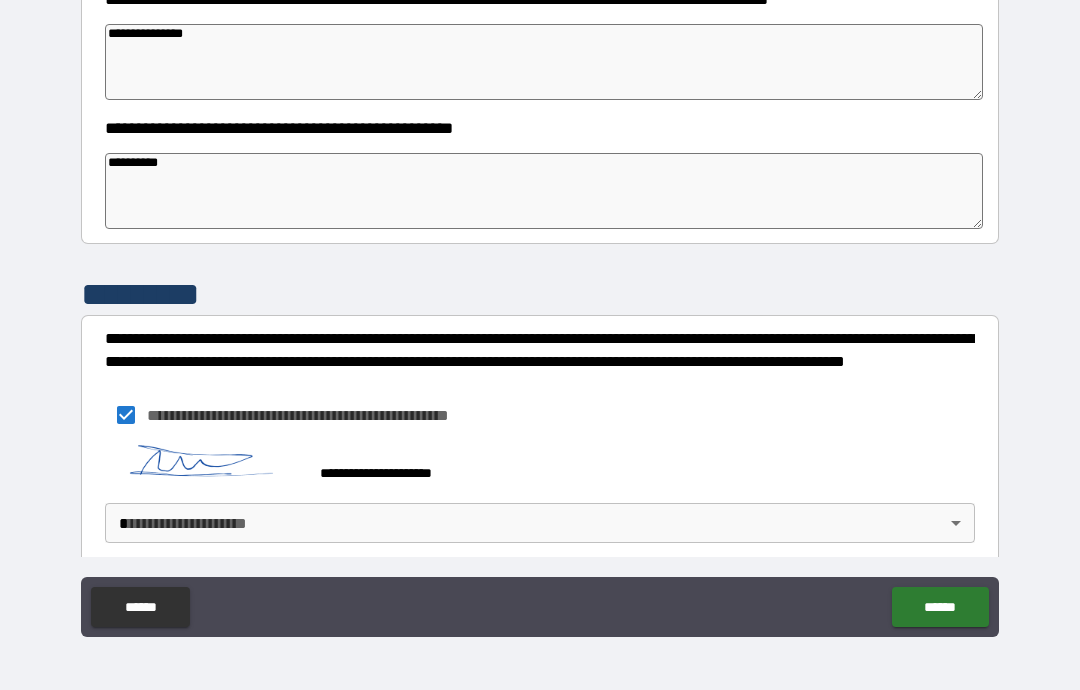 scroll, scrollTop: 252, scrollLeft: 0, axis: vertical 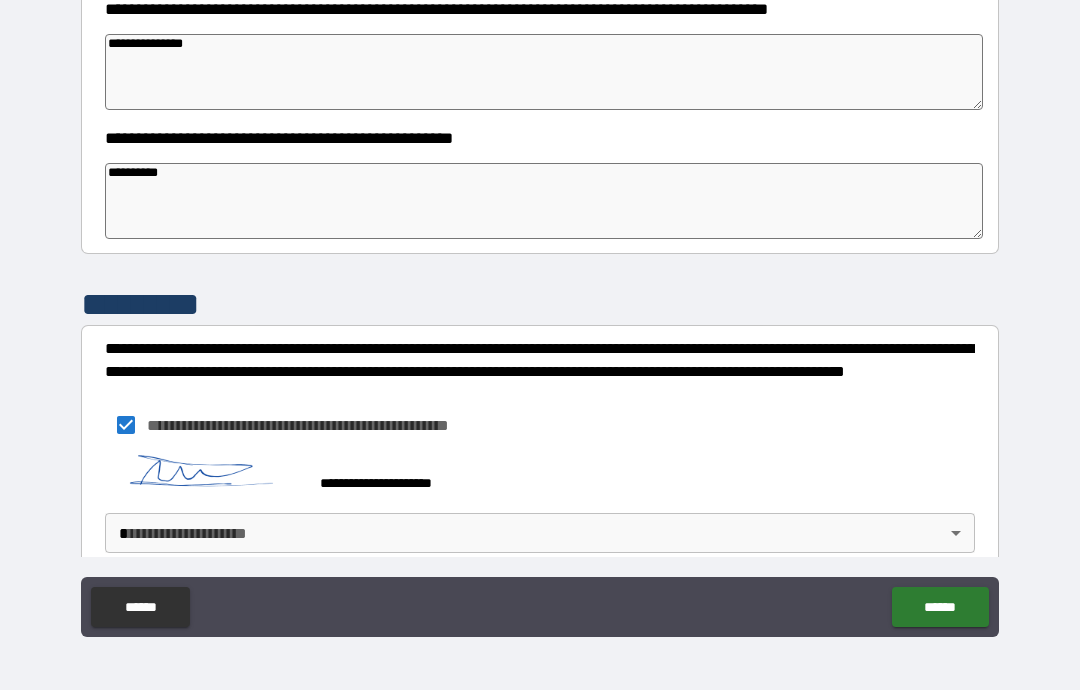 click on "**********" at bounding box center [540, 305] 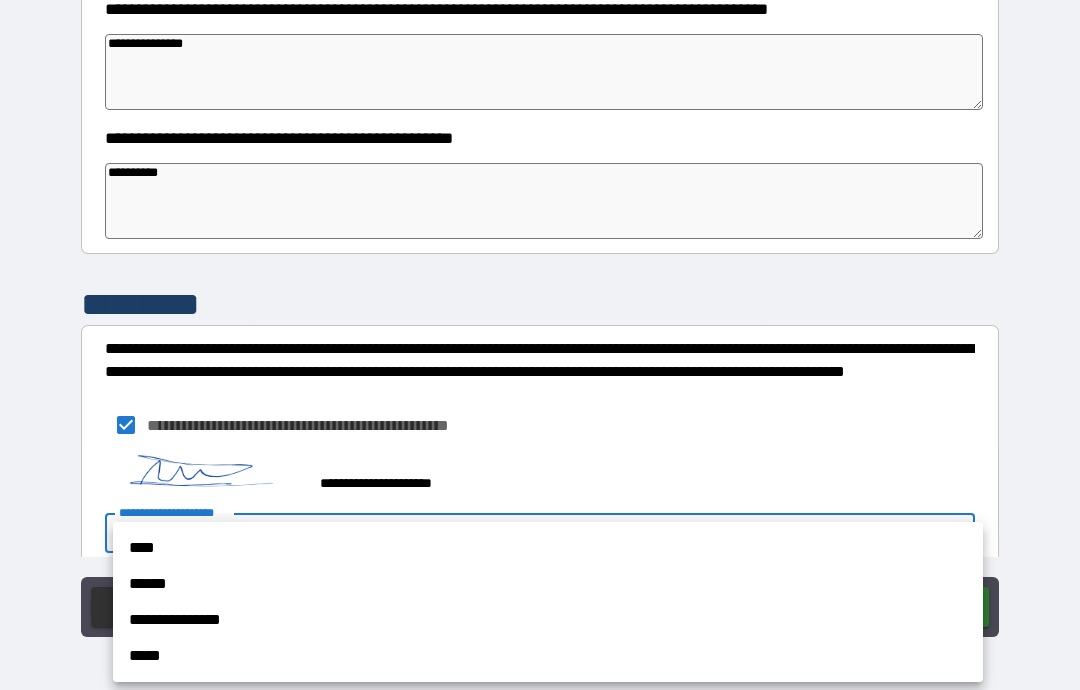 click on "****" at bounding box center (548, 548) 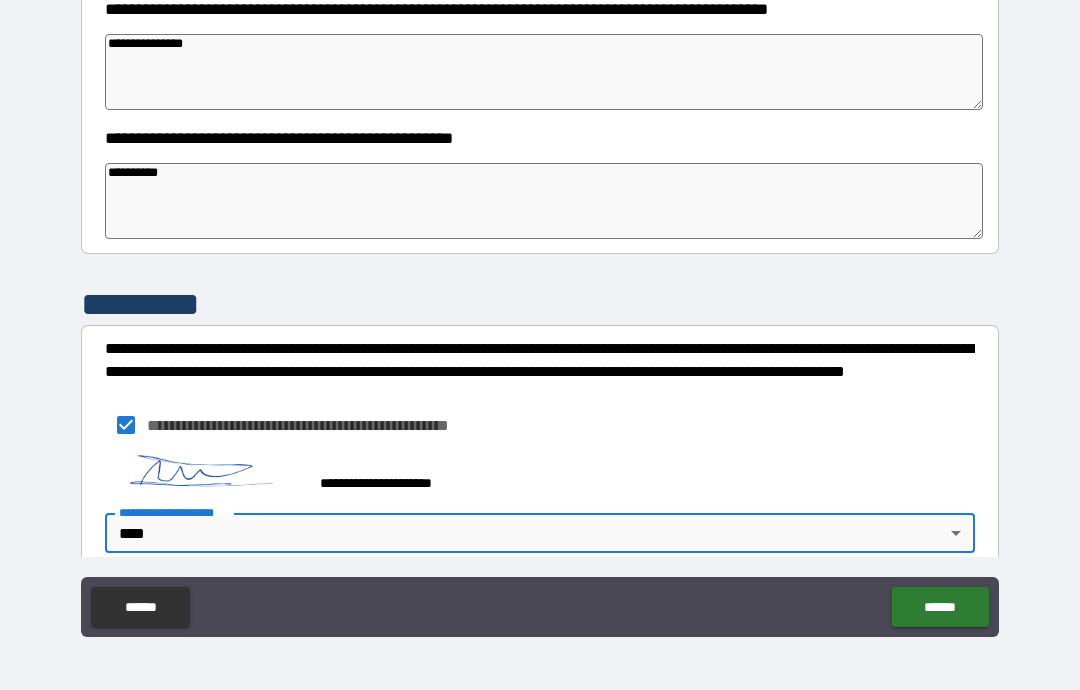 click on "******" at bounding box center (940, 607) 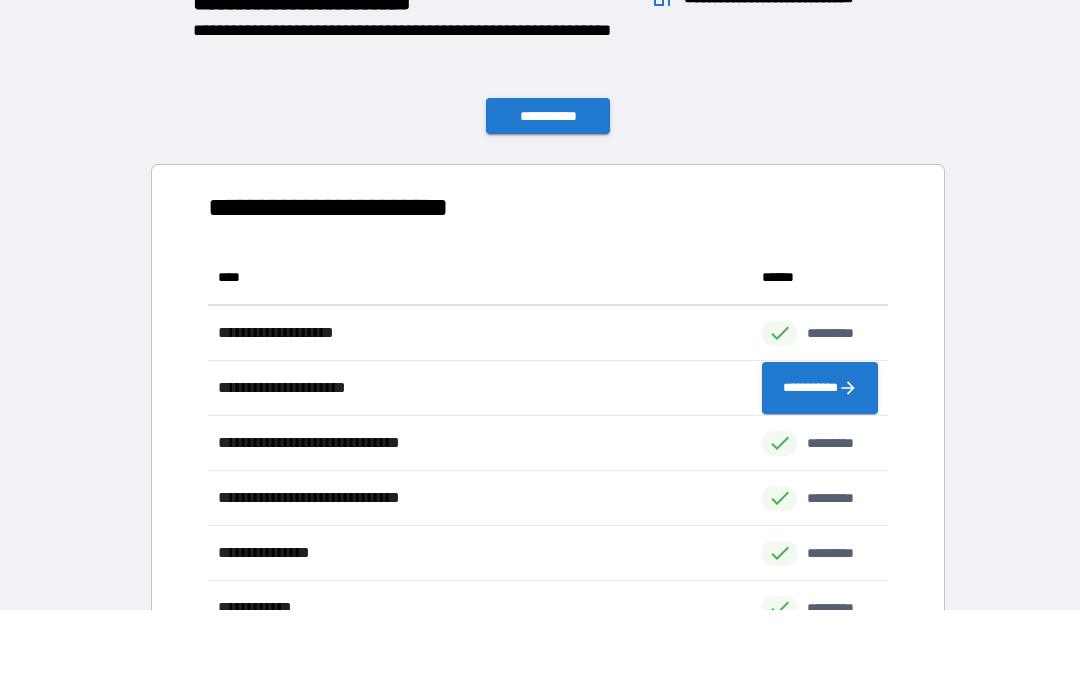 scroll, scrollTop: 551, scrollLeft: 680, axis: both 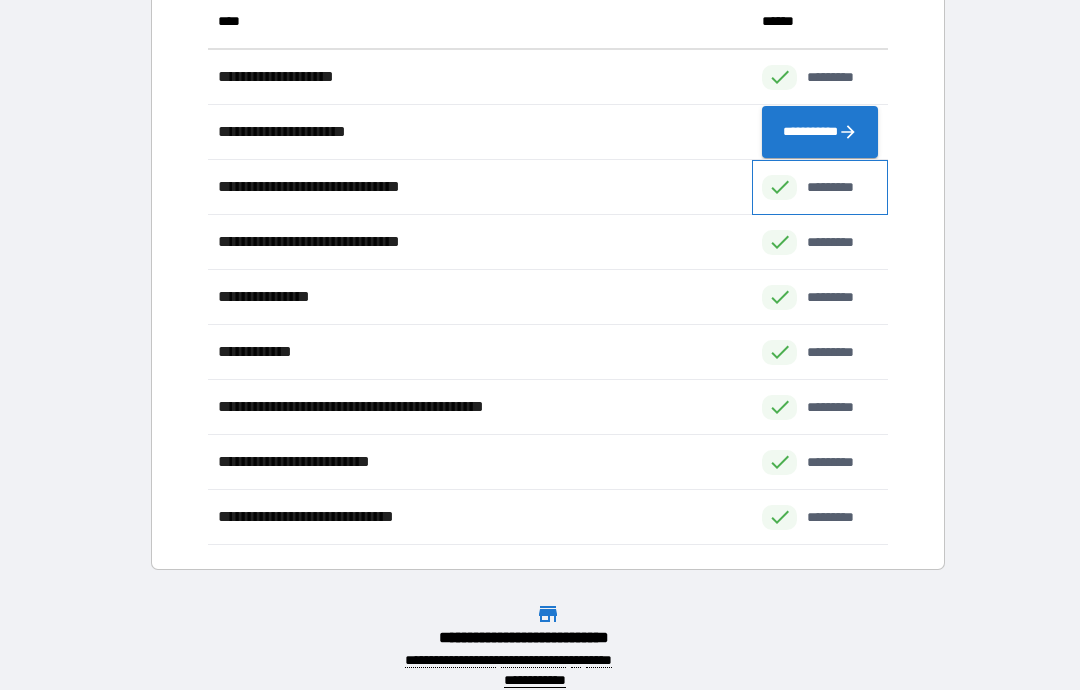 click on "*********" at bounding box center (841, 187) 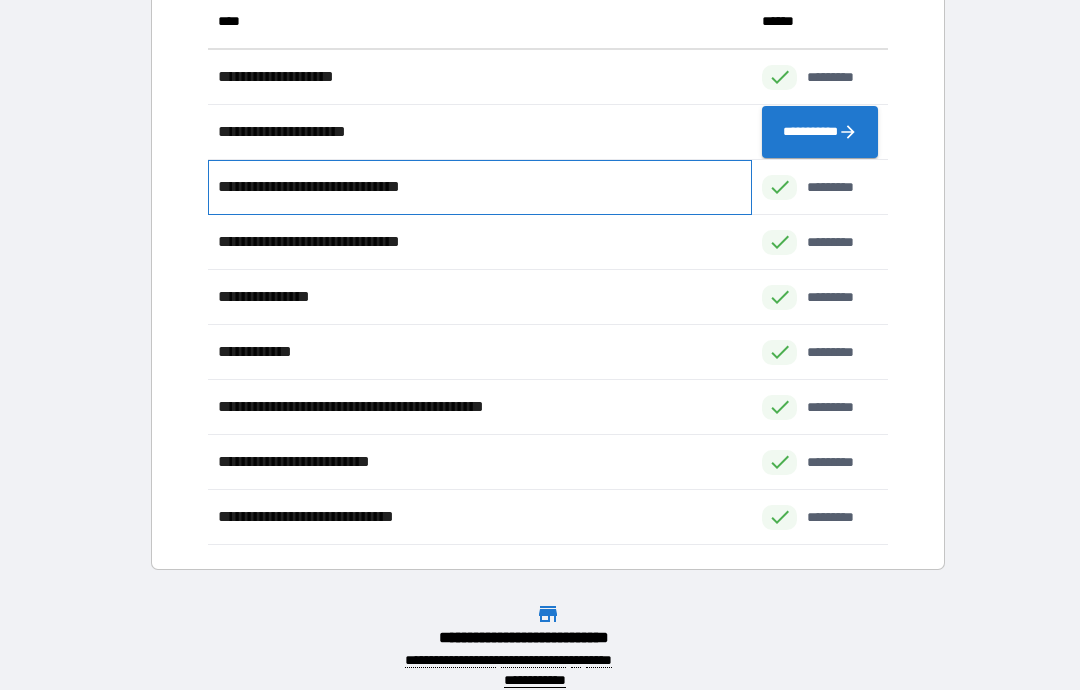 click on "**********" at bounding box center [337, 187] 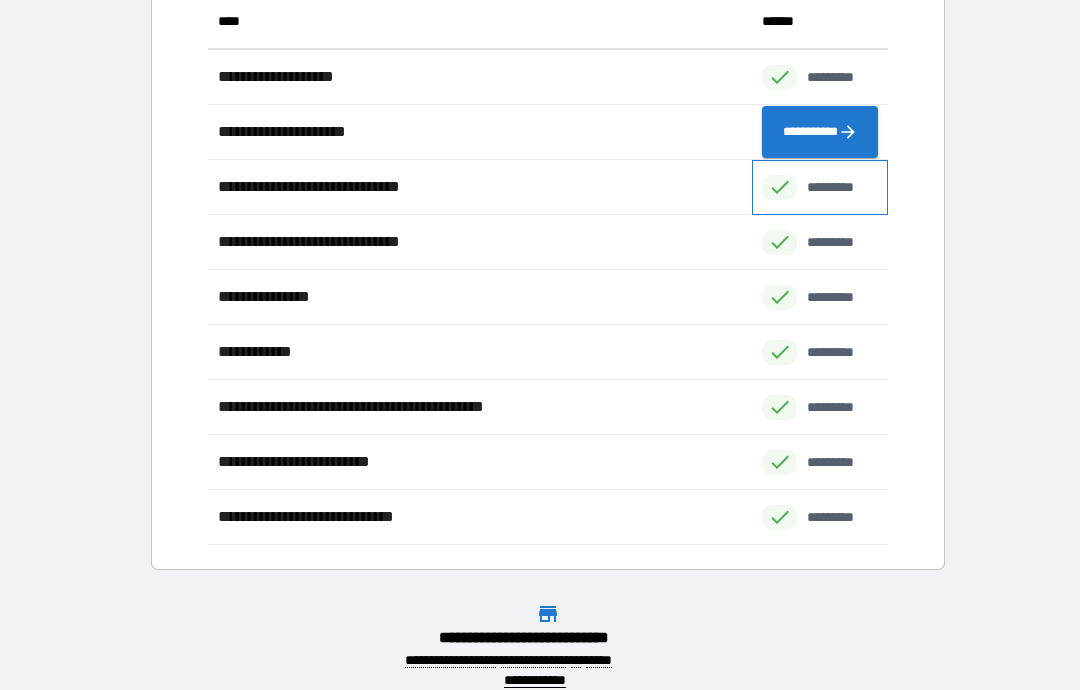 click on "*********" at bounding box center (841, 187) 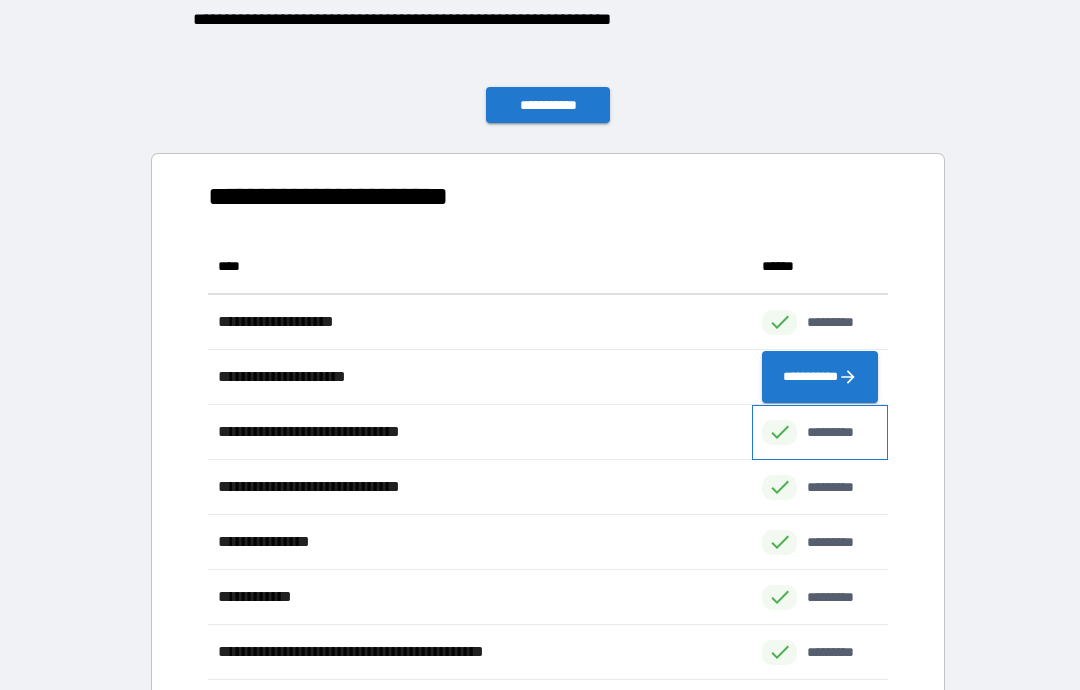 scroll, scrollTop: 12, scrollLeft: 0, axis: vertical 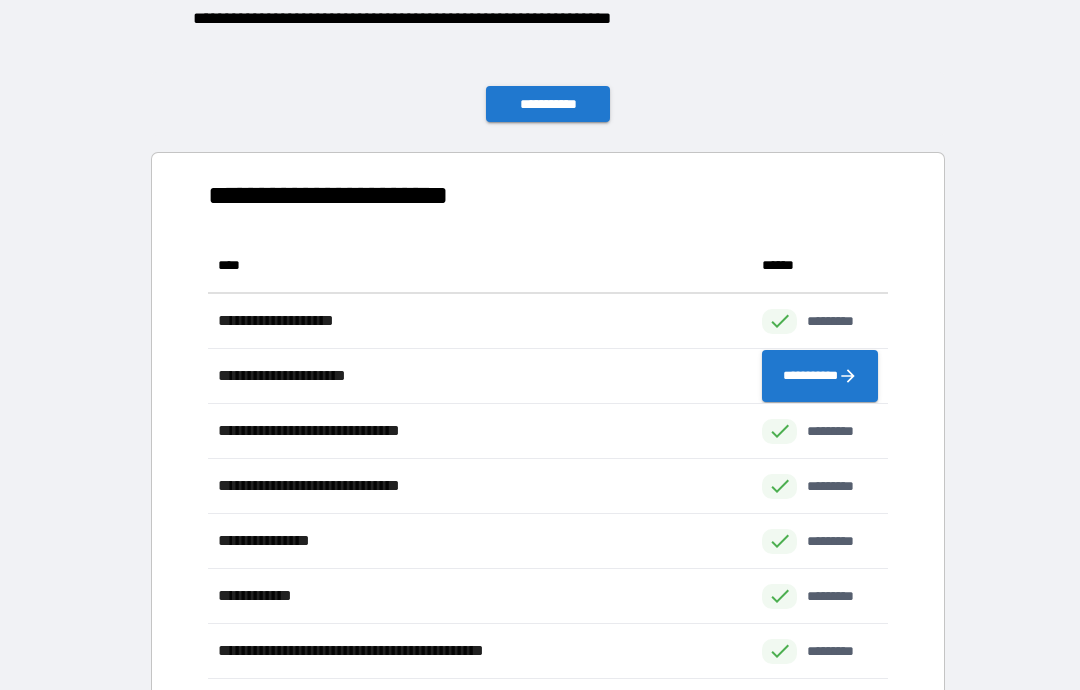 click on "**********" at bounding box center [548, 104] 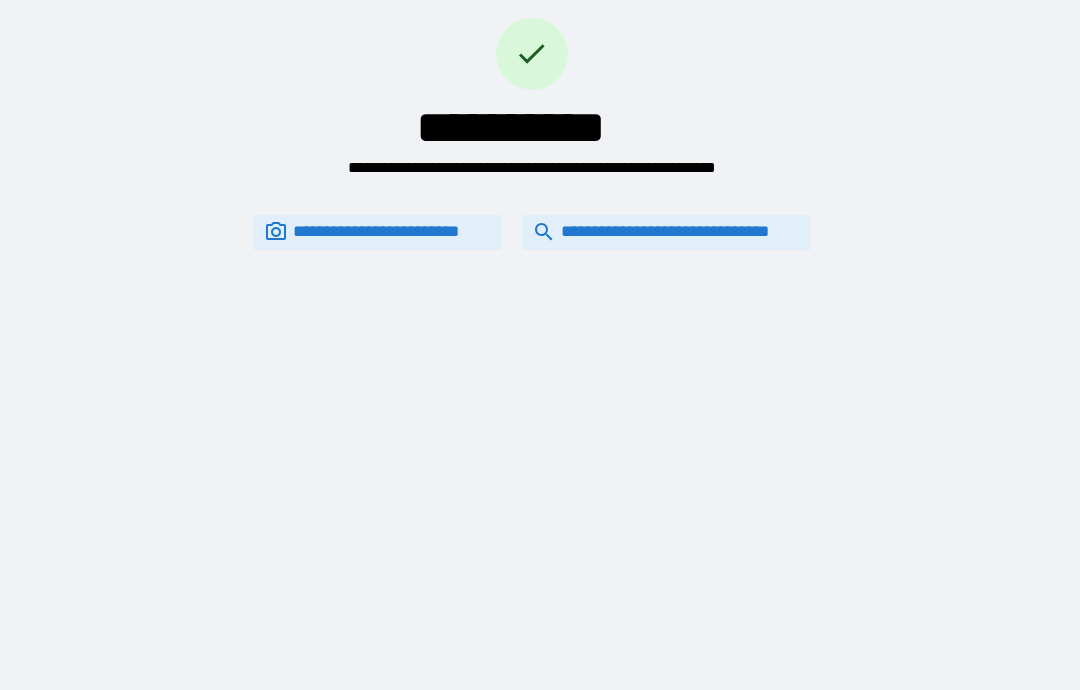 scroll, scrollTop: 0, scrollLeft: 0, axis: both 